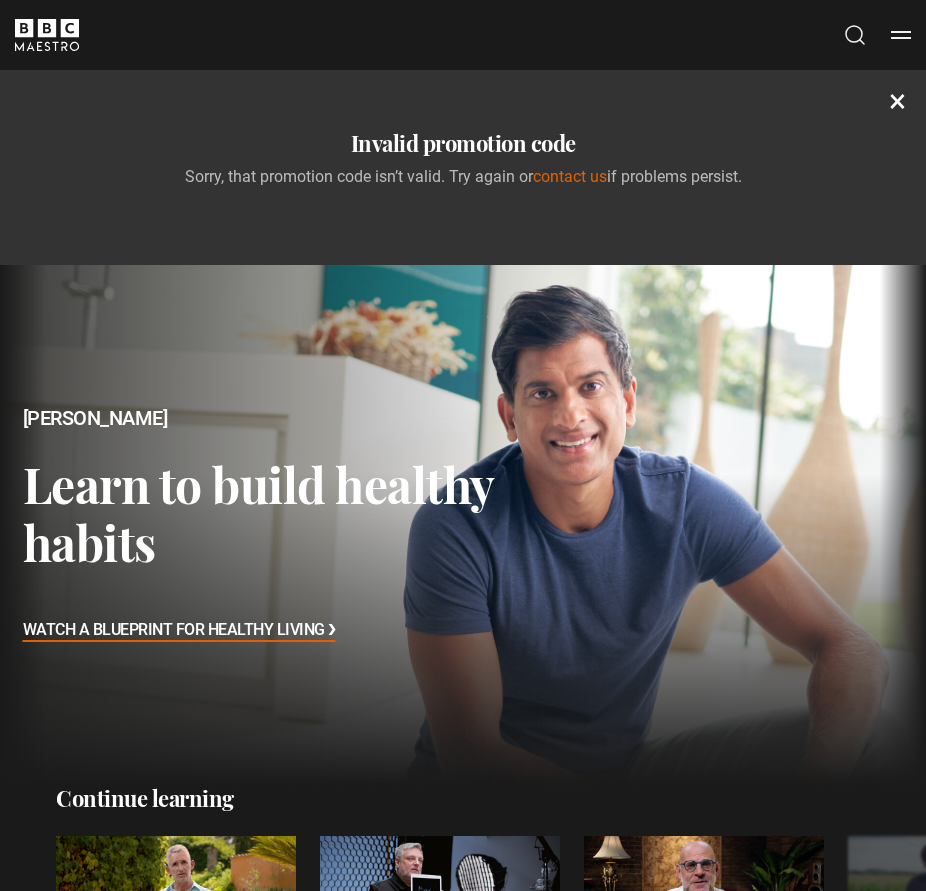 scroll, scrollTop: 0, scrollLeft: 0, axis: both 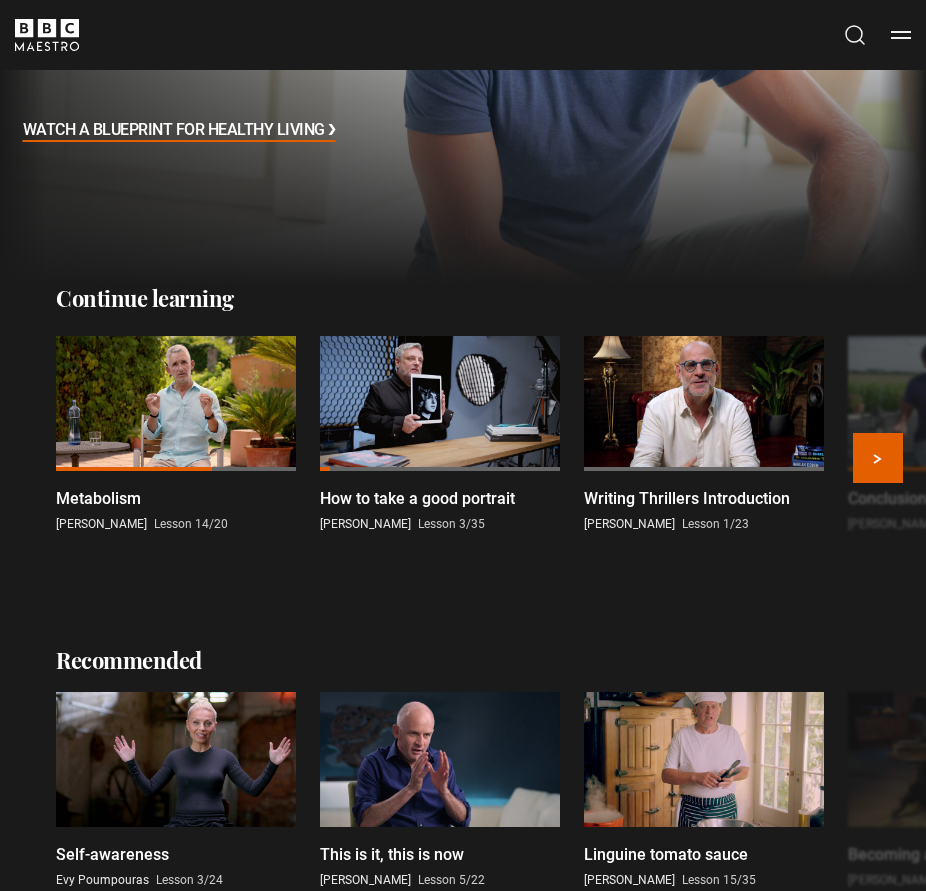 click on "Metabolism
Professor Tim Spector
Lesson 14/20" at bounding box center (176, 434) 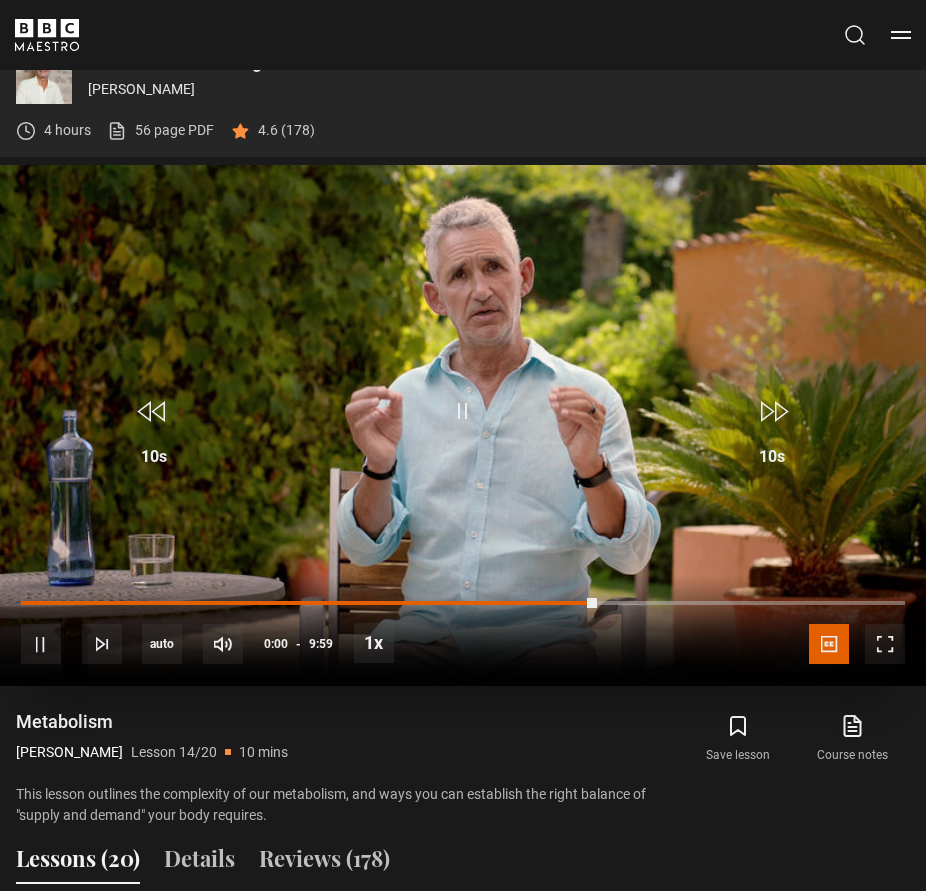 scroll, scrollTop: 901, scrollLeft: 0, axis: vertical 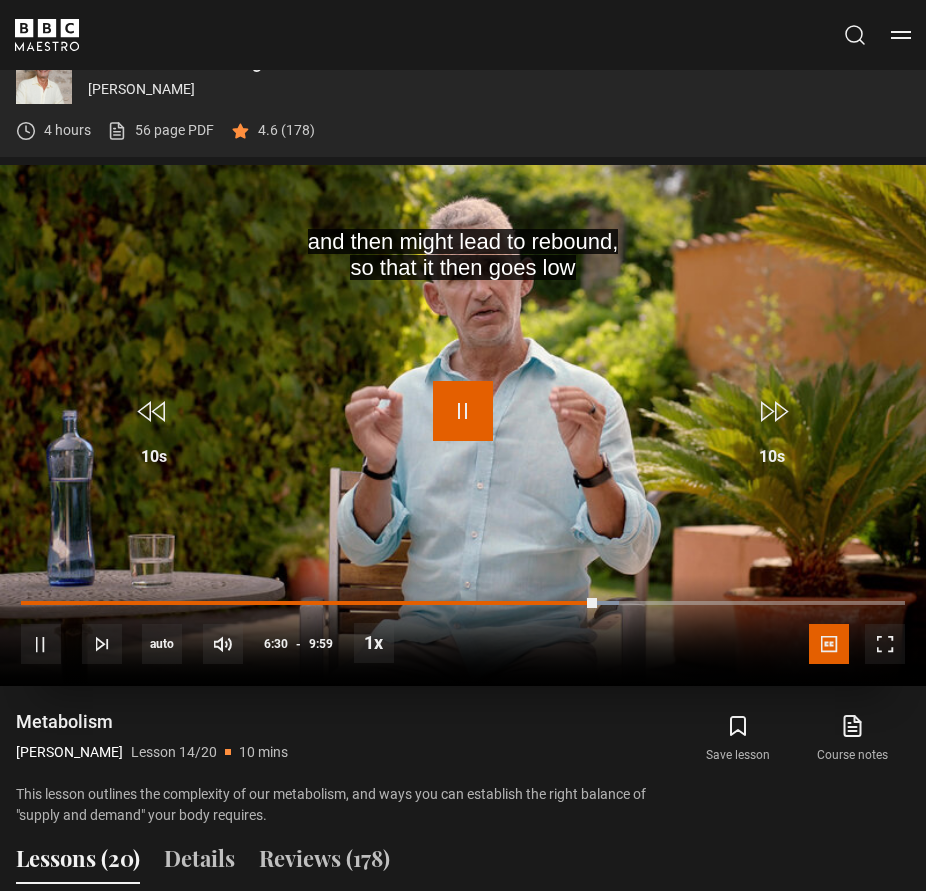 click at bounding box center (463, 411) 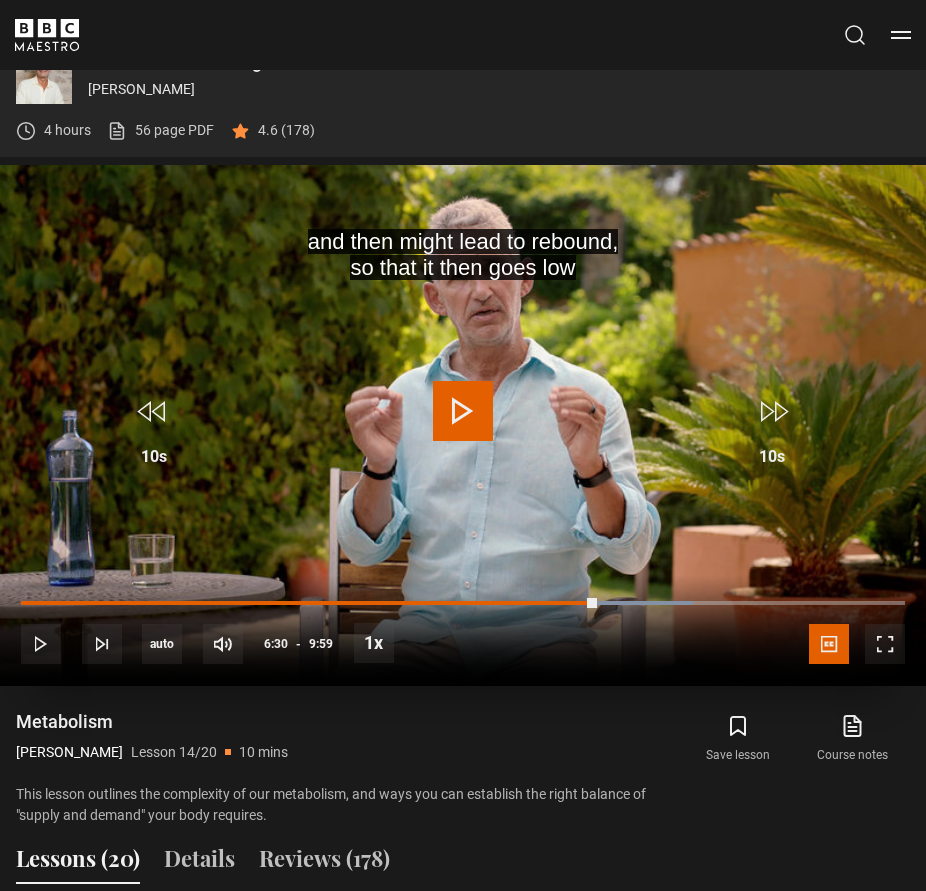 click at bounding box center (463, 411) 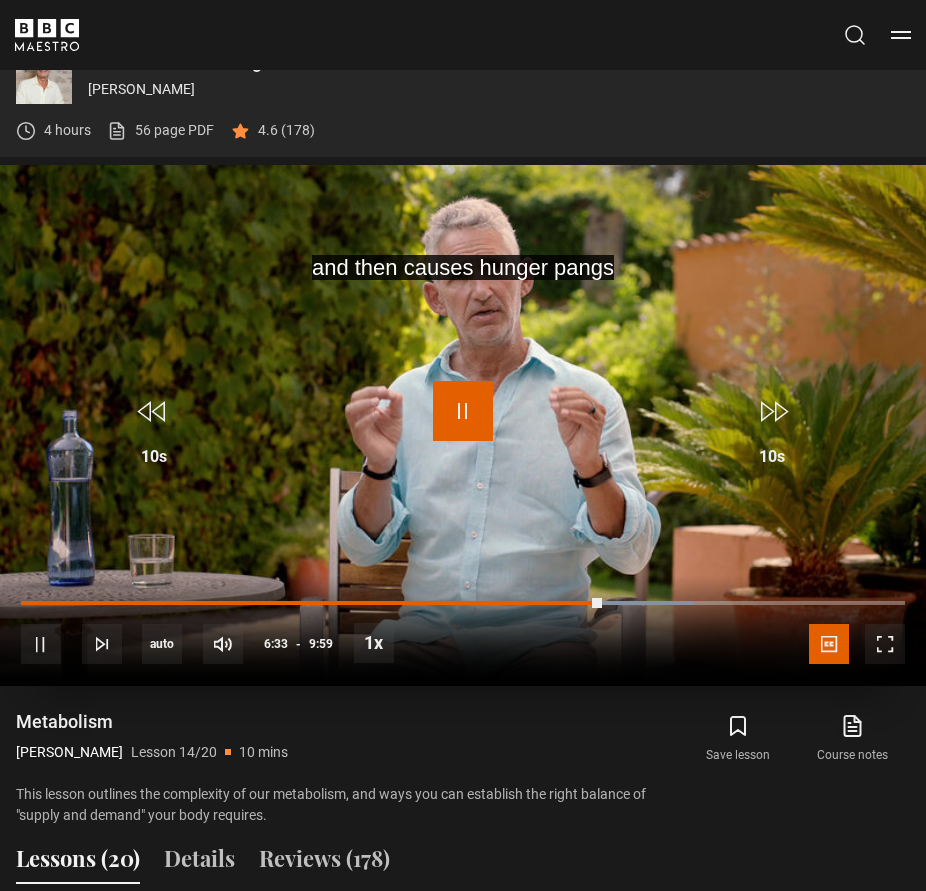 click at bounding box center (463, 411) 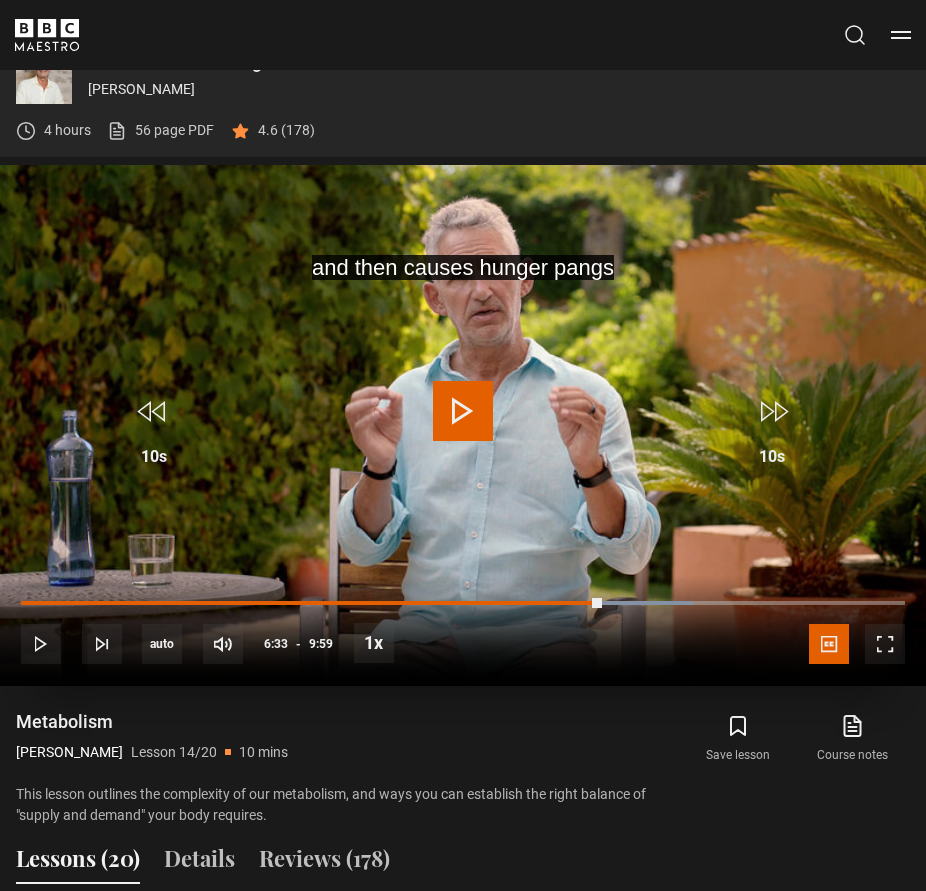 click at bounding box center [463, 411] 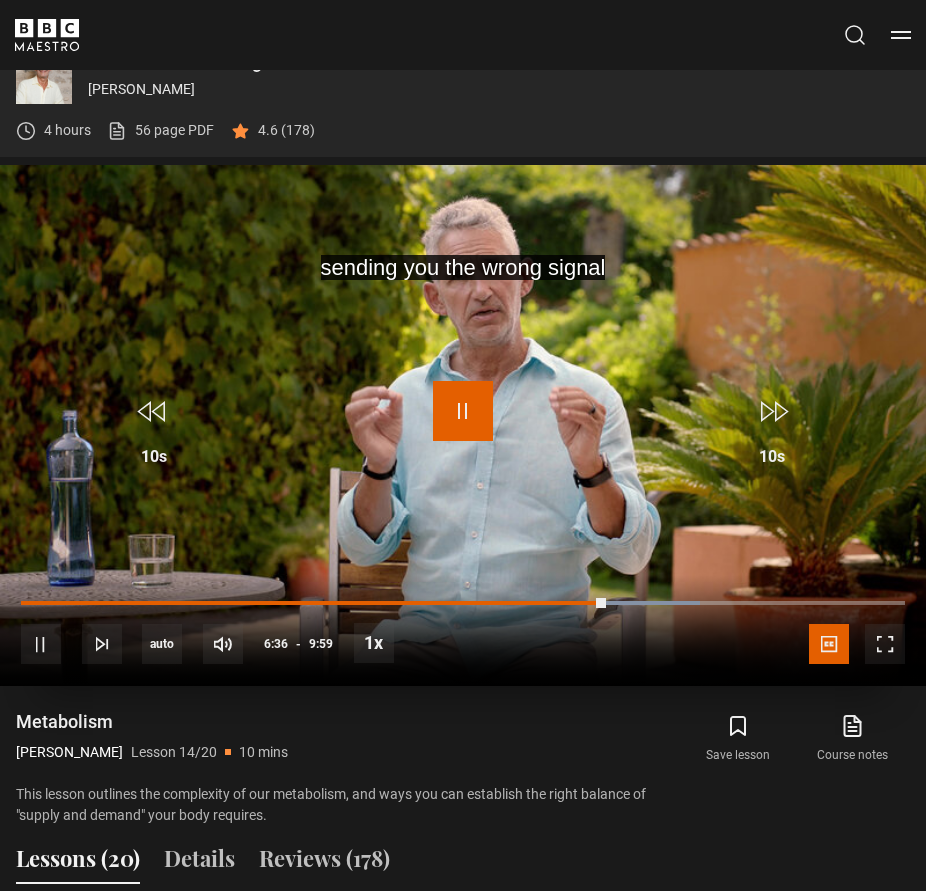 click at bounding box center (463, 411) 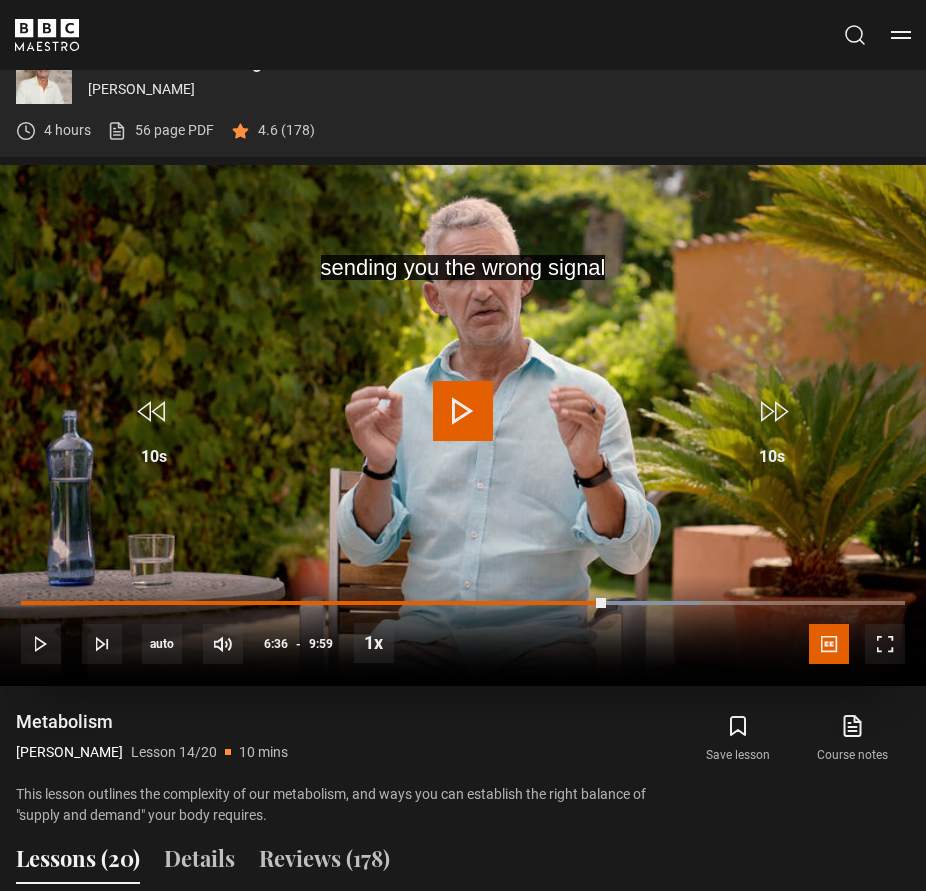 click at bounding box center [463, 411] 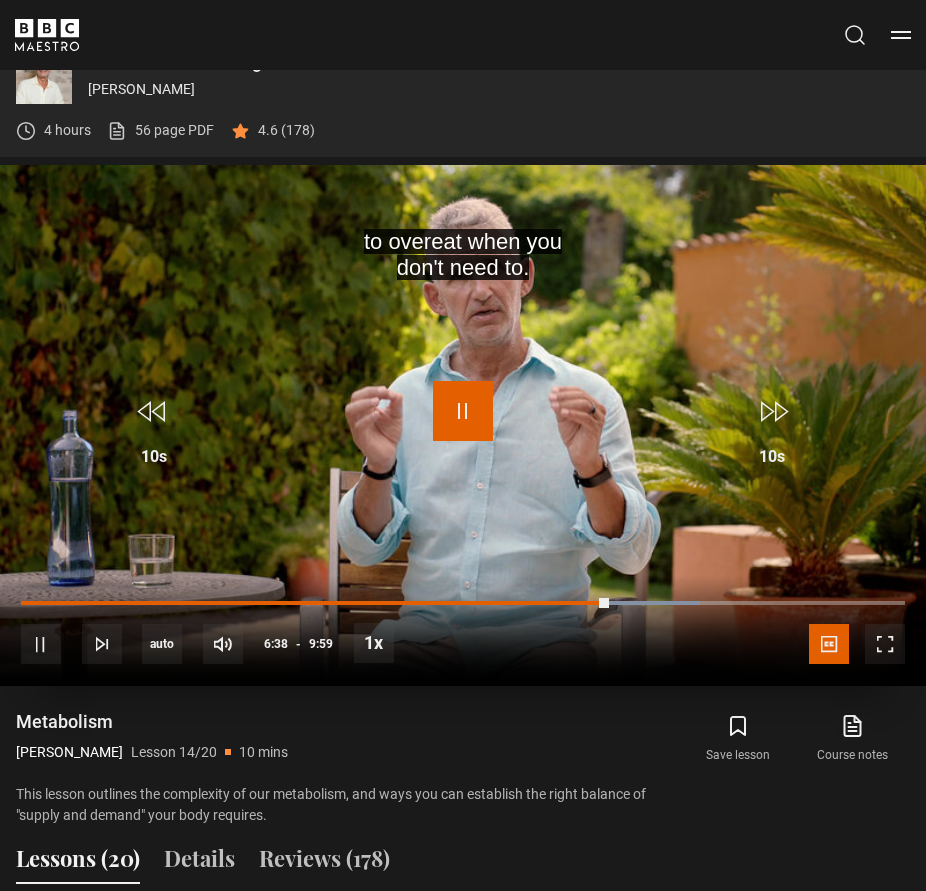 click at bounding box center (463, 411) 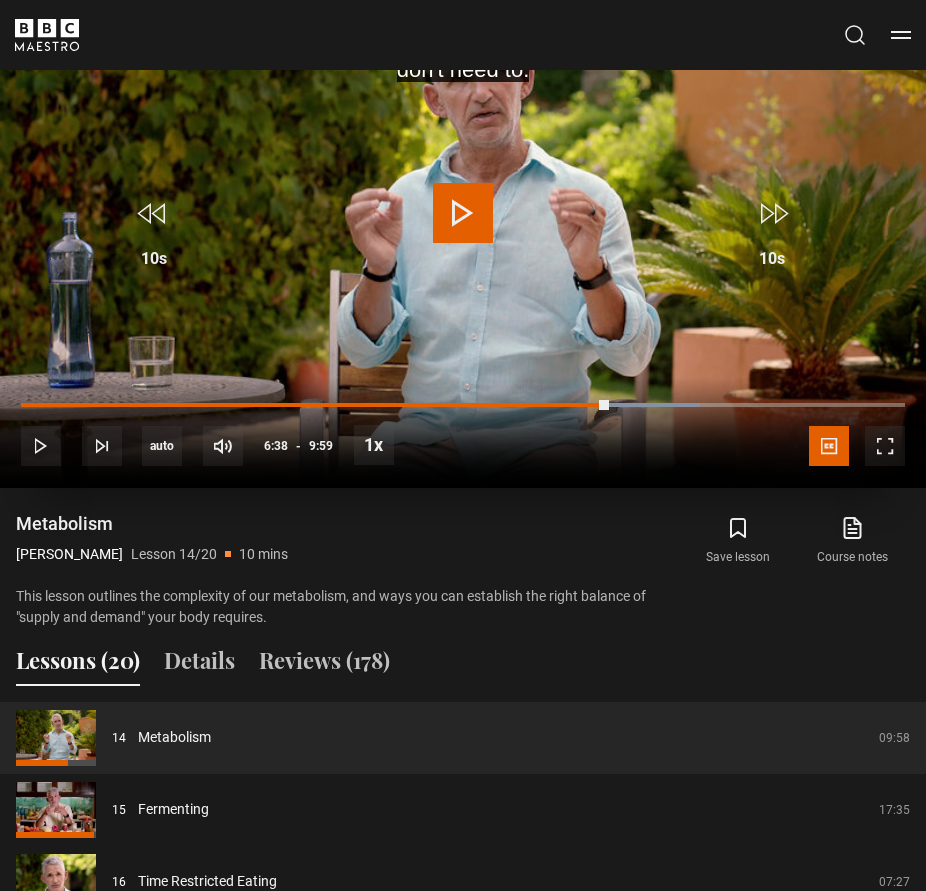 scroll, scrollTop: 1101, scrollLeft: 0, axis: vertical 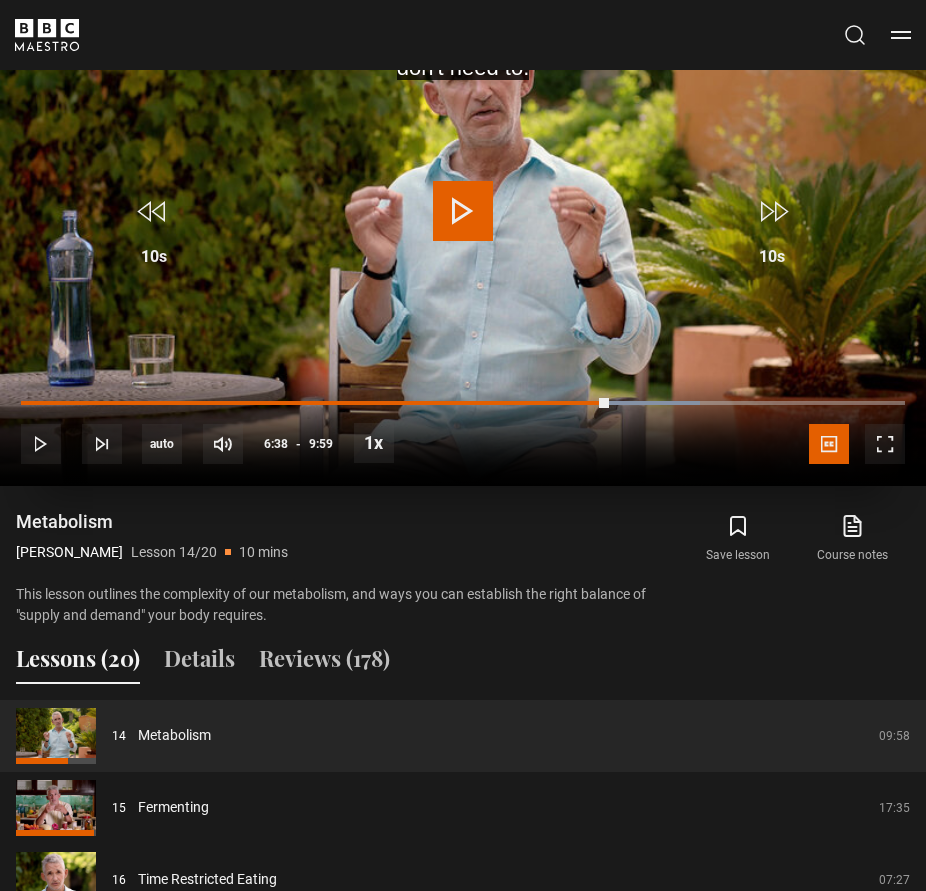 click at bounding box center (463, 211) 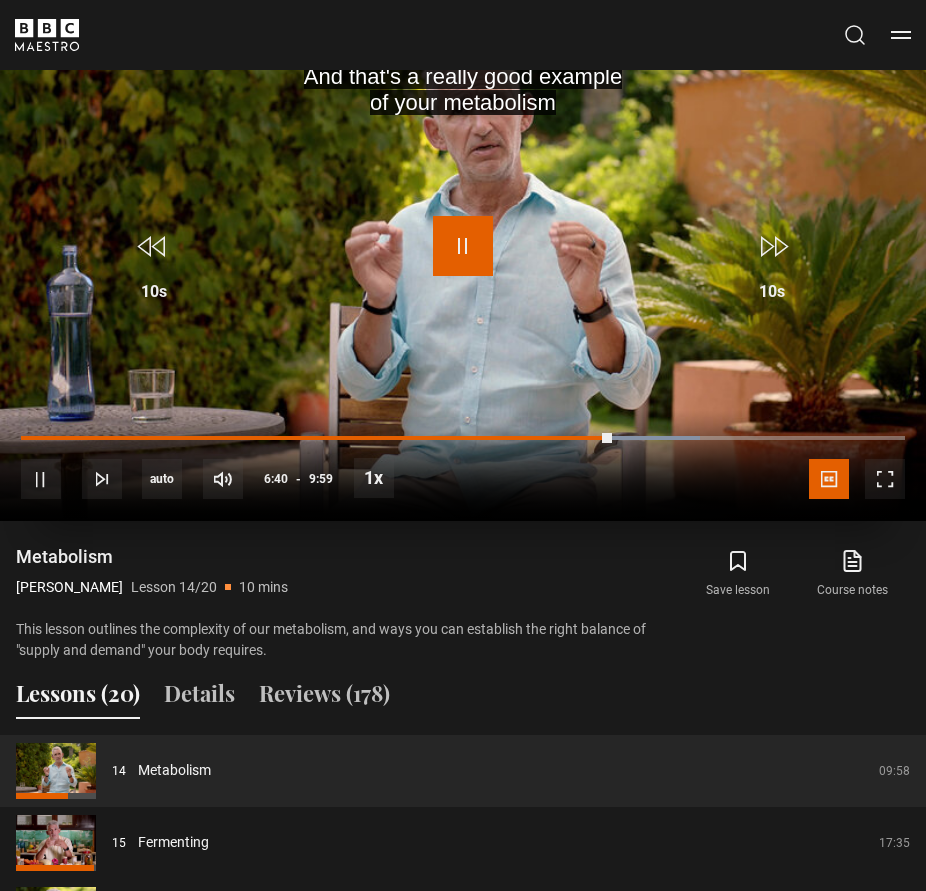 click at bounding box center [463, 246] 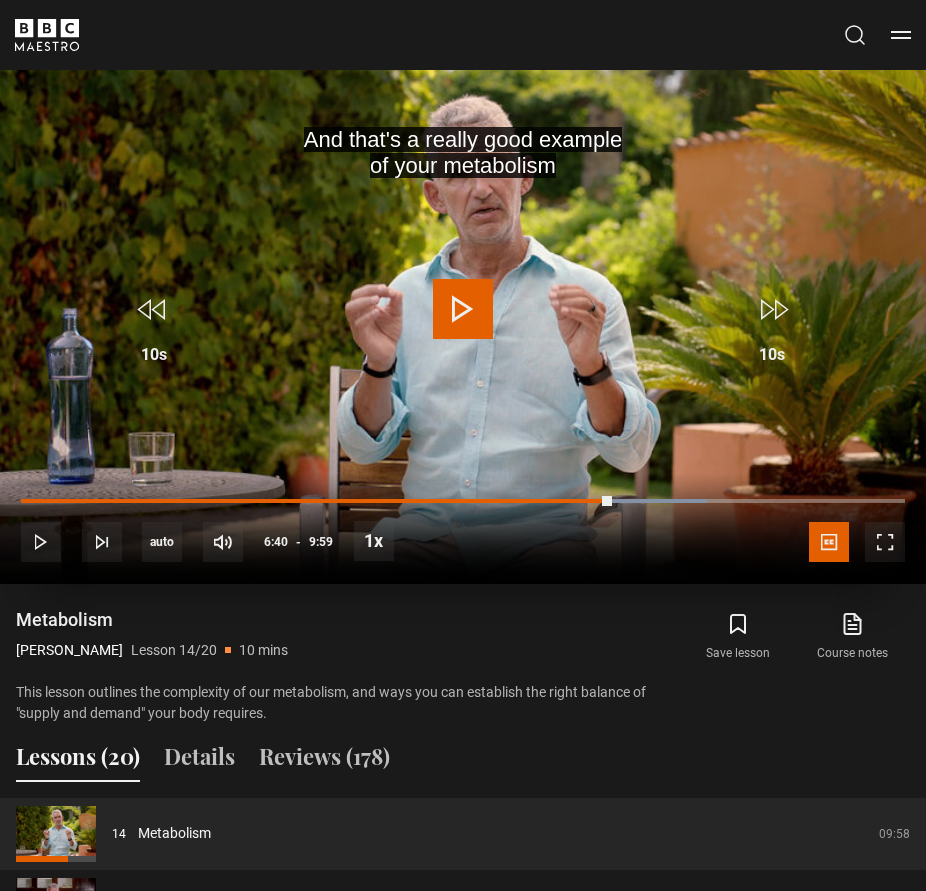 scroll, scrollTop: 866, scrollLeft: 0, axis: vertical 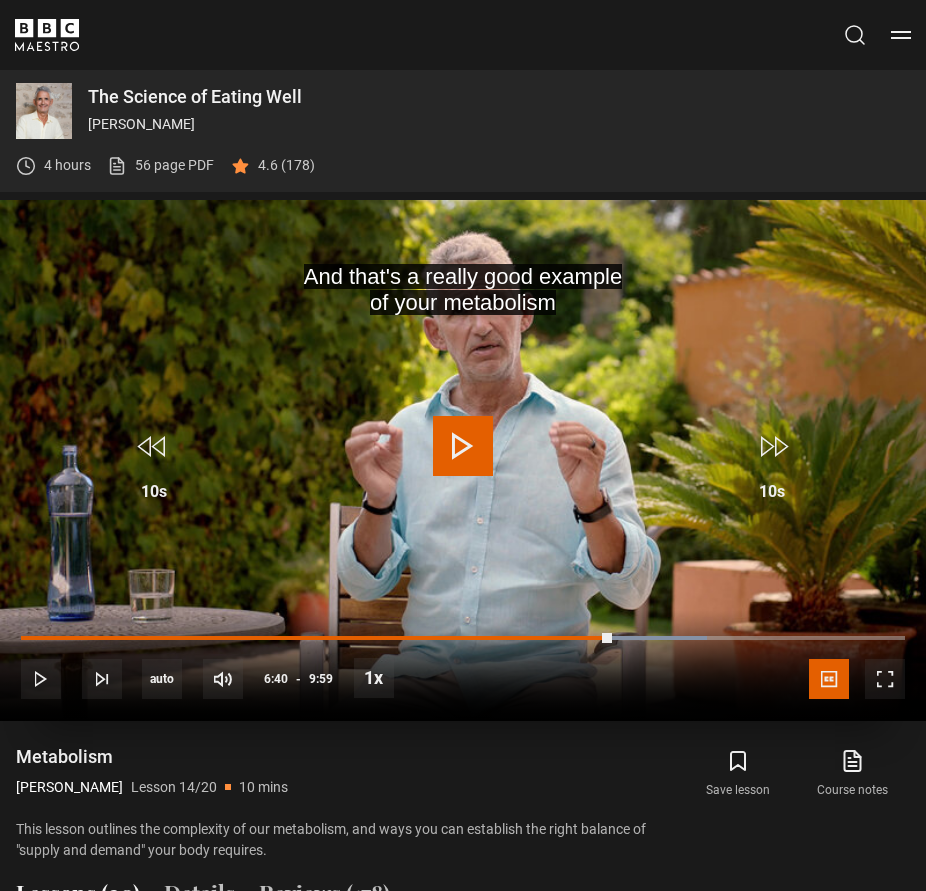 click at bounding box center [463, 446] 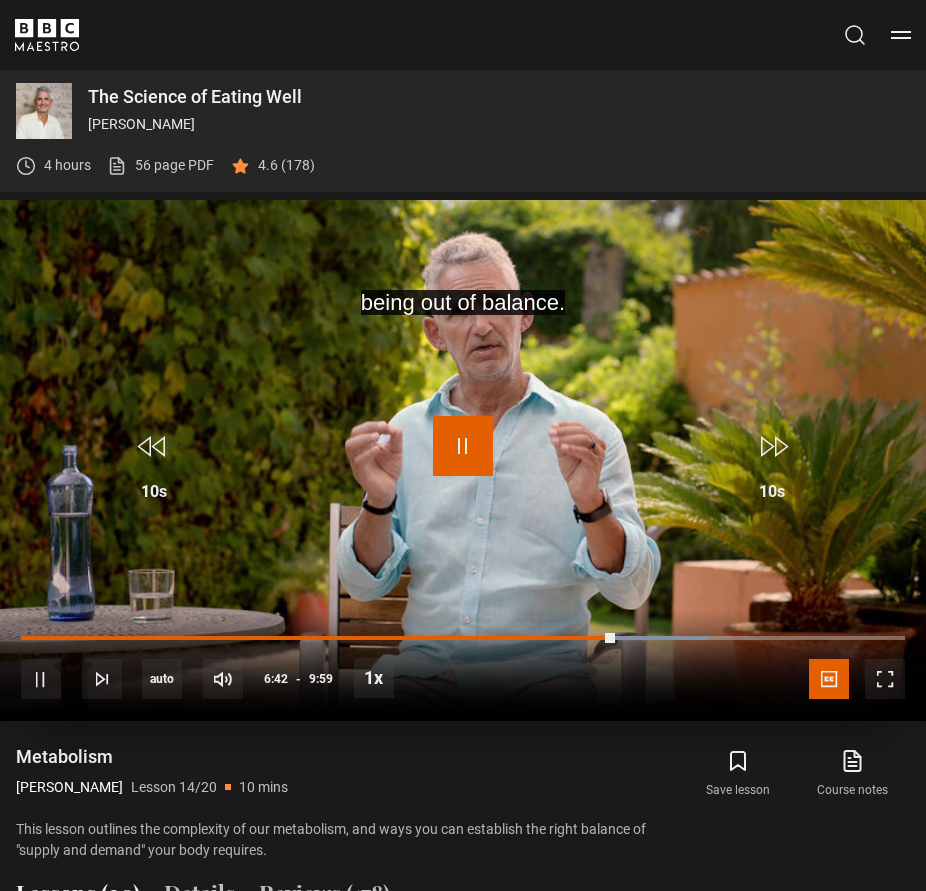 click at bounding box center [463, 446] 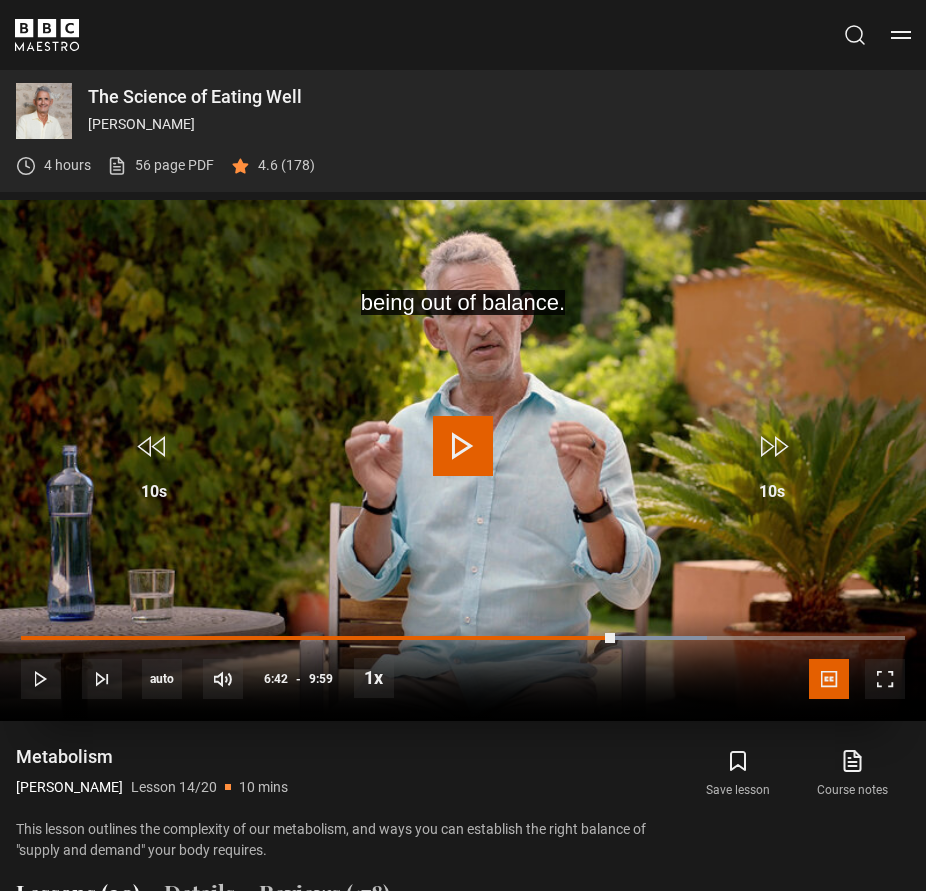 click at bounding box center (463, 446) 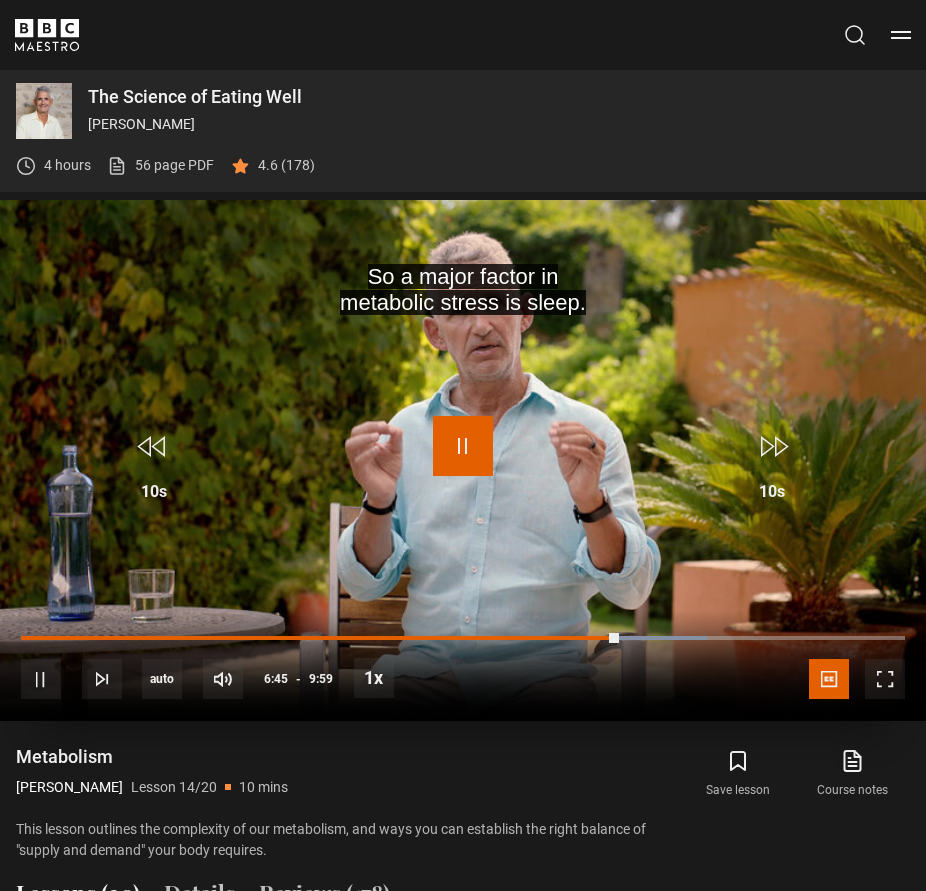 click at bounding box center (463, 446) 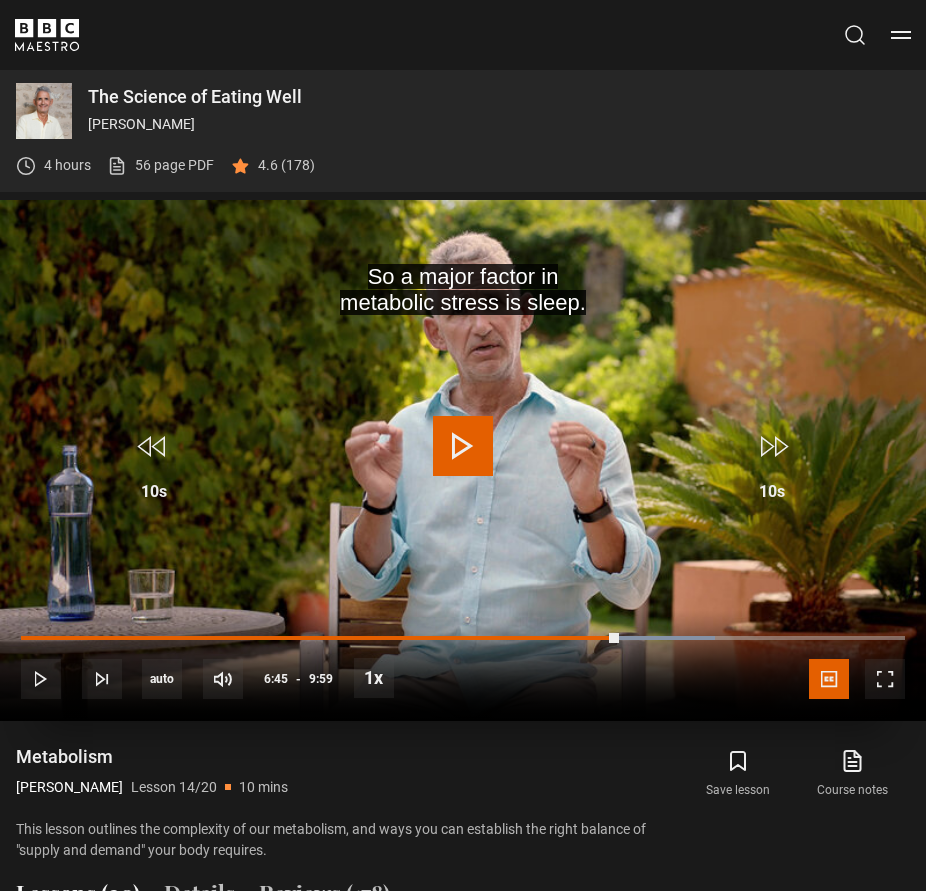 click at bounding box center [463, 446] 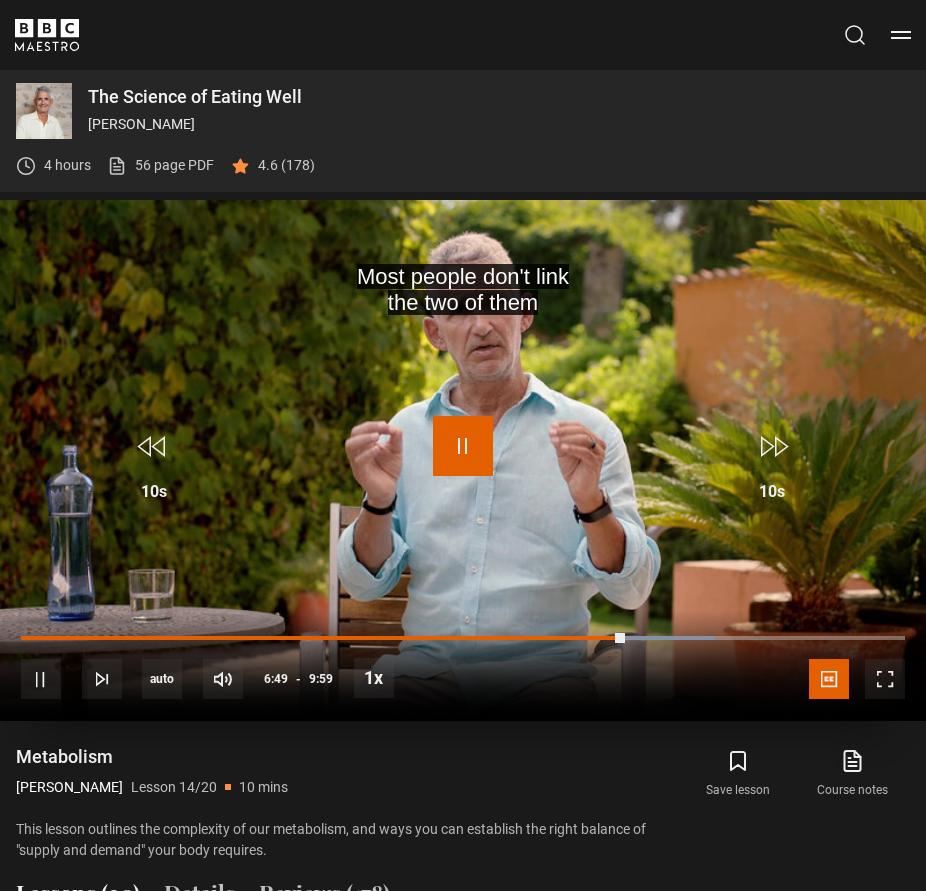 click at bounding box center [463, 446] 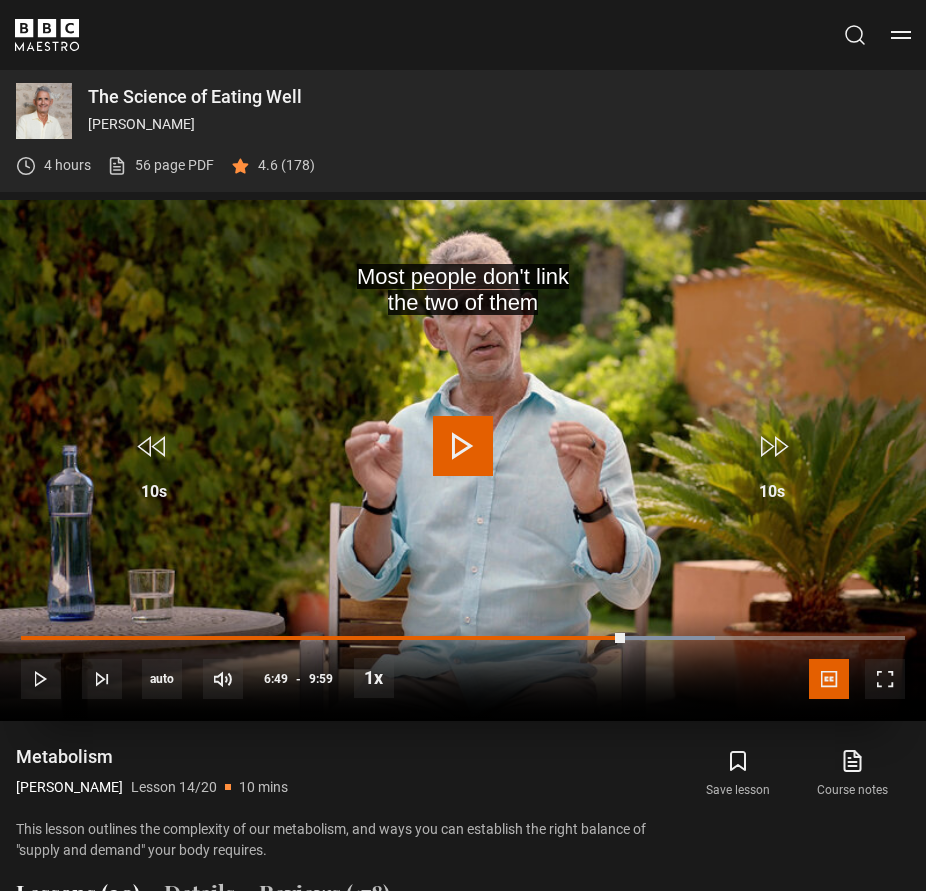 click at bounding box center [463, 446] 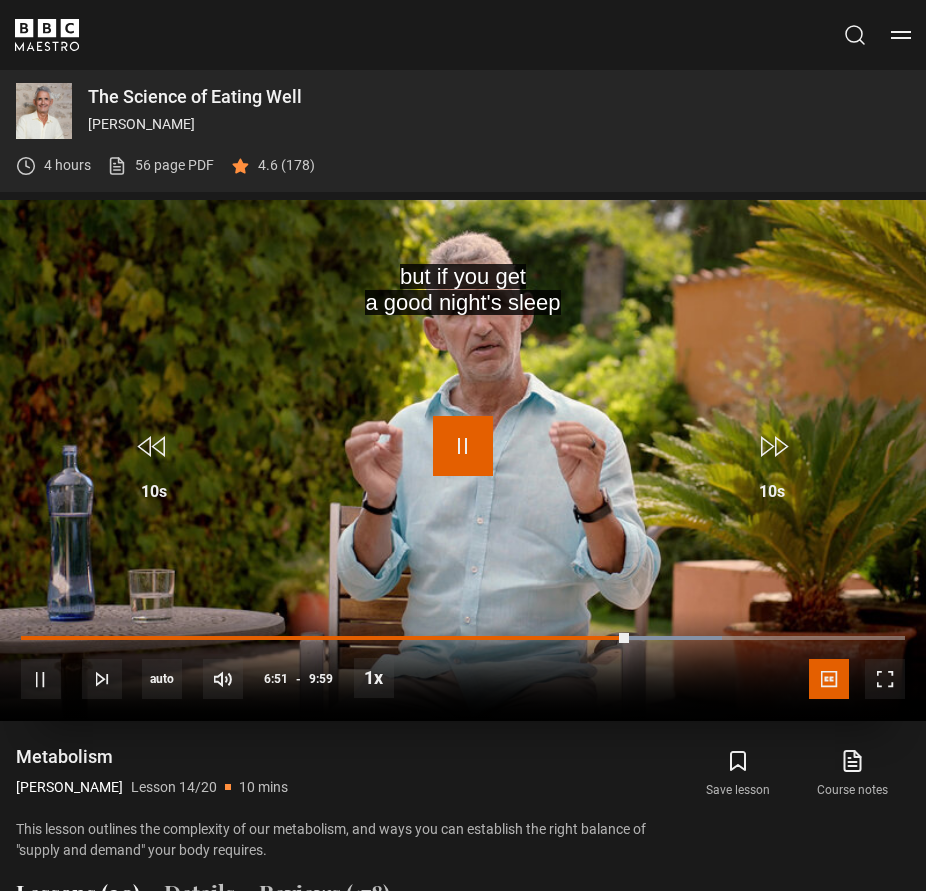 click at bounding box center [463, 446] 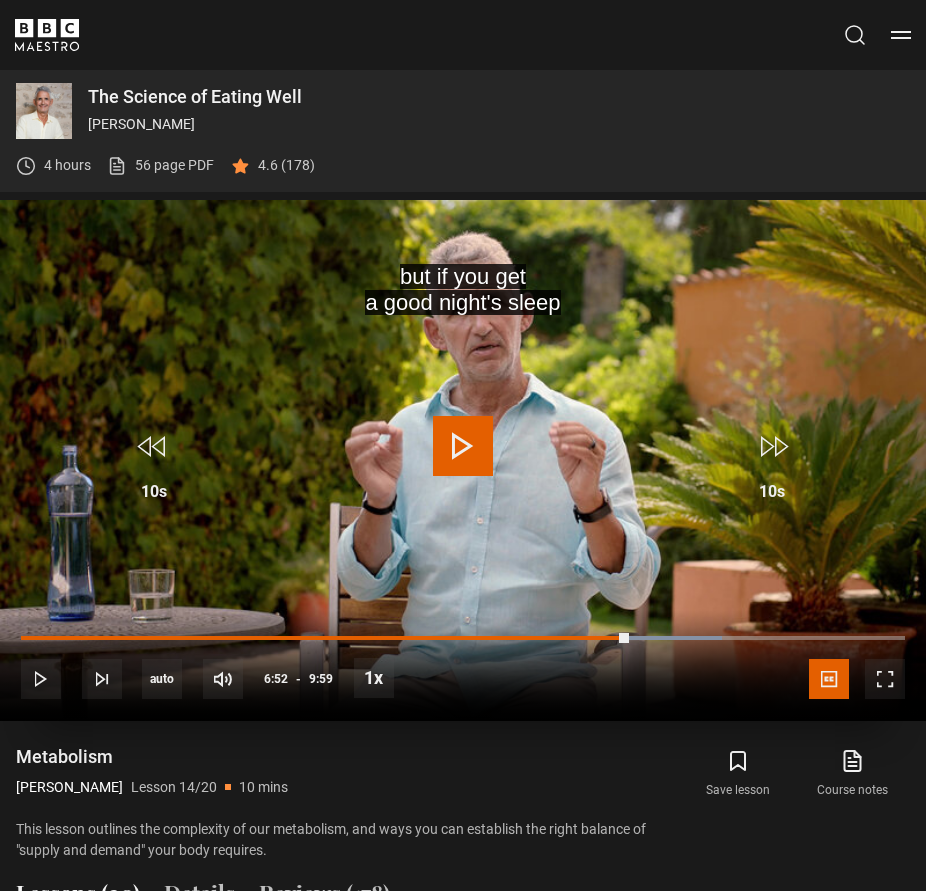 click at bounding box center (463, 460) 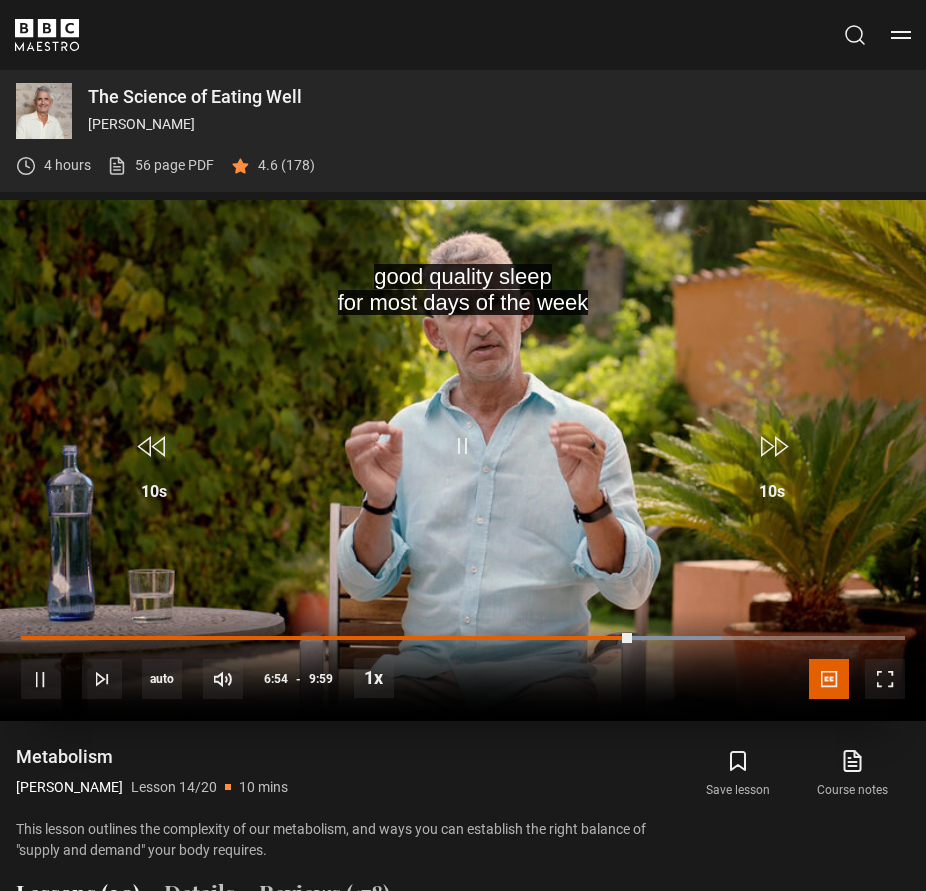 click at bounding box center (463, 460) 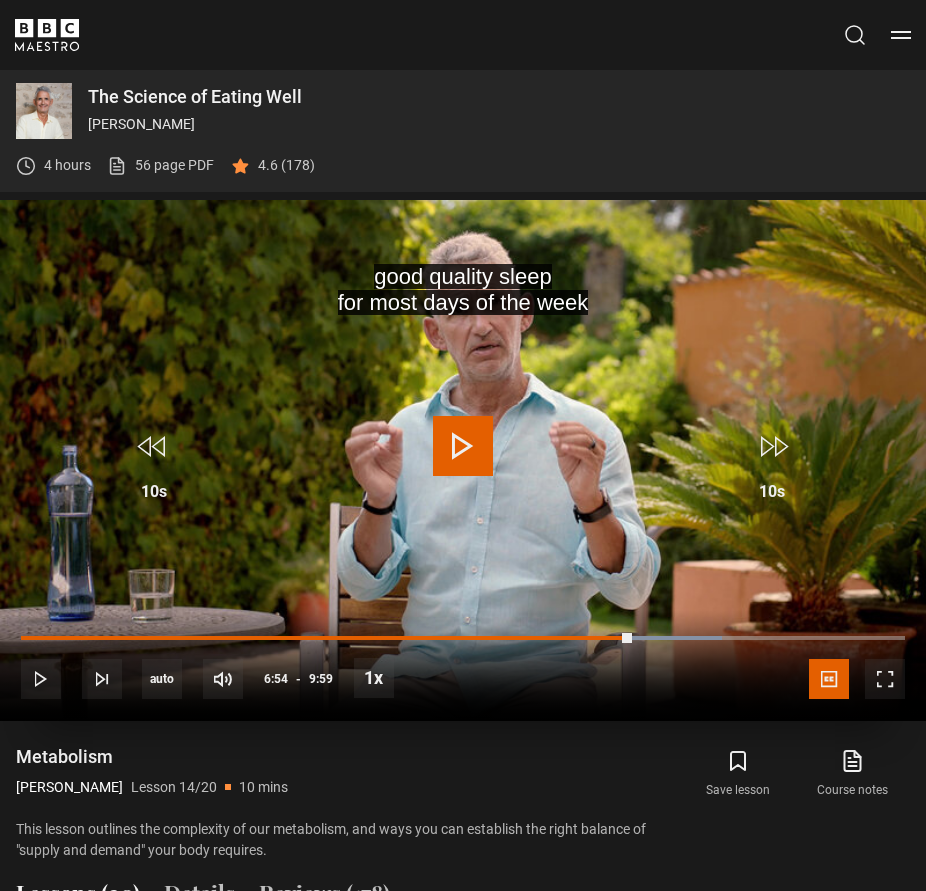 click at bounding box center [463, 446] 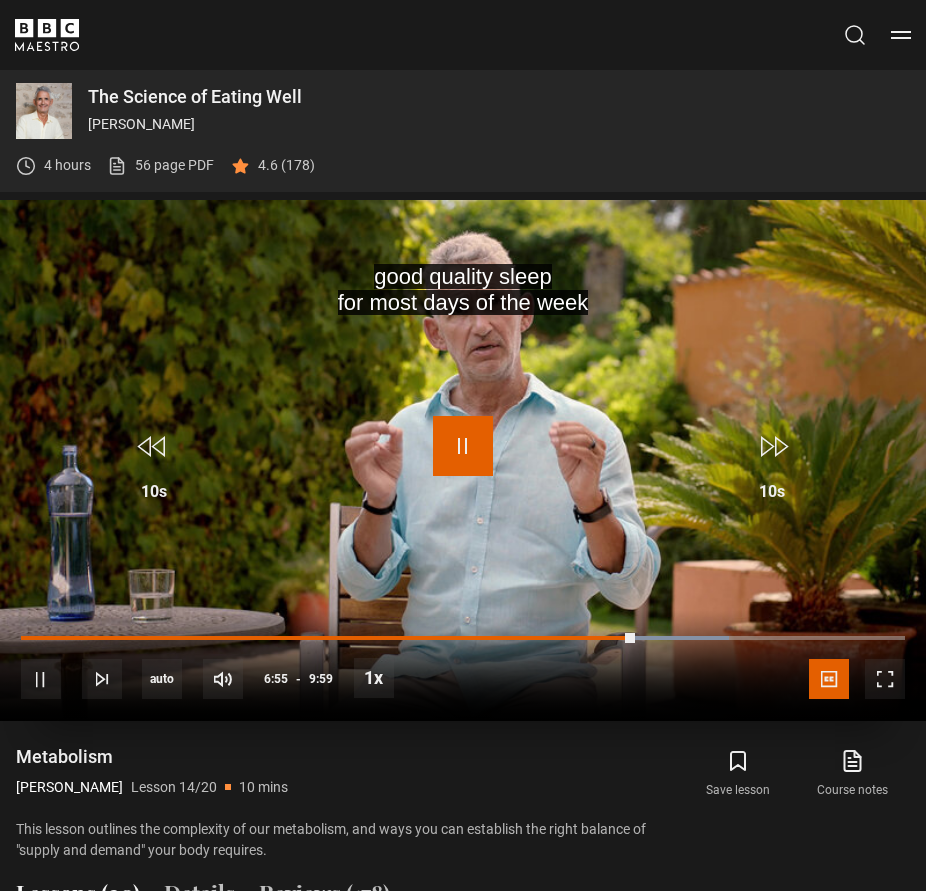 click at bounding box center [463, 446] 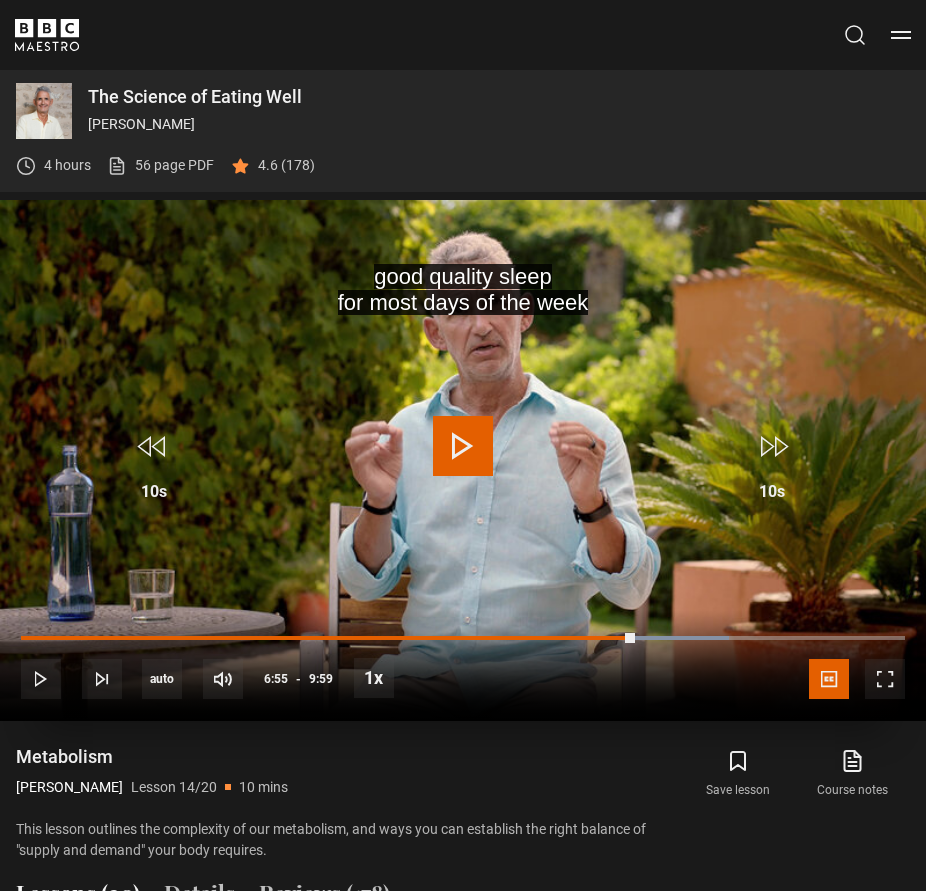 click at bounding box center (463, 446) 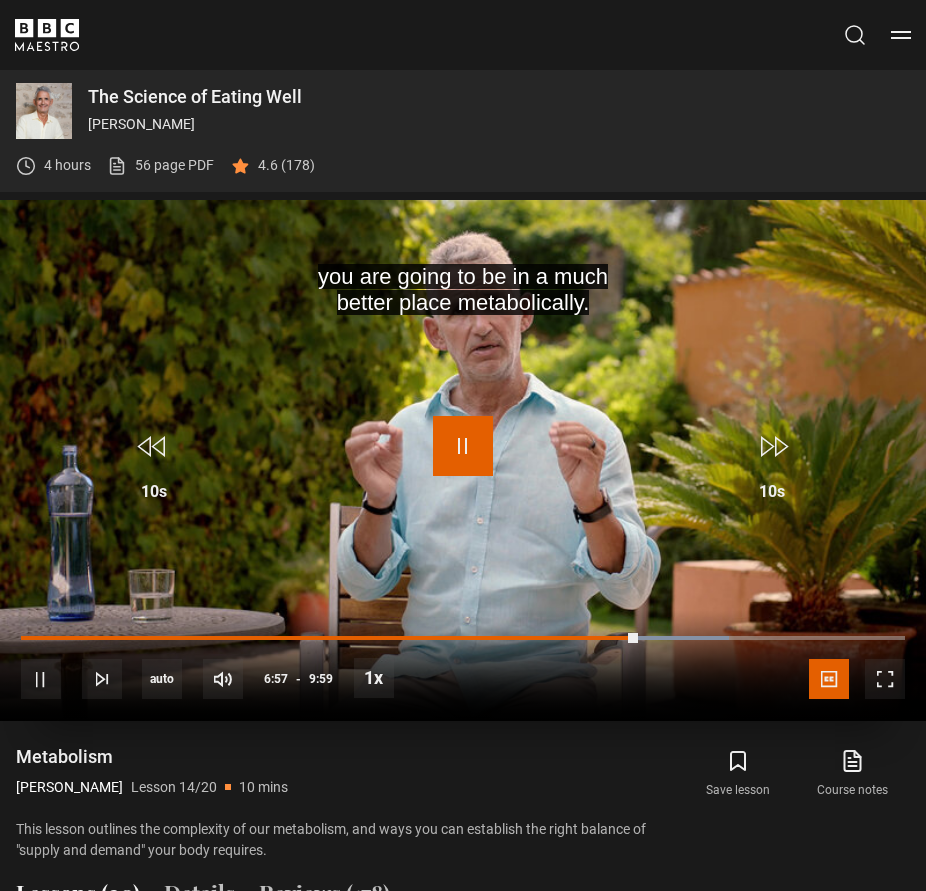 click at bounding box center [463, 446] 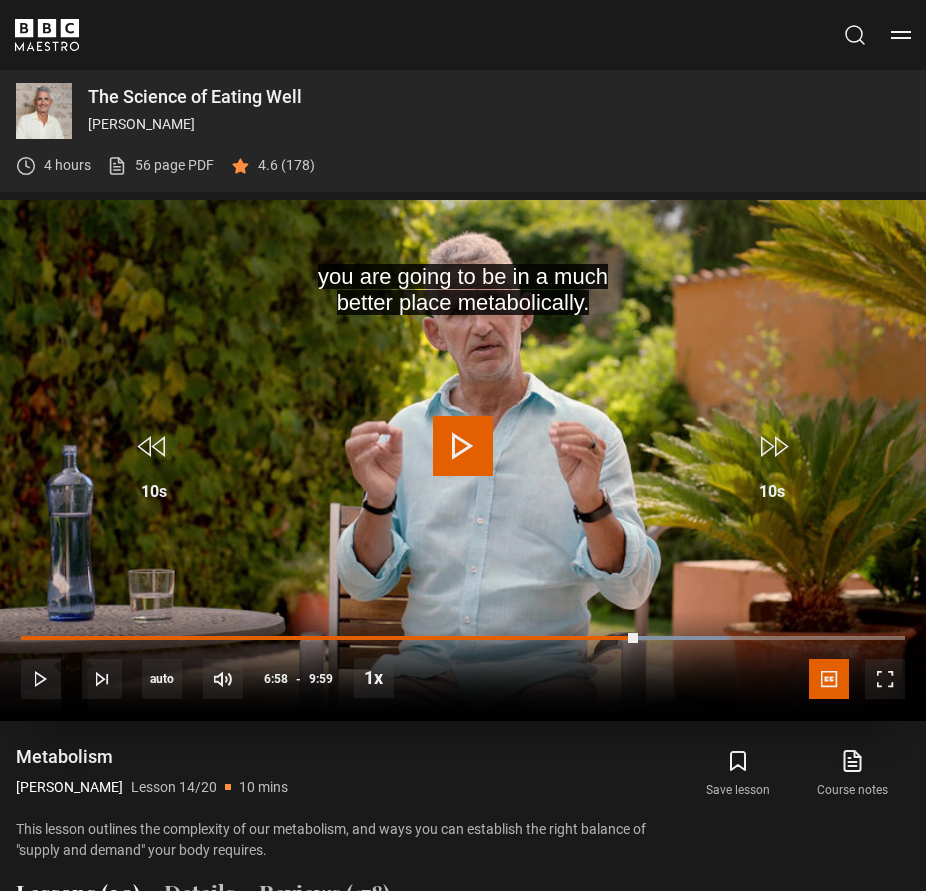 click at bounding box center [463, 446] 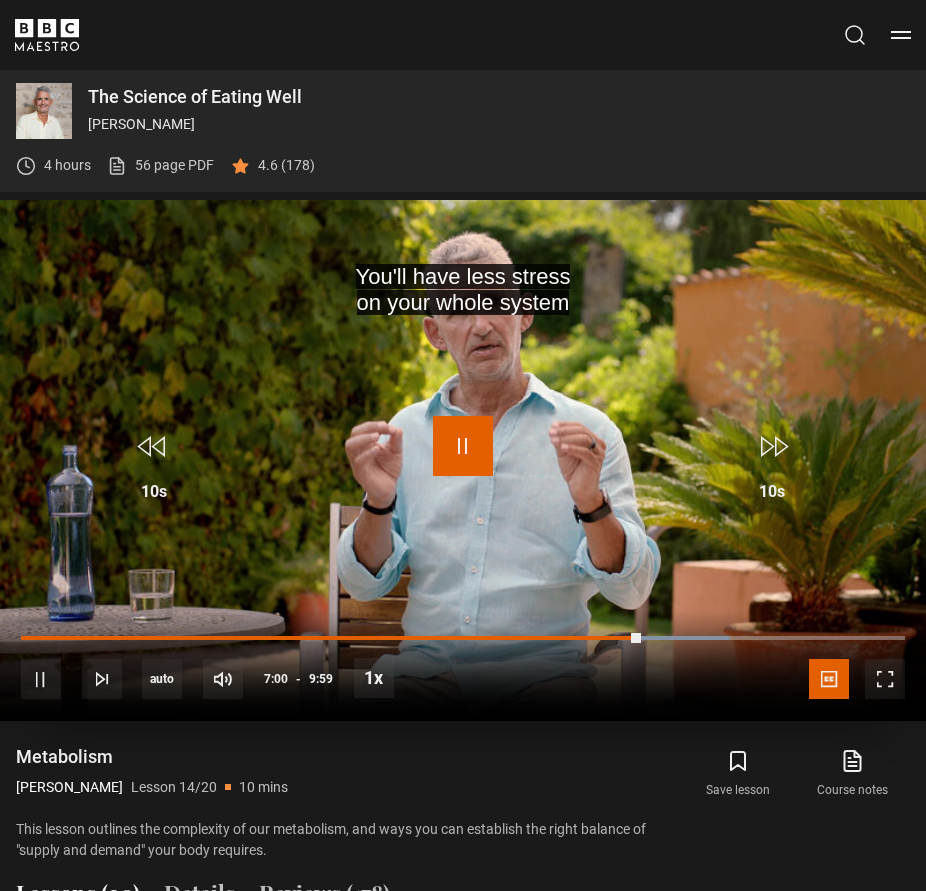 click at bounding box center (463, 446) 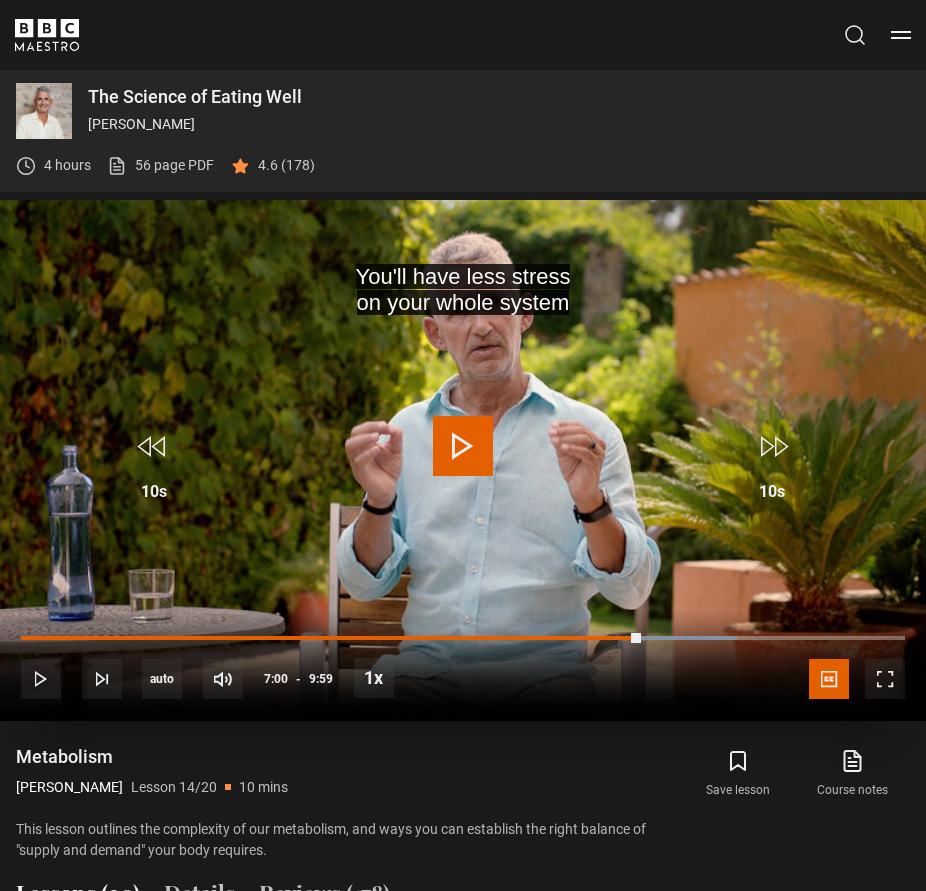 click at bounding box center [463, 446] 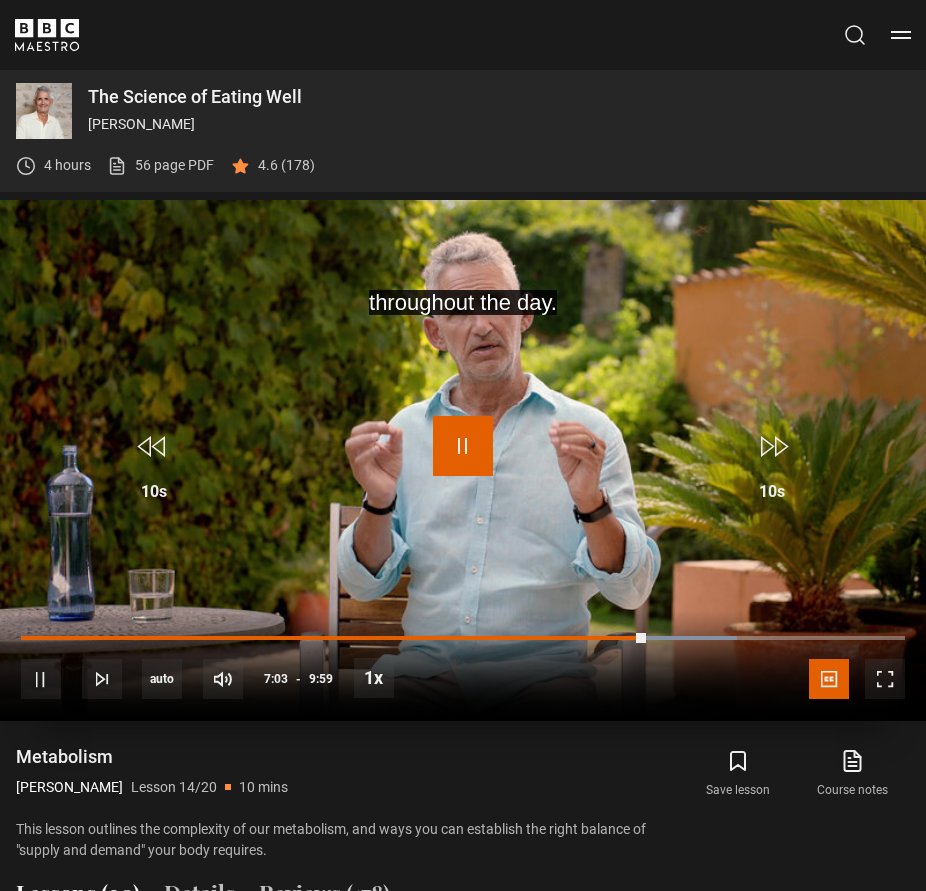 click at bounding box center [463, 446] 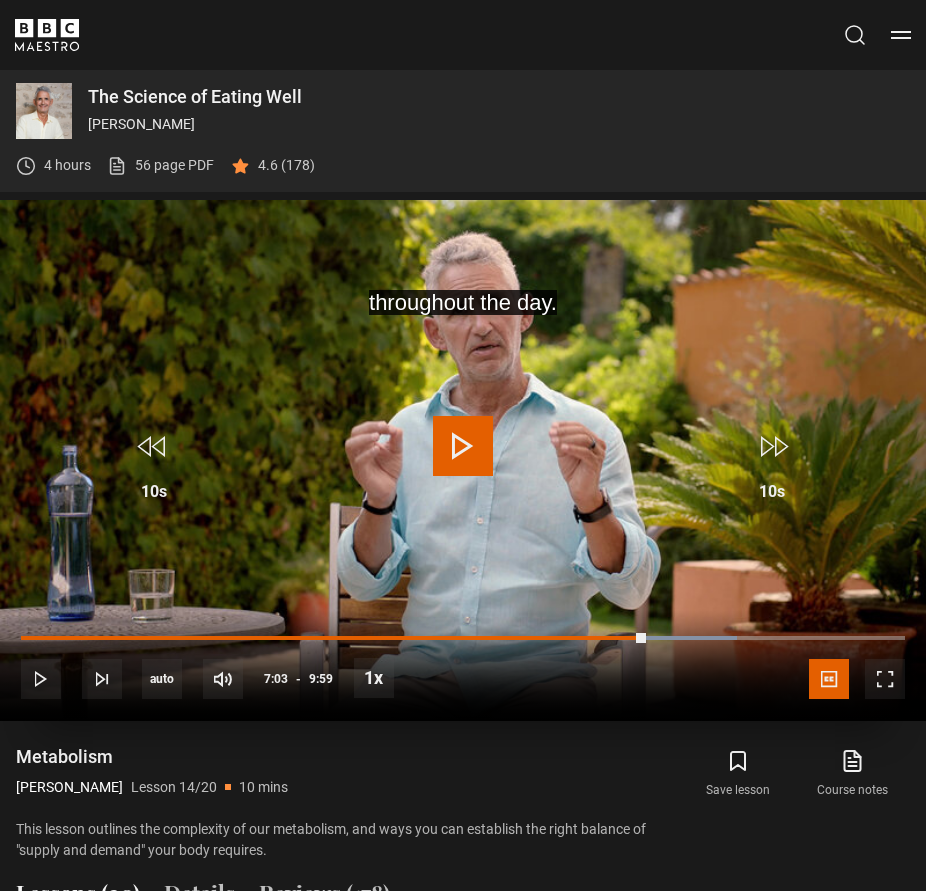 click at bounding box center (463, 446) 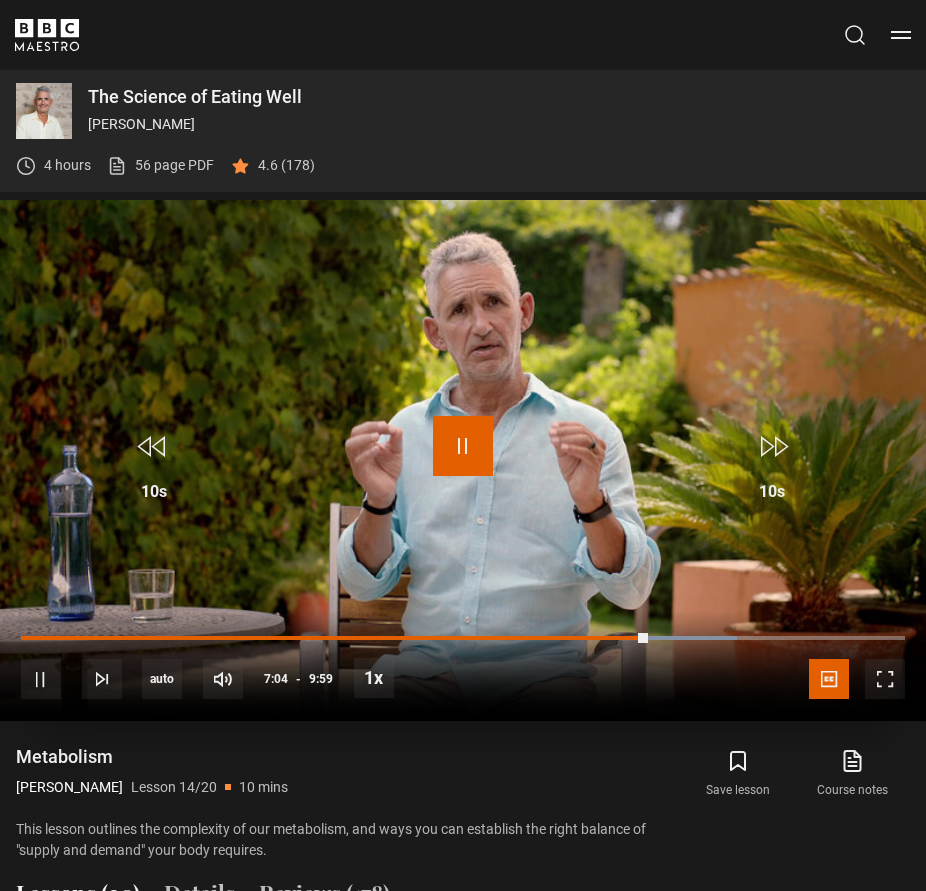click at bounding box center (463, 446) 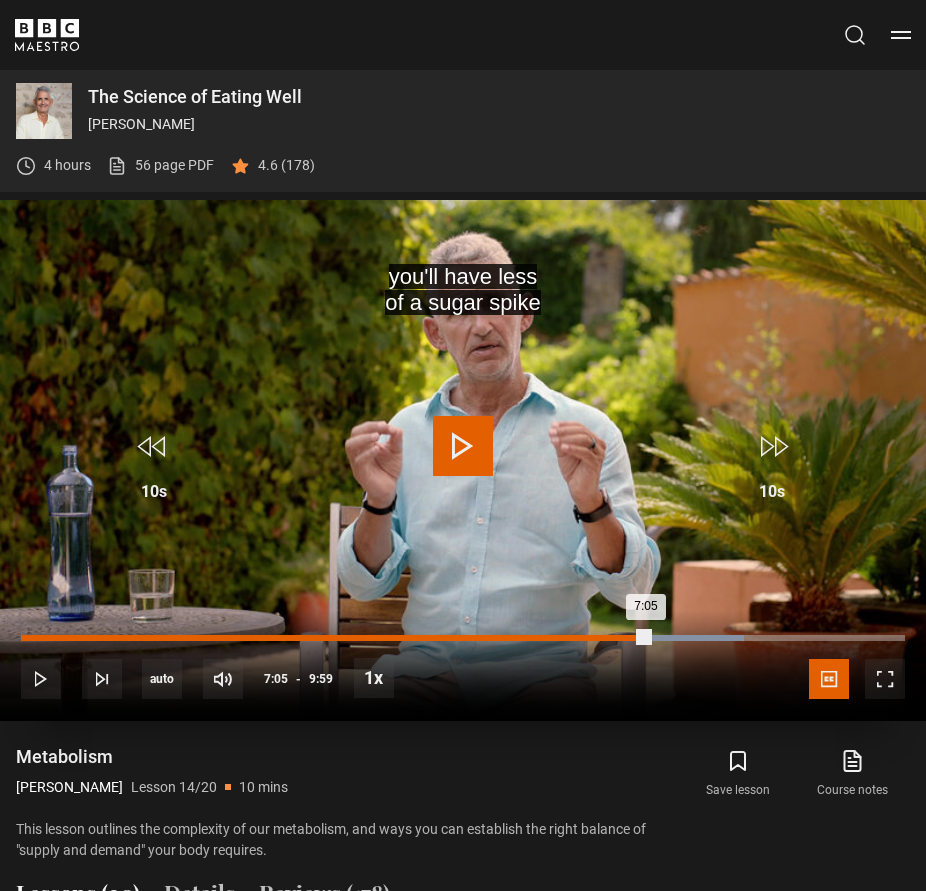 click on "7:05" at bounding box center [335, 638] 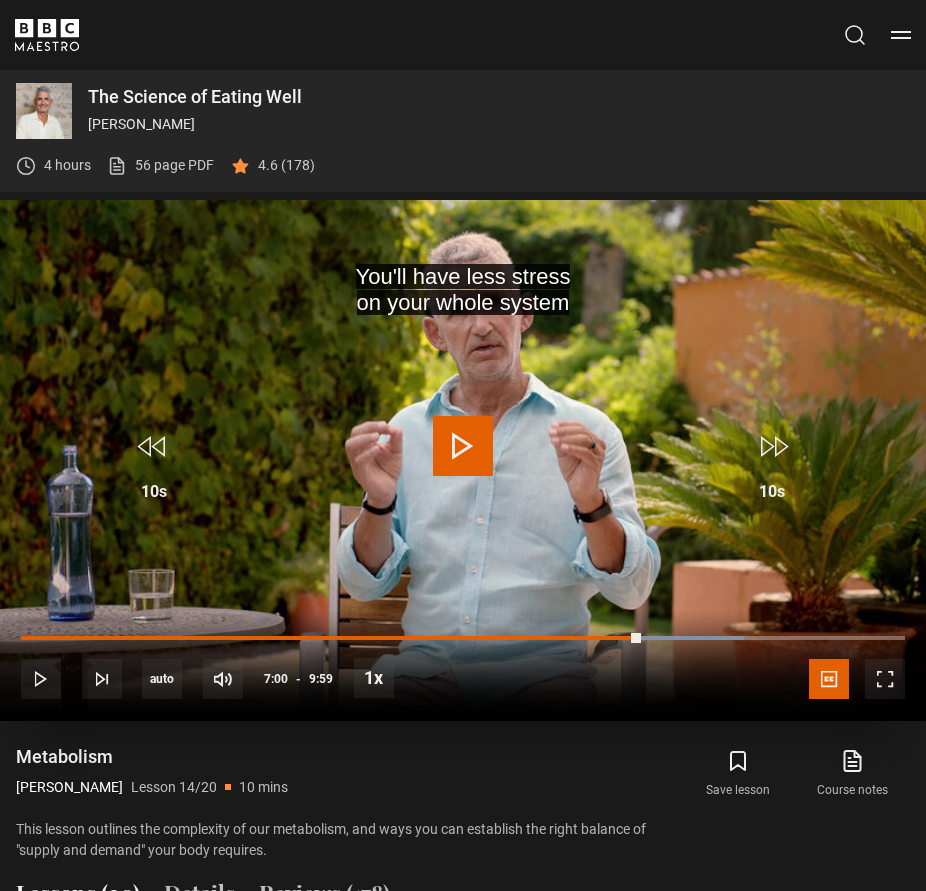 click at bounding box center [463, 446] 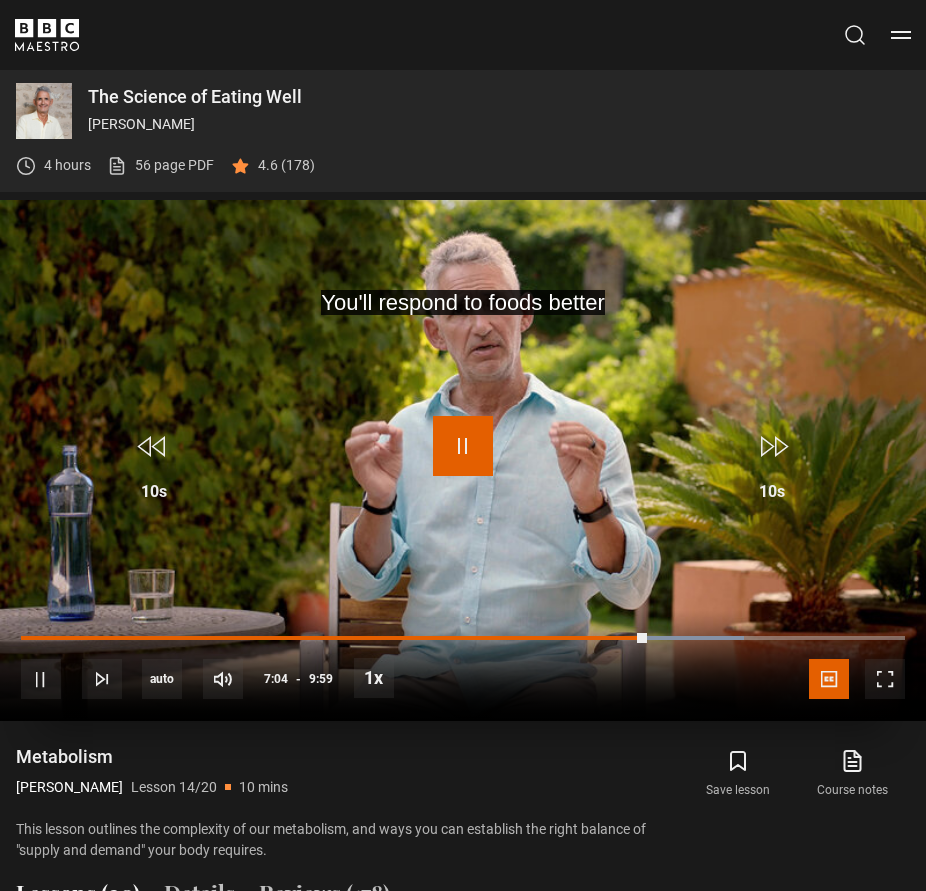 click at bounding box center [463, 446] 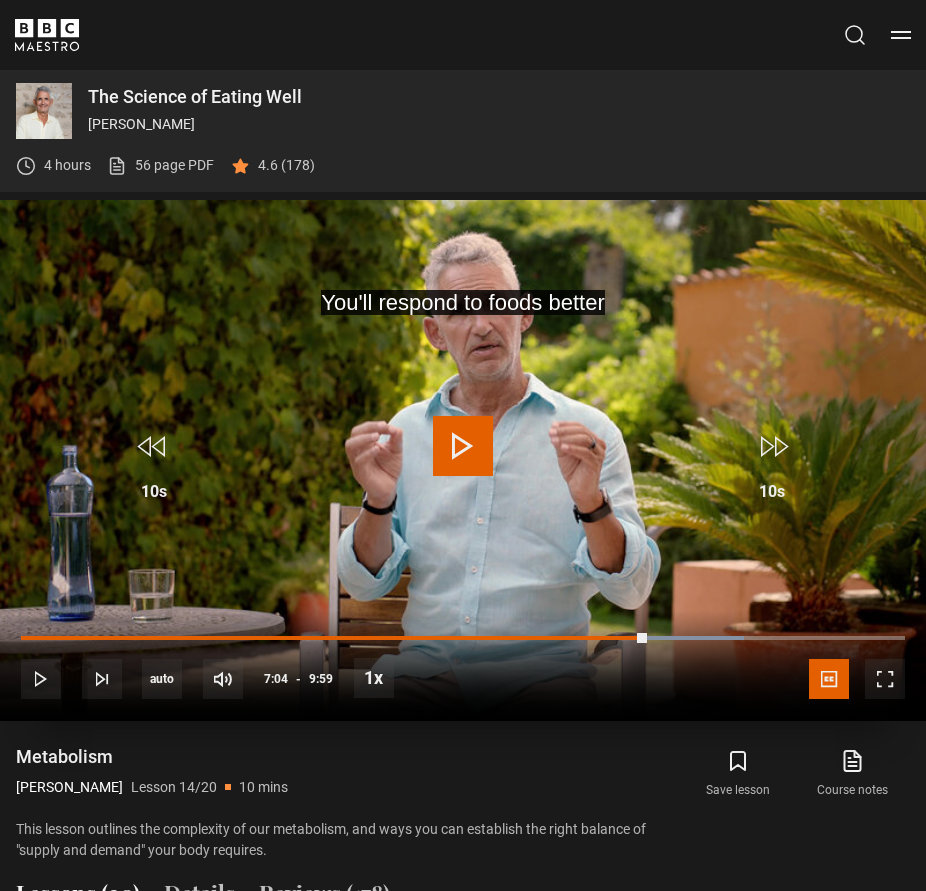 click at bounding box center [463, 446] 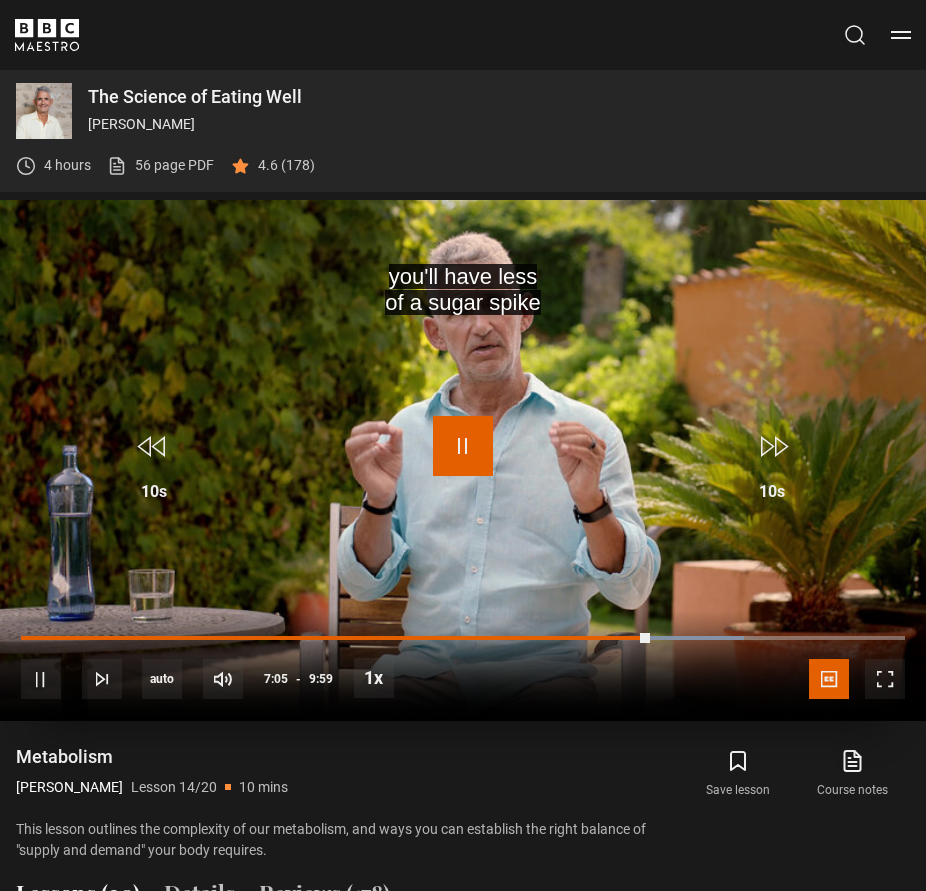 click at bounding box center [463, 446] 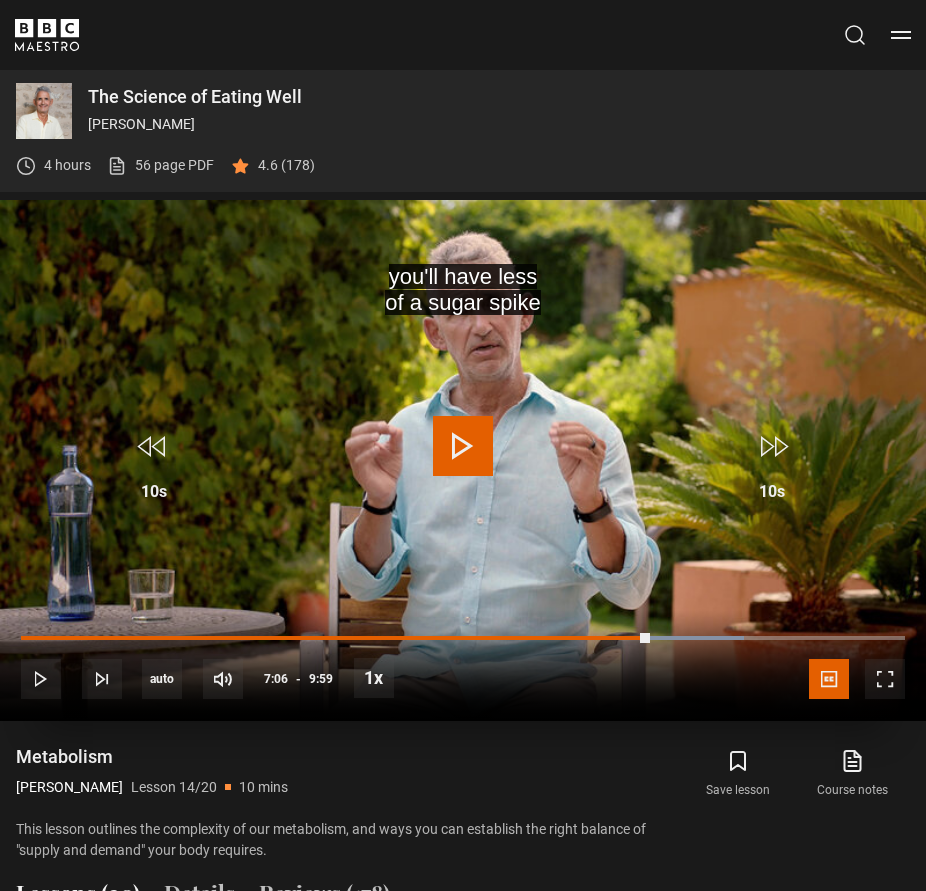 click at bounding box center (463, 446) 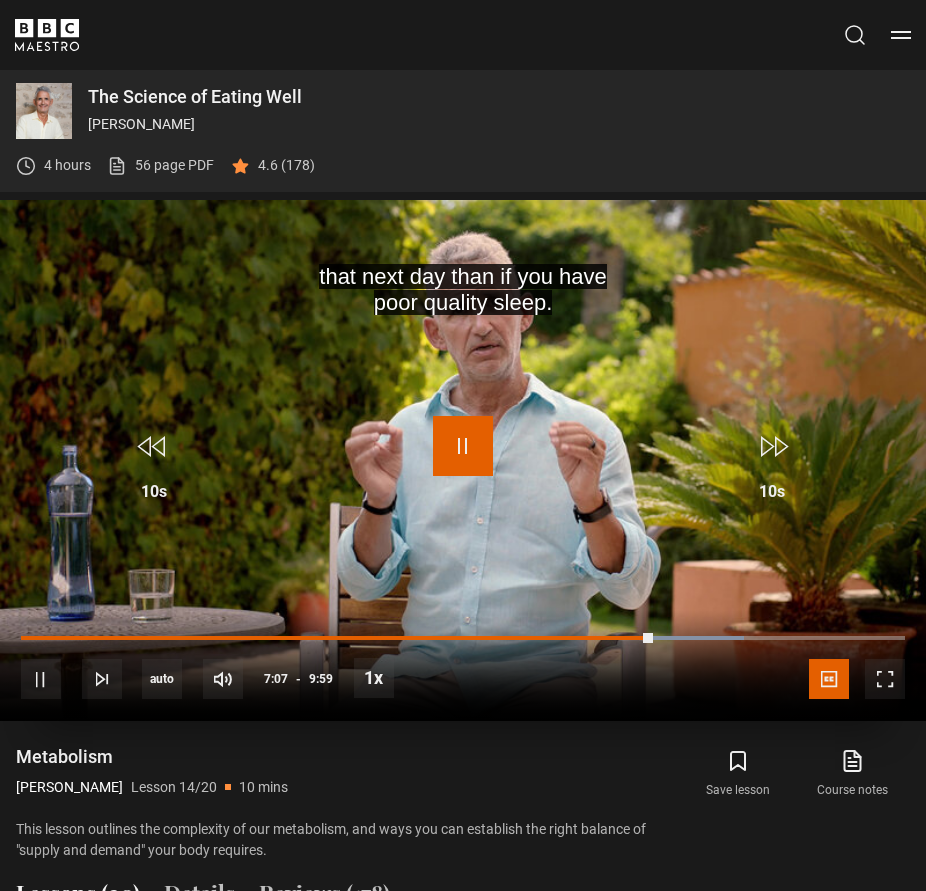 click at bounding box center (463, 446) 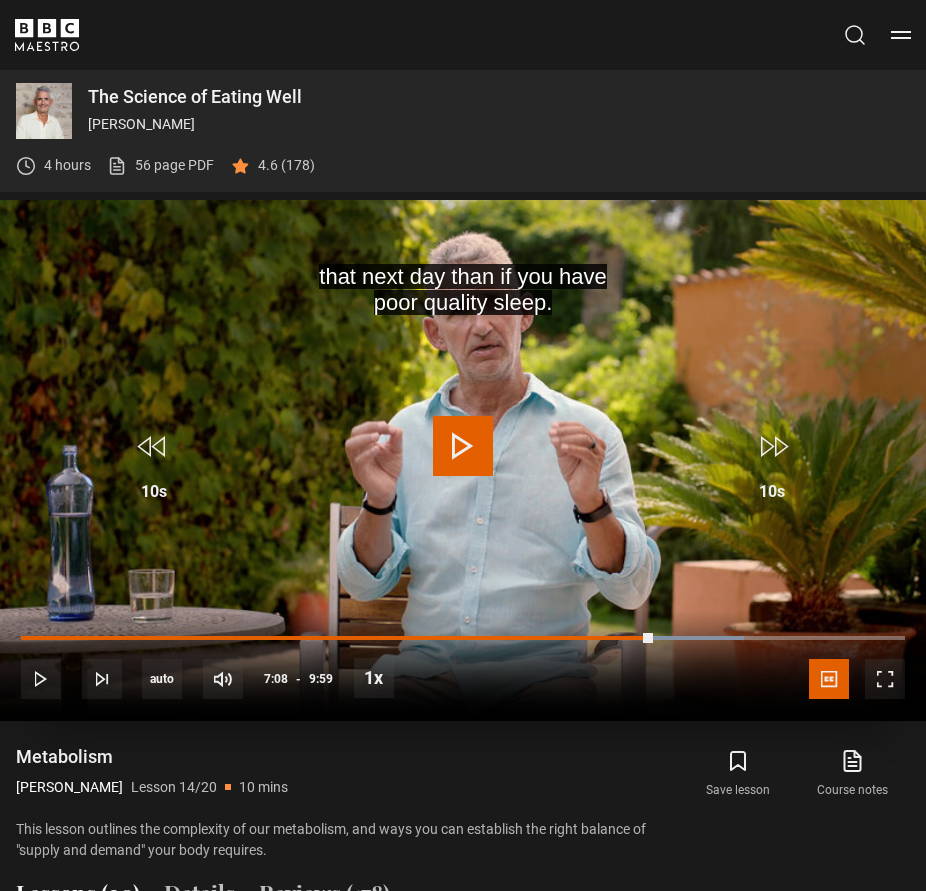 click at bounding box center (463, 446) 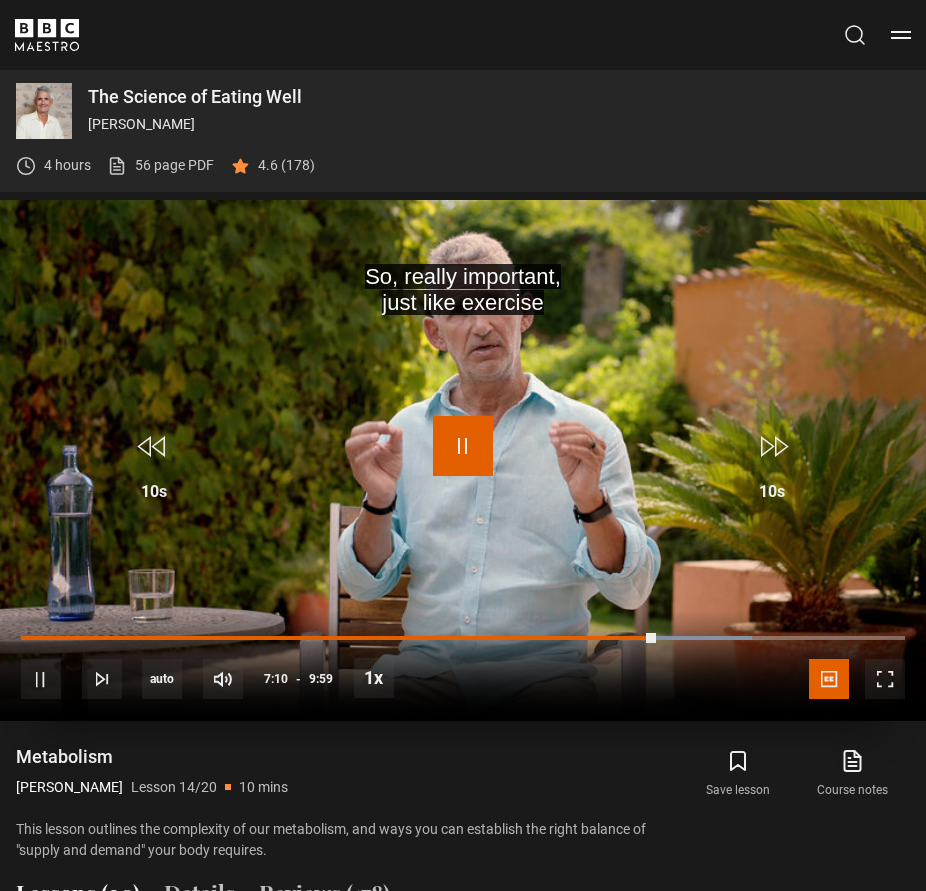 click at bounding box center (463, 446) 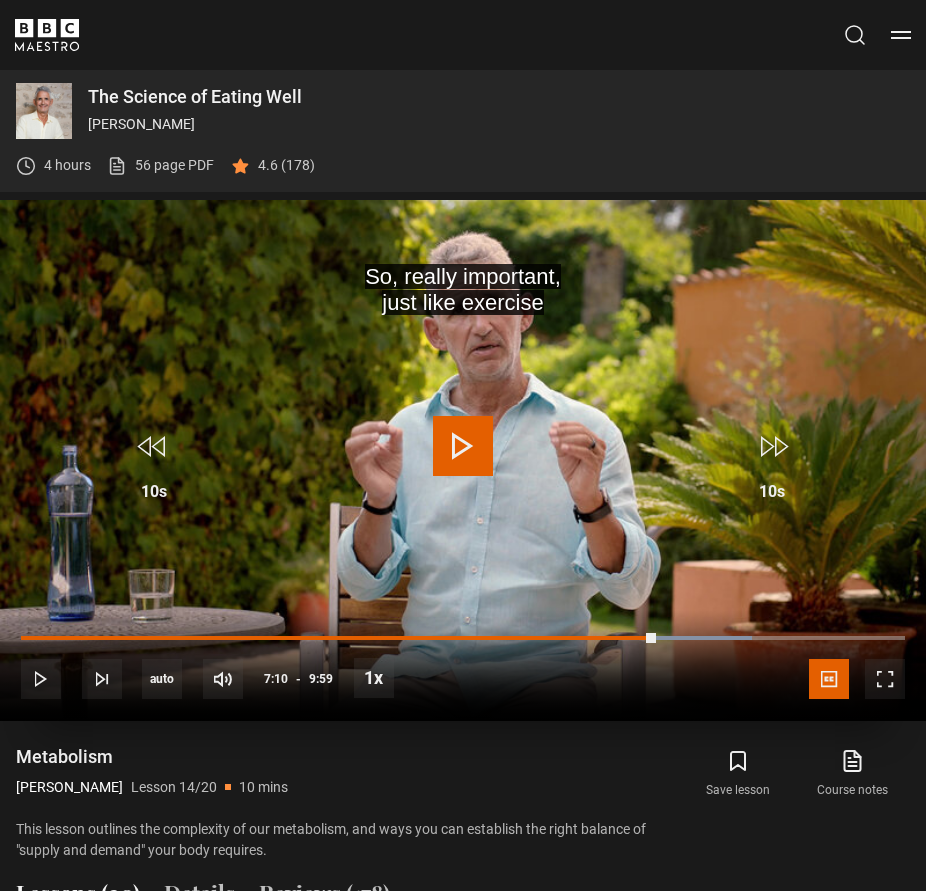 click at bounding box center (463, 446) 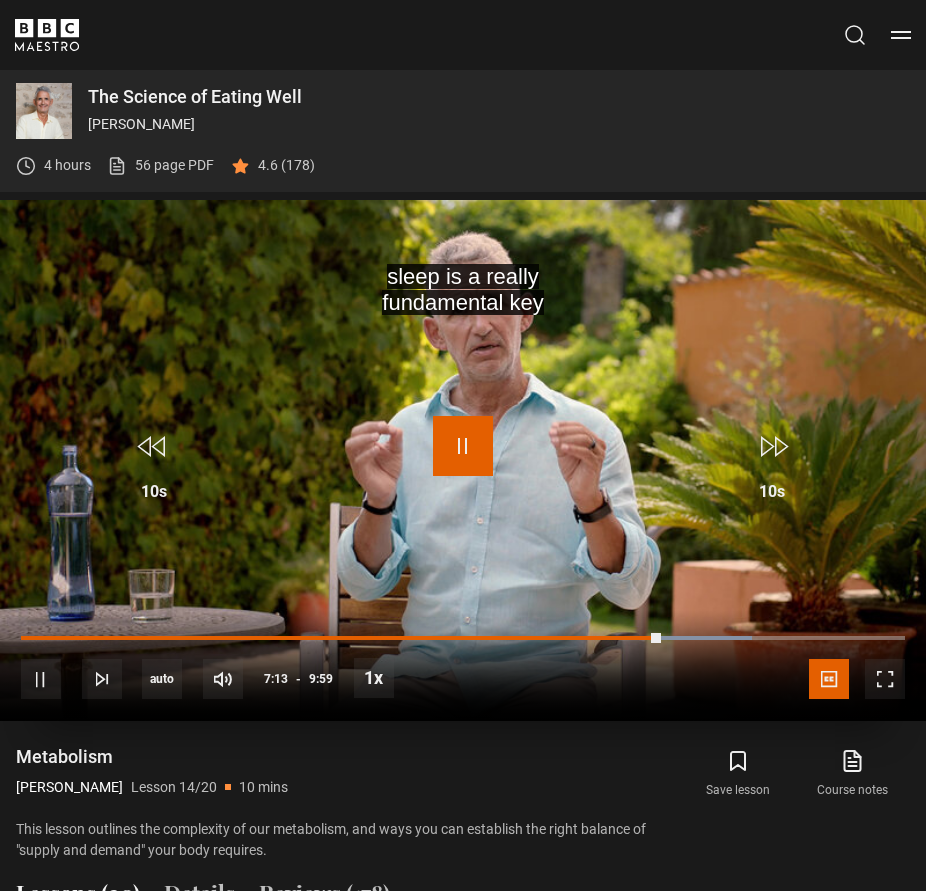 click at bounding box center (463, 446) 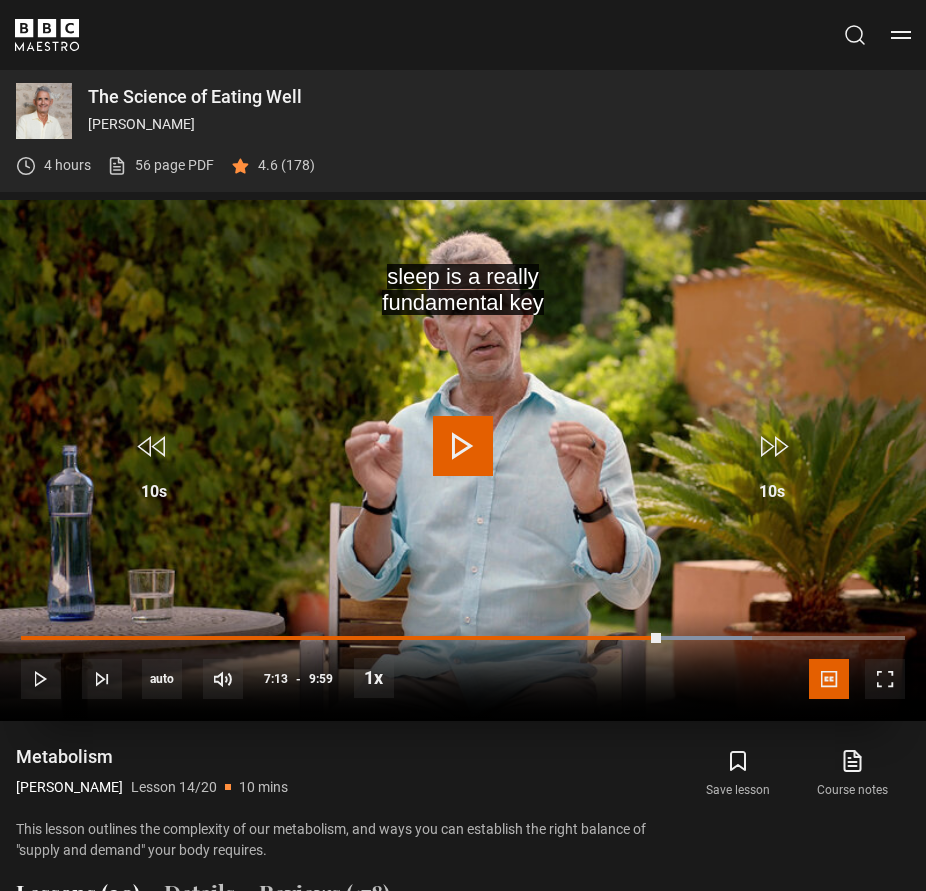 click at bounding box center (463, 446) 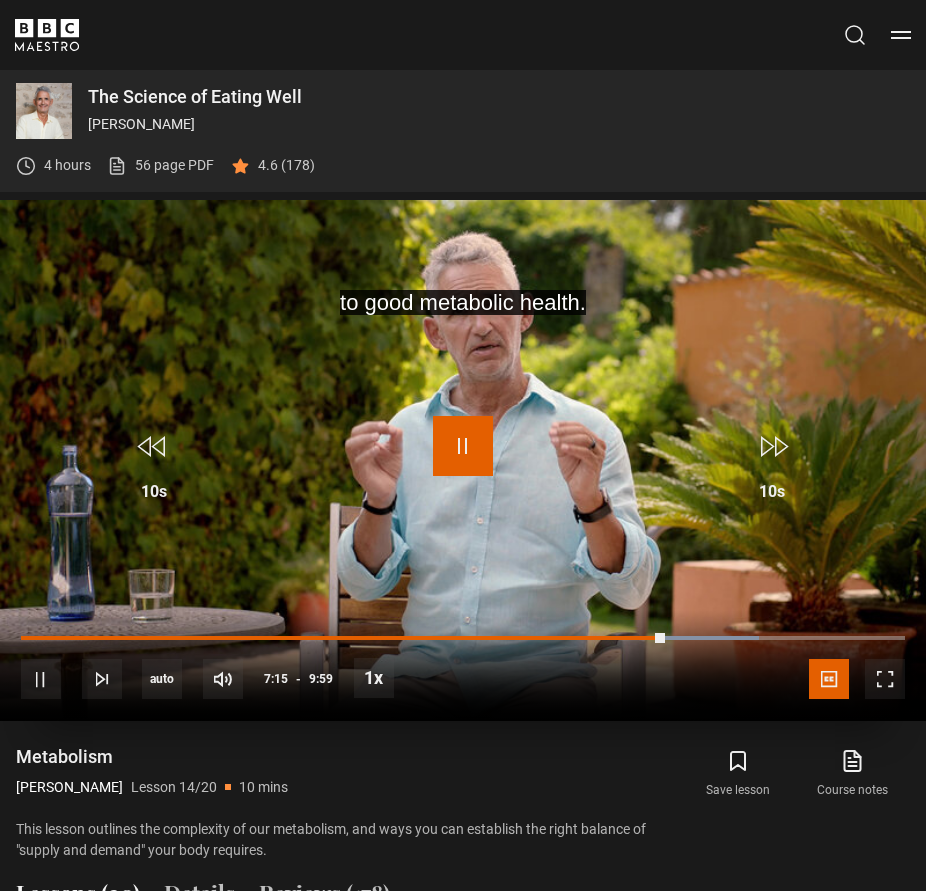 click at bounding box center (463, 446) 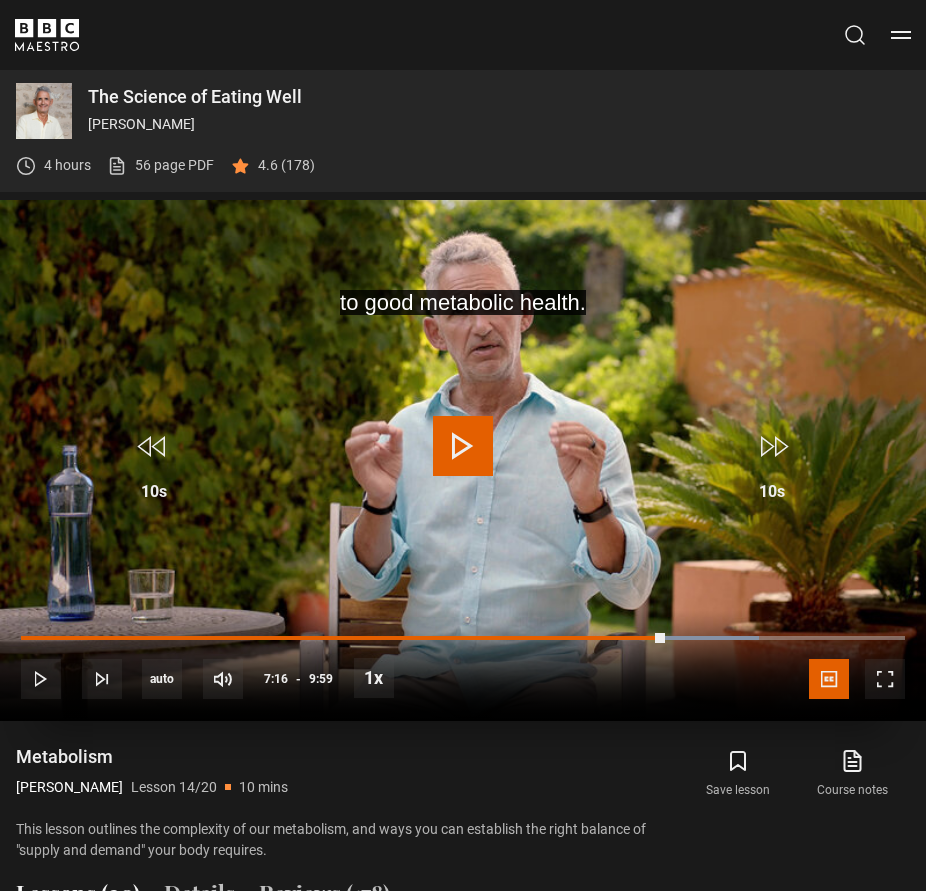 click at bounding box center [463, 446] 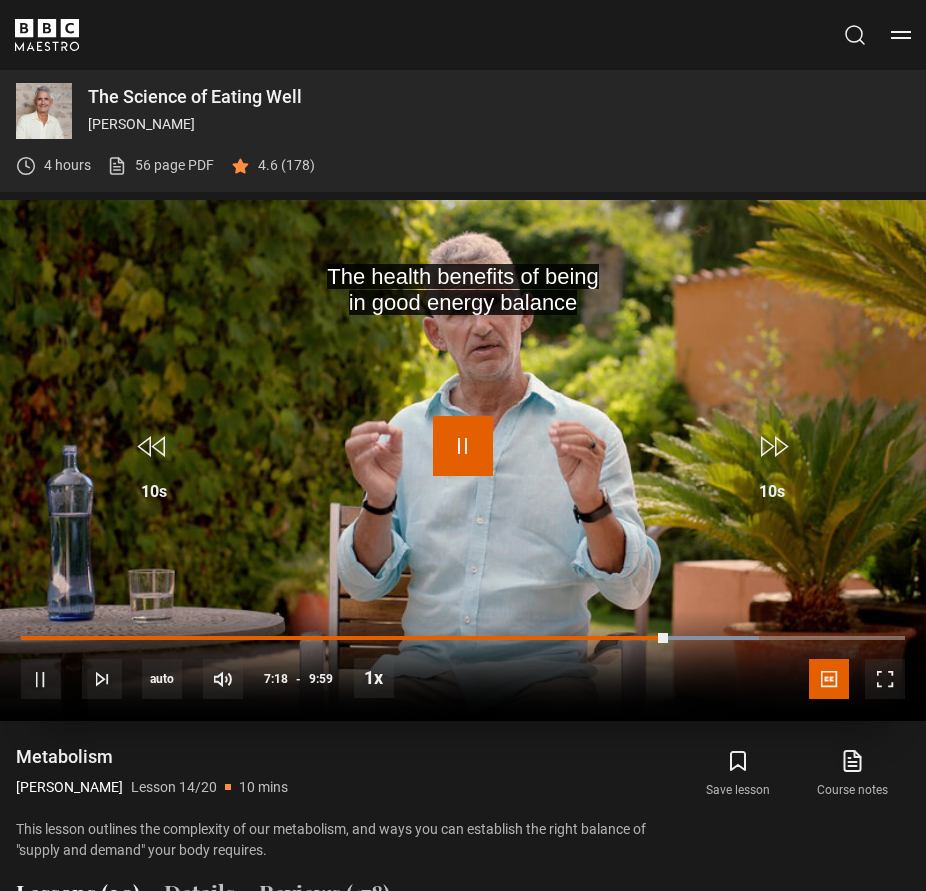 click at bounding box center (463, 446) 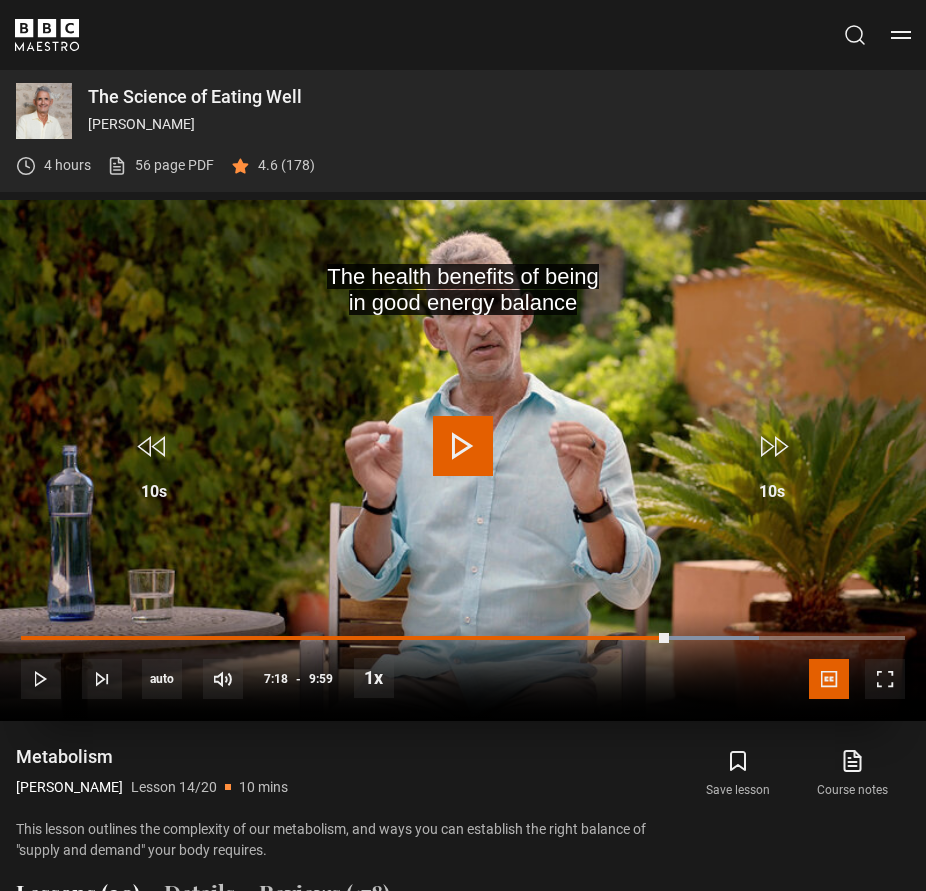 click at bounding box center (463, 446) 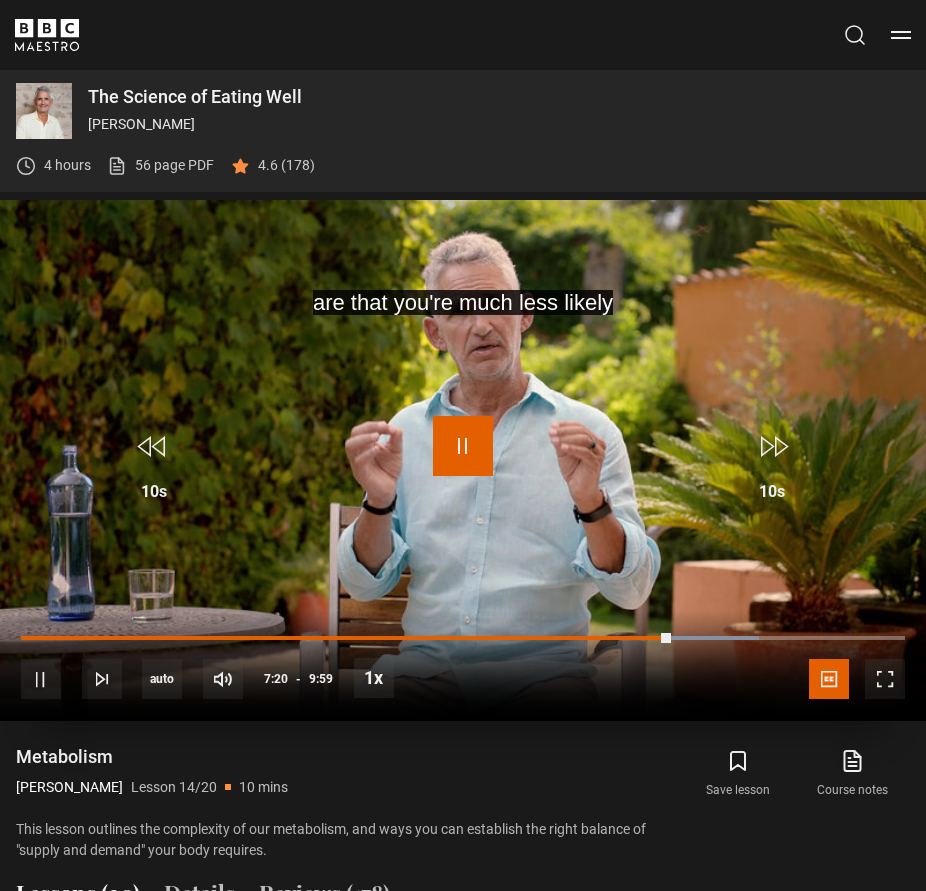 click at bounding box center [463, 446] 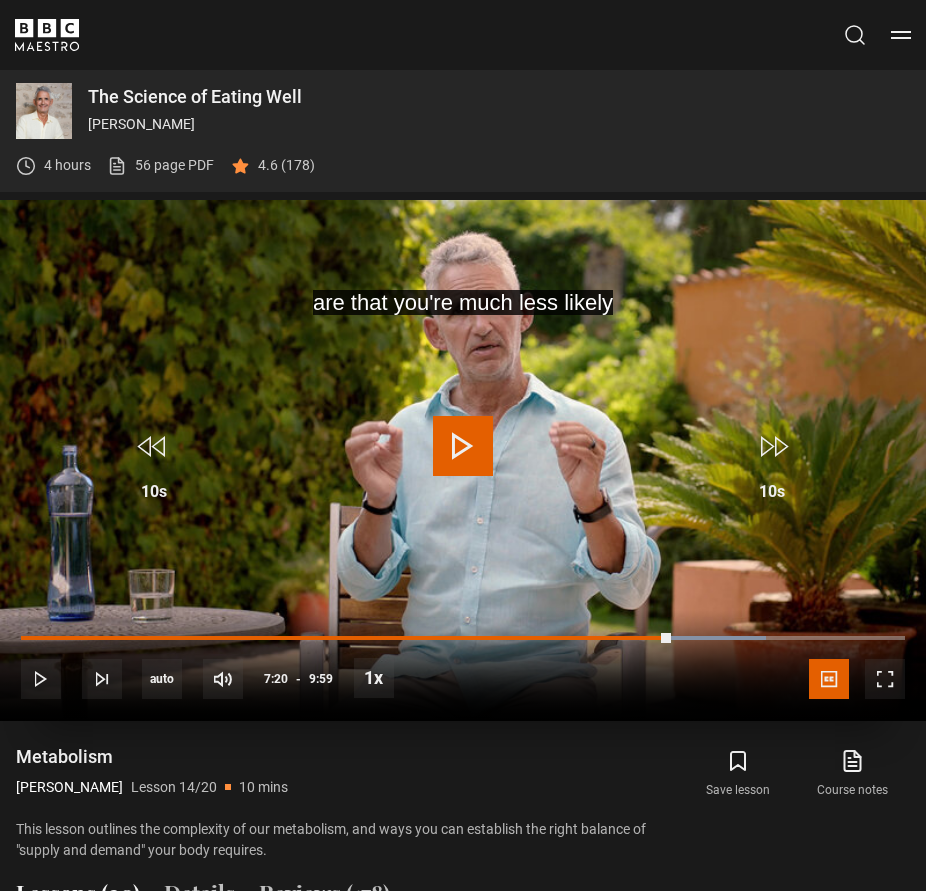 click at bounding box center (463, 446) 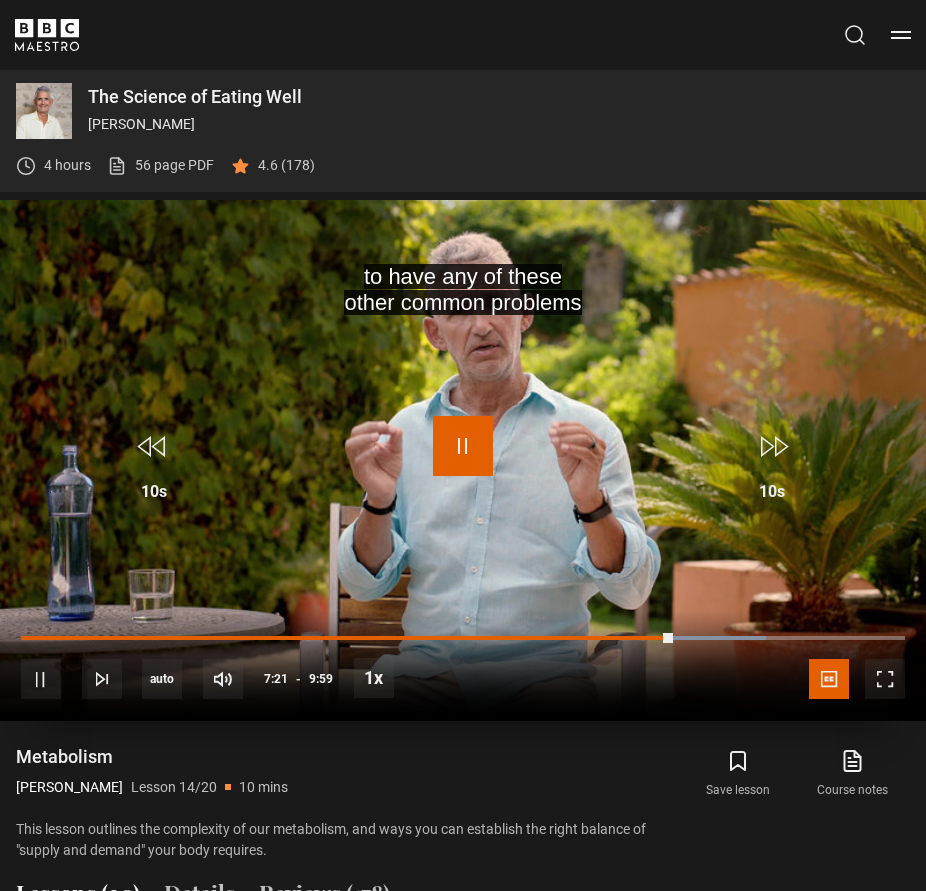 click at bounding box center (463, 446) 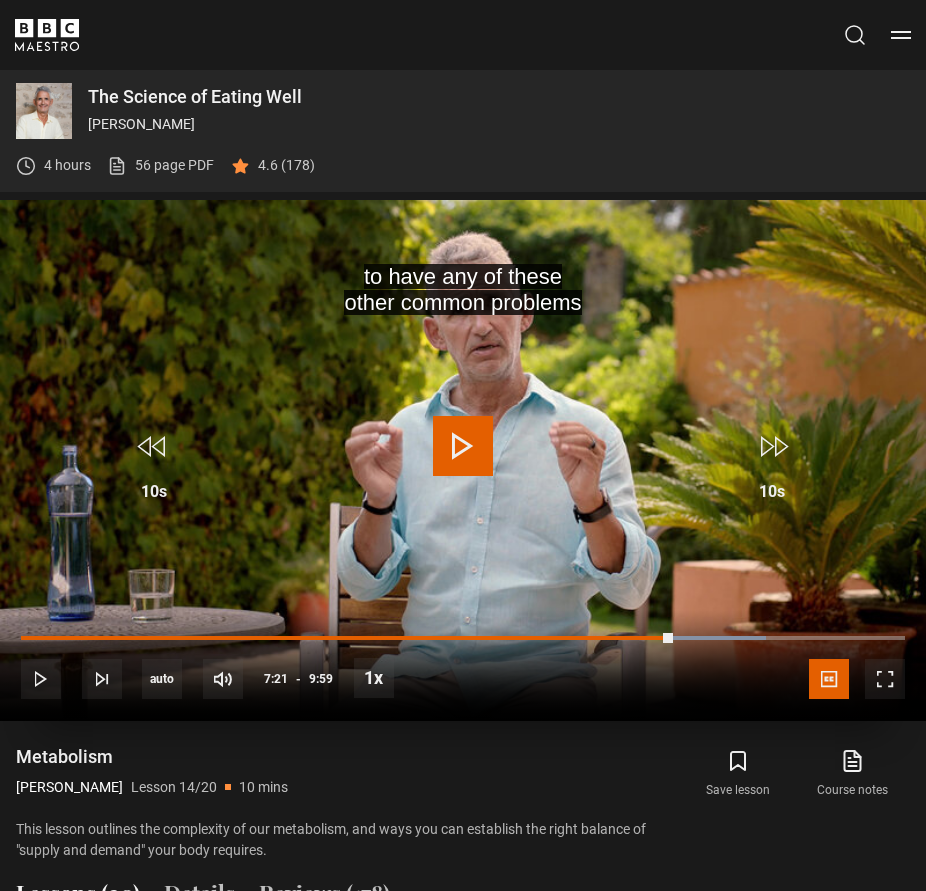 click at bounding box center (463, 446) 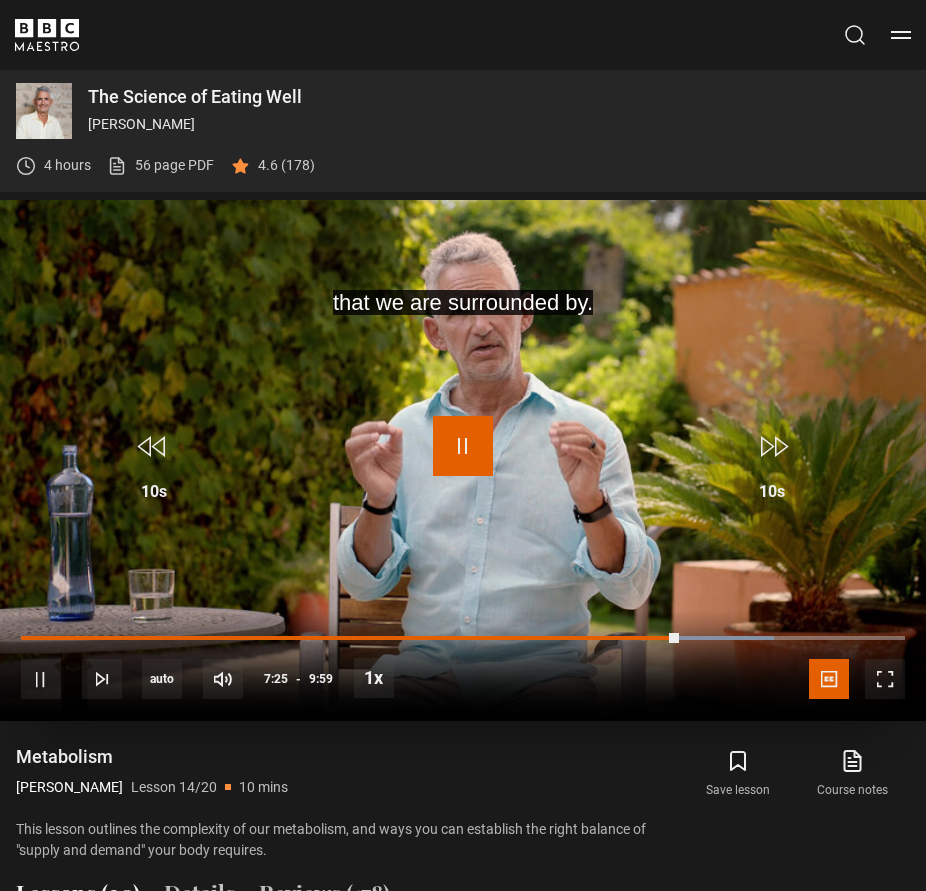 click at bounding box center [463, 446] 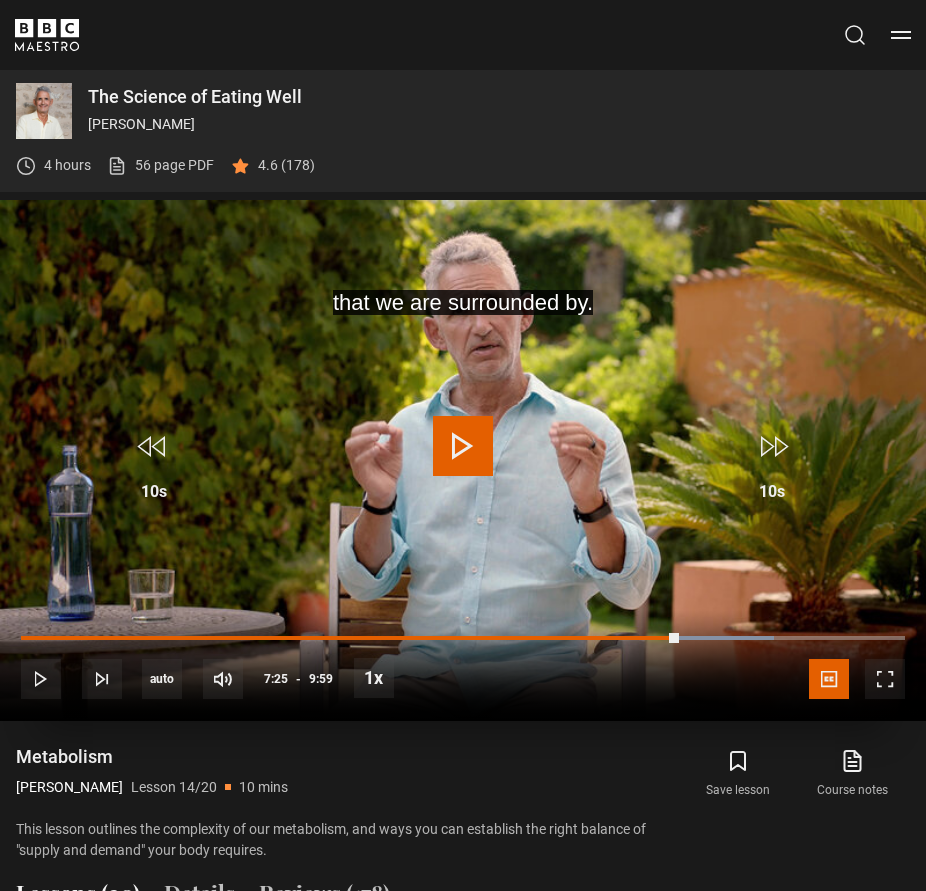 click at bounding box center (463, 446) 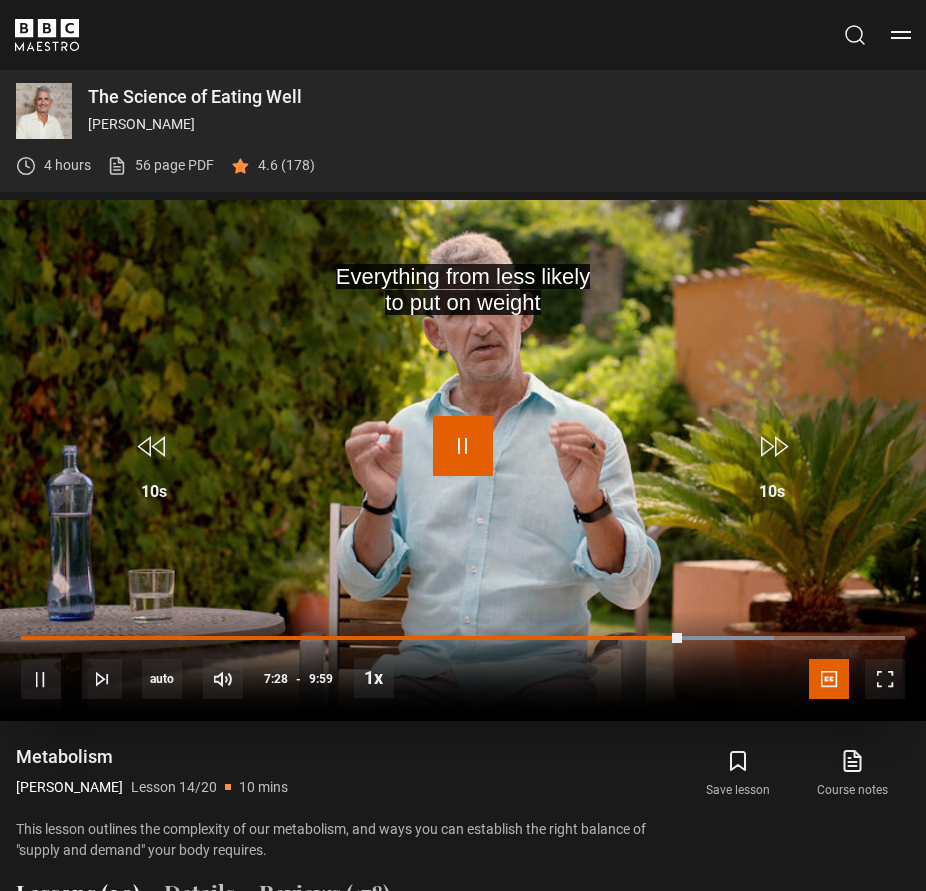click at bounding box center [463, 446] 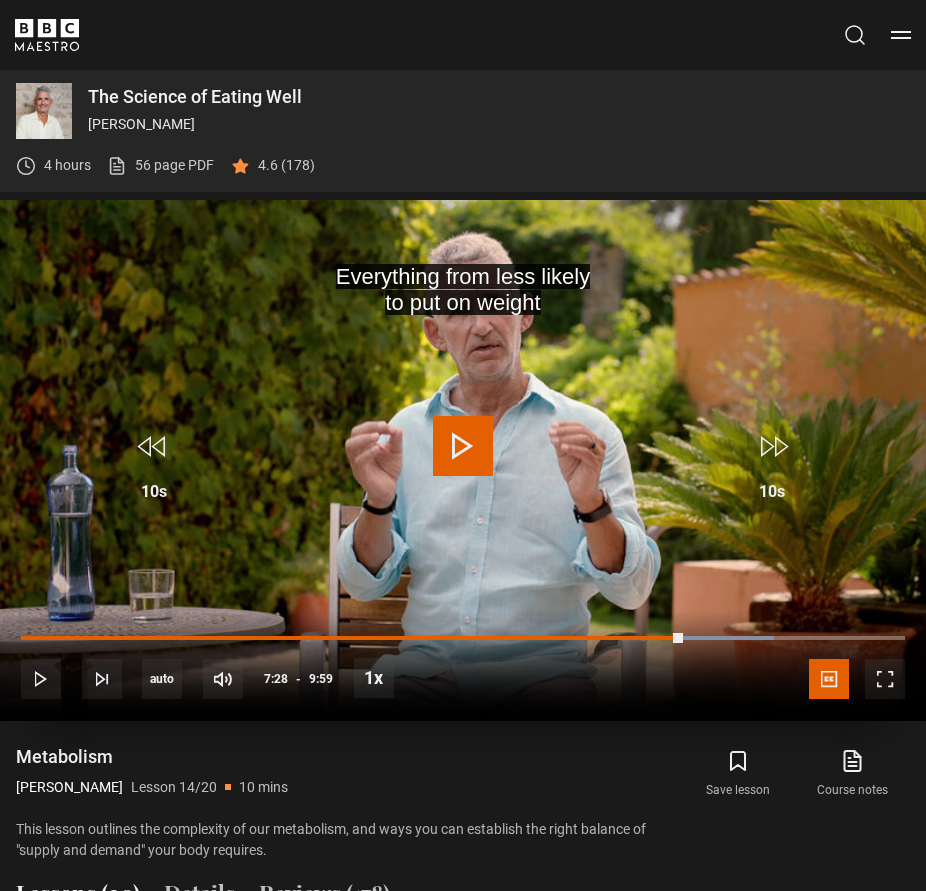 click at bounding box center [463, 446] 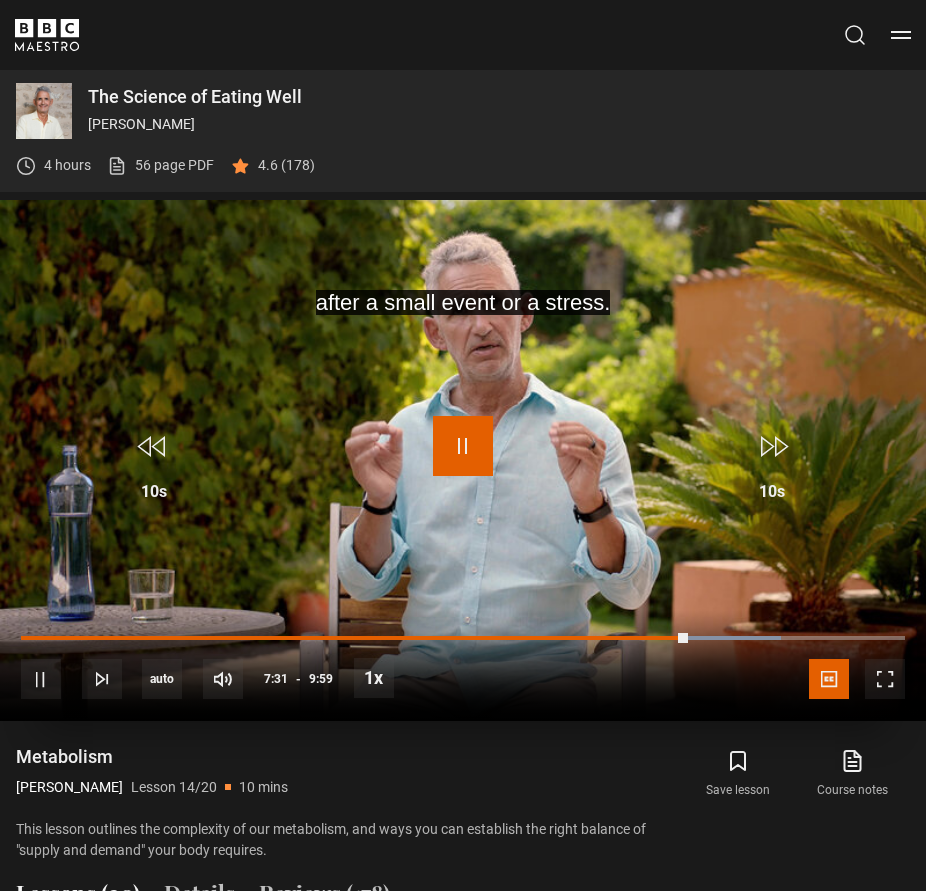 click at bounding box center [463, 446] 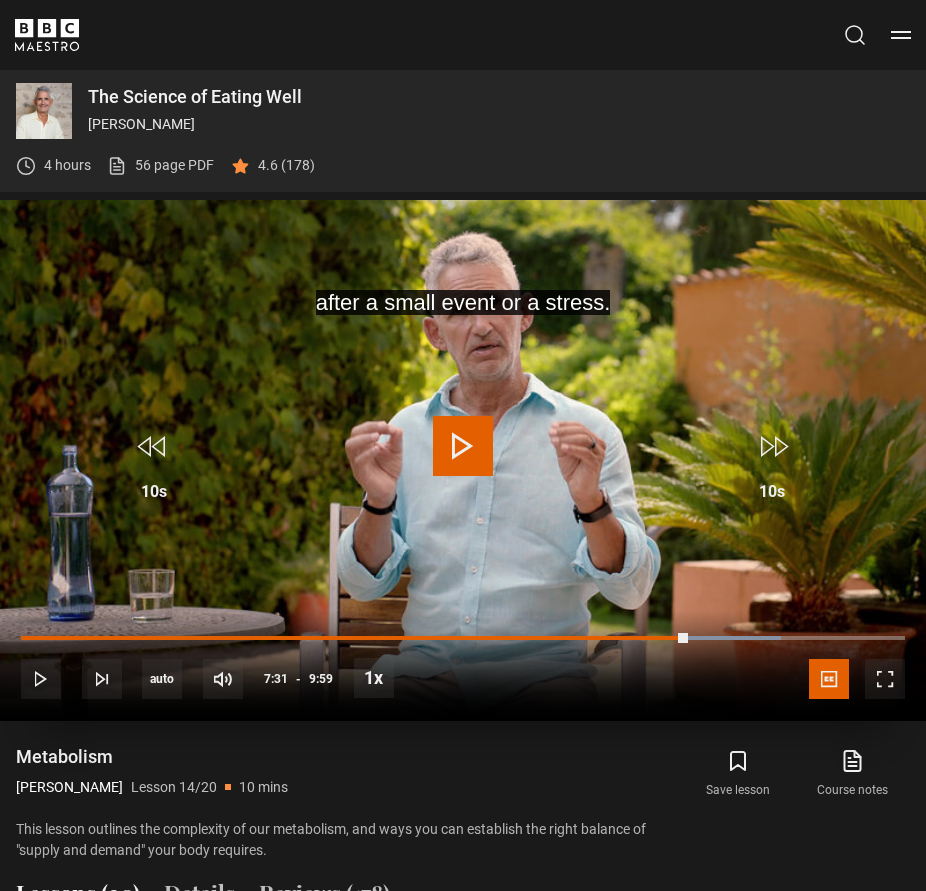 click at bounding box center (463, 446) 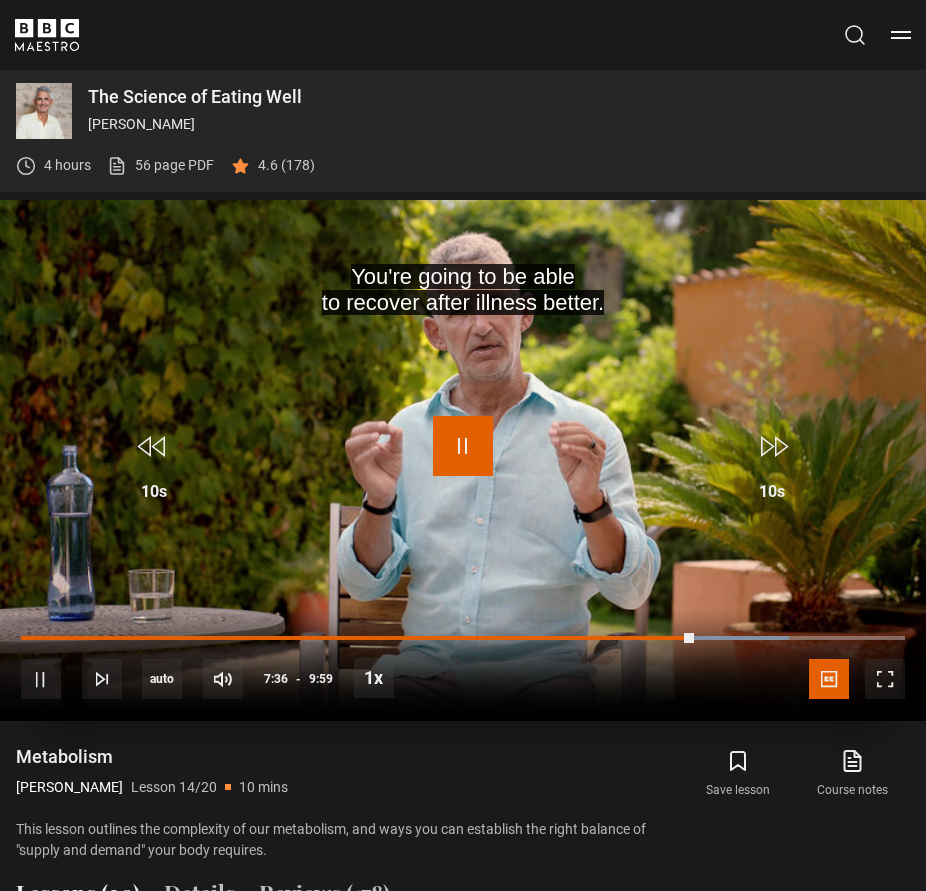 click at bounding box center [463, 446] 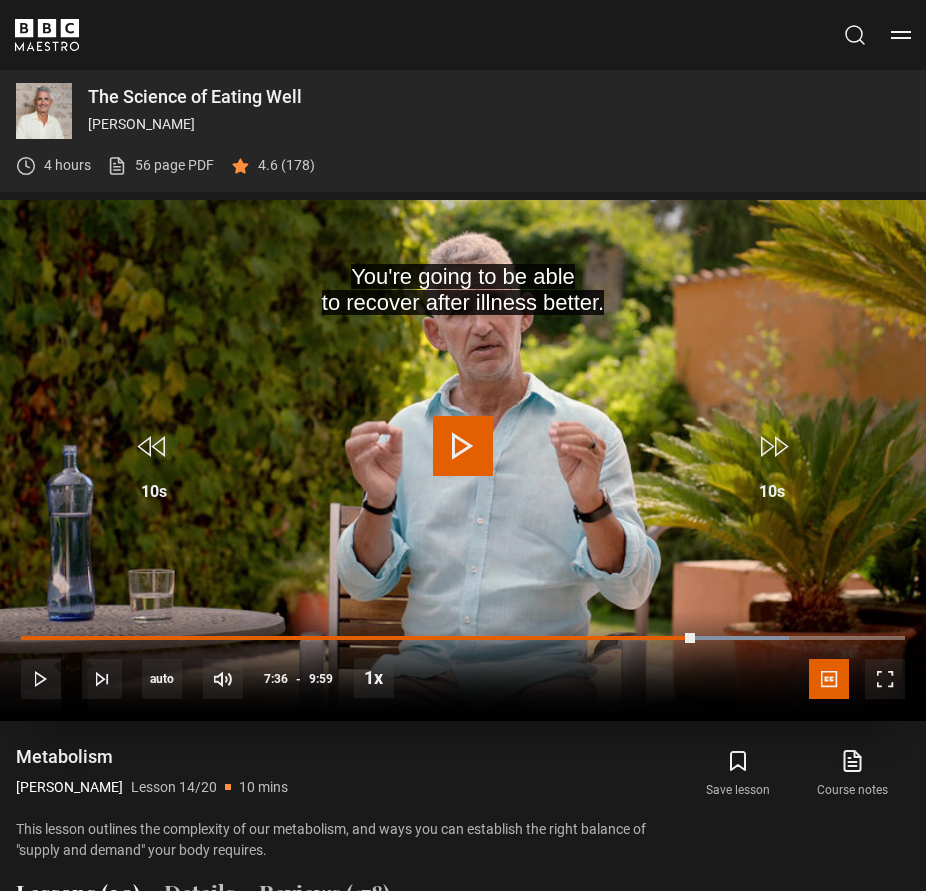click at bounding box center [463, 446] 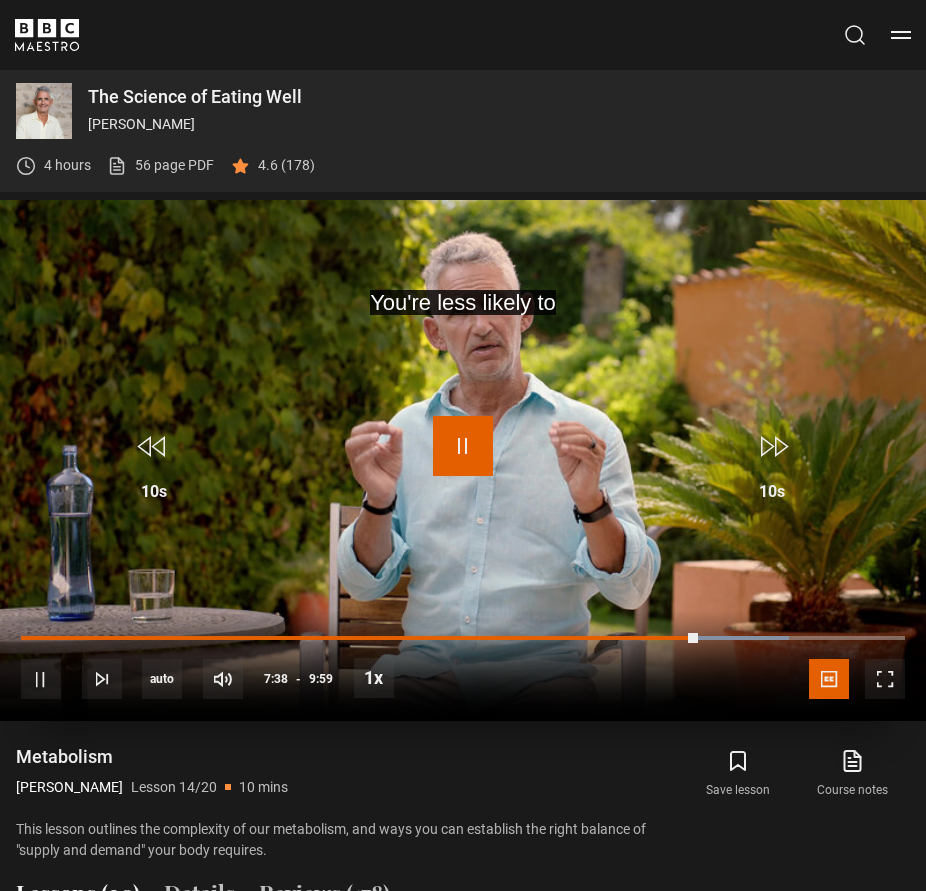 click at bounding box center (463, 446) 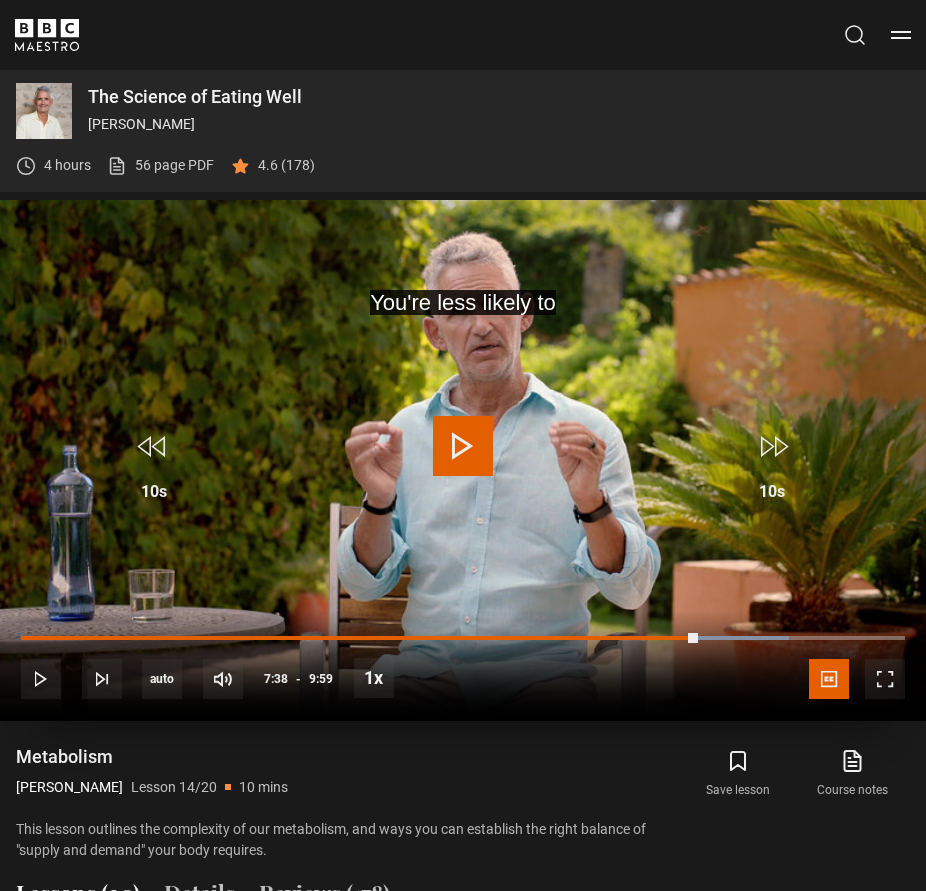 click at bounding box center [463, 446] 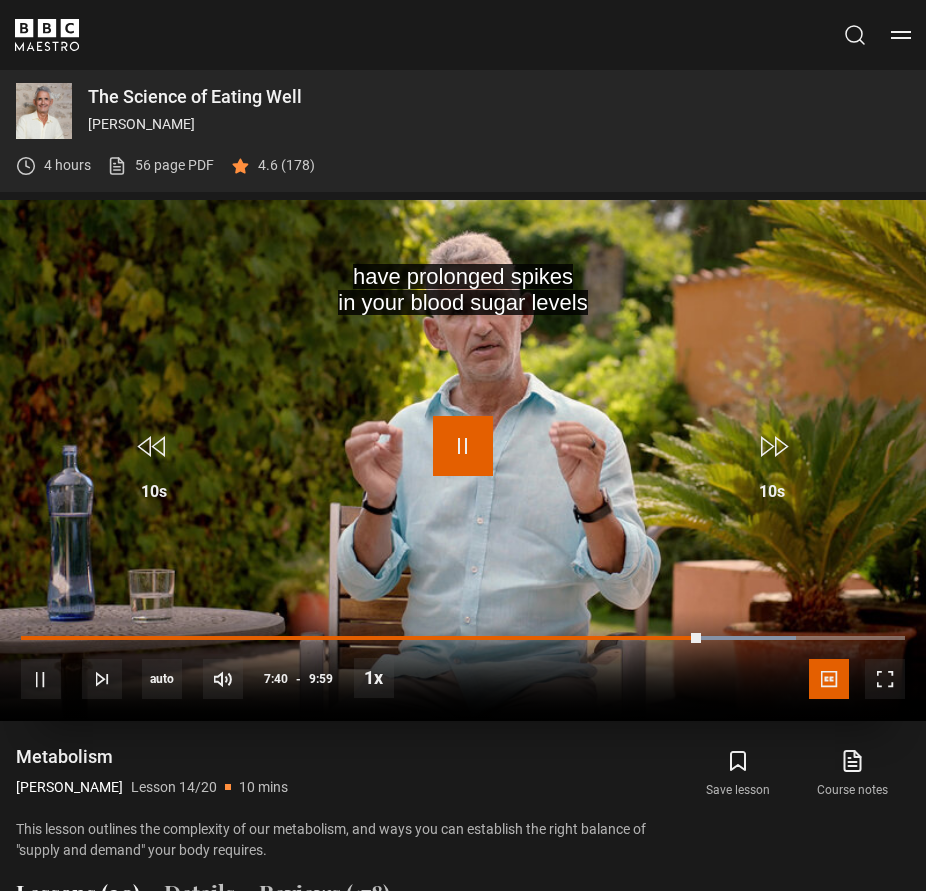 click at bounding box center [463, 446] 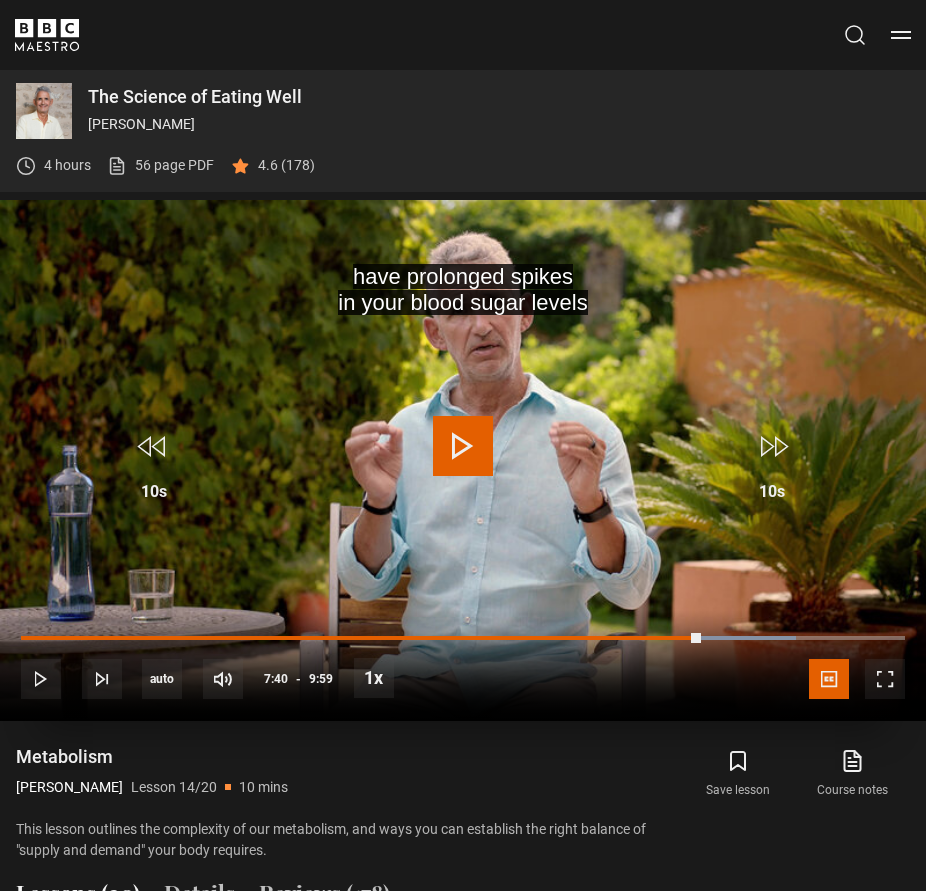click at bounding box center (463, 446) 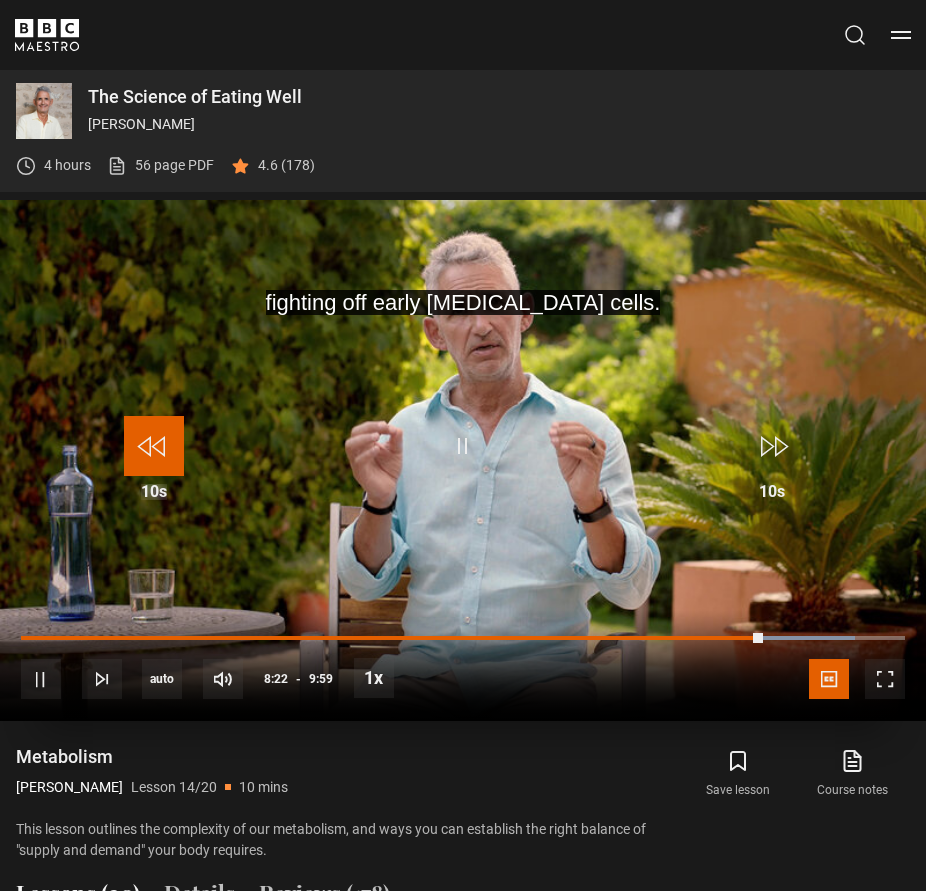 click at bounding box center [154, 446] 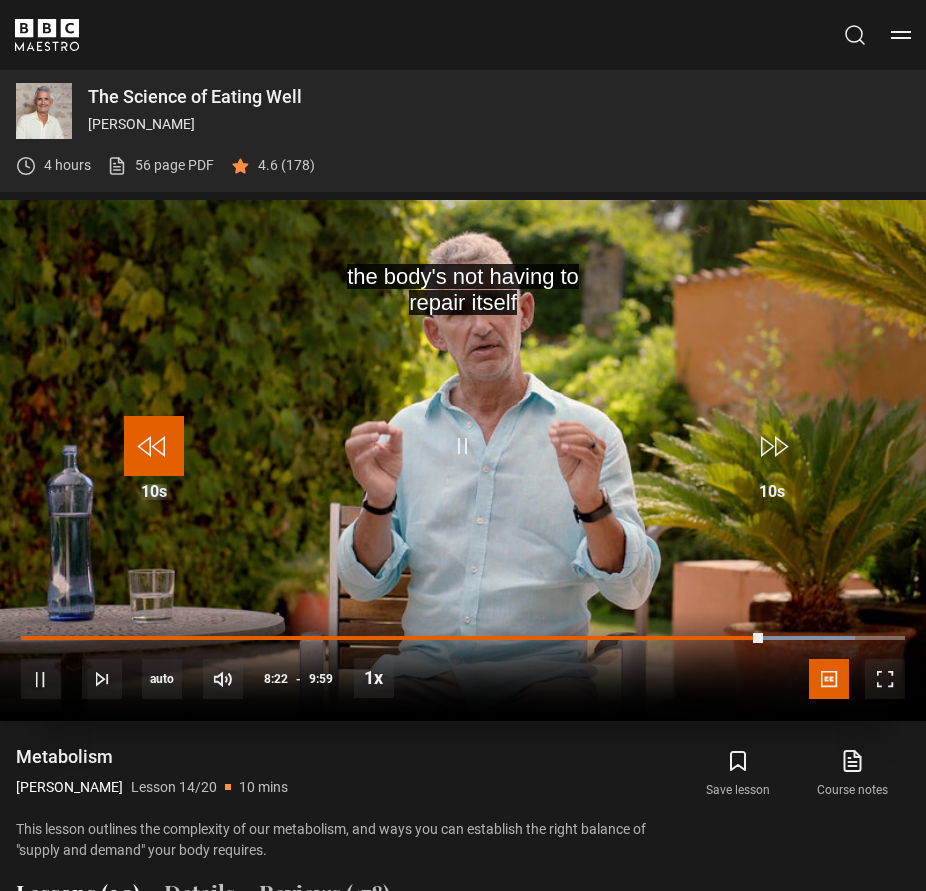 click at bounding box center (154, 446) 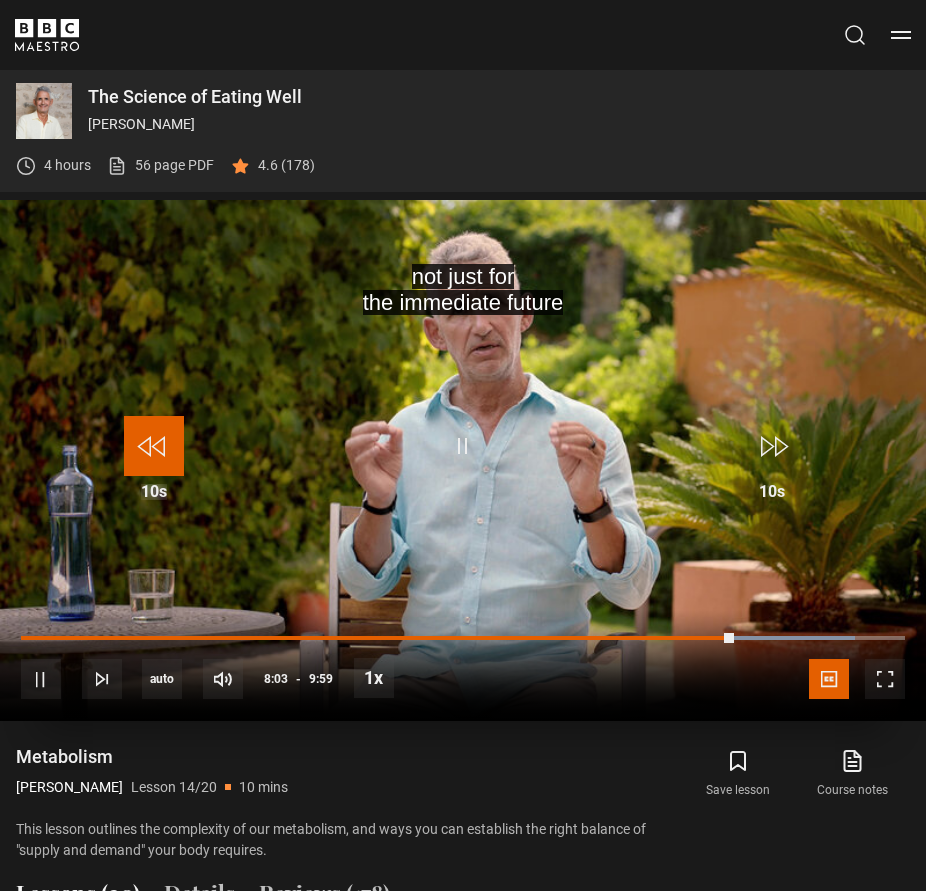 click at bounding box center [154, 446] 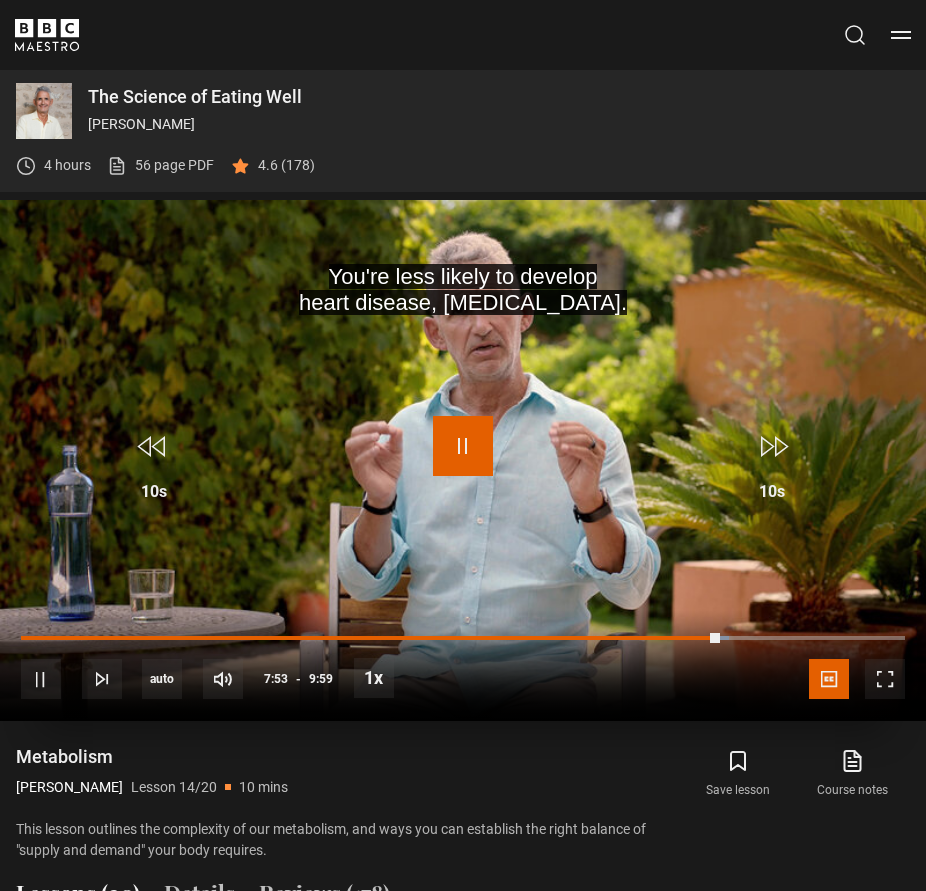 click at bounding box center [463, 446] 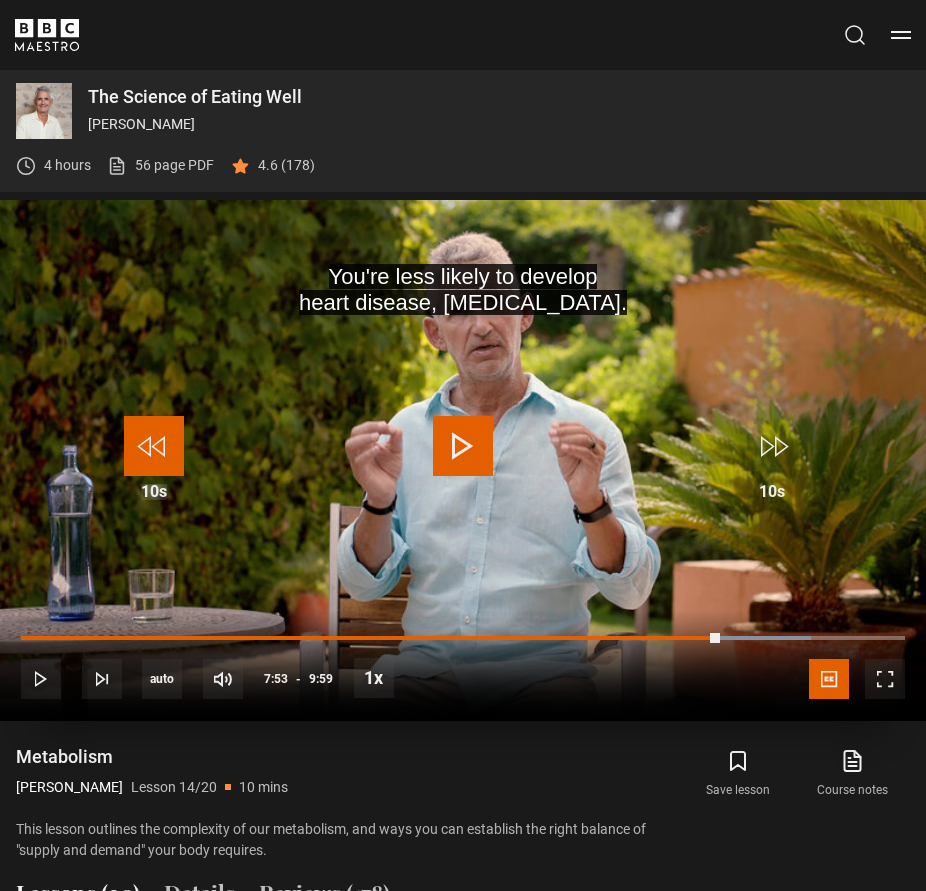 click at bounding box center [154, 446] 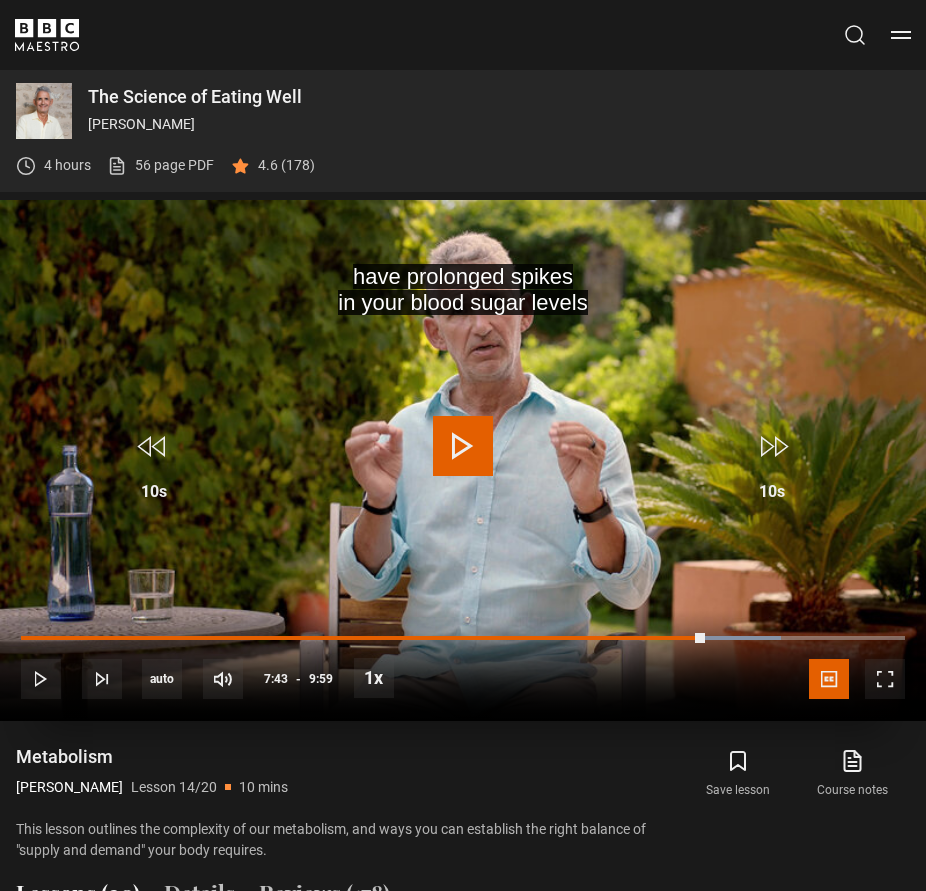 click at bounding box center [463, 446] 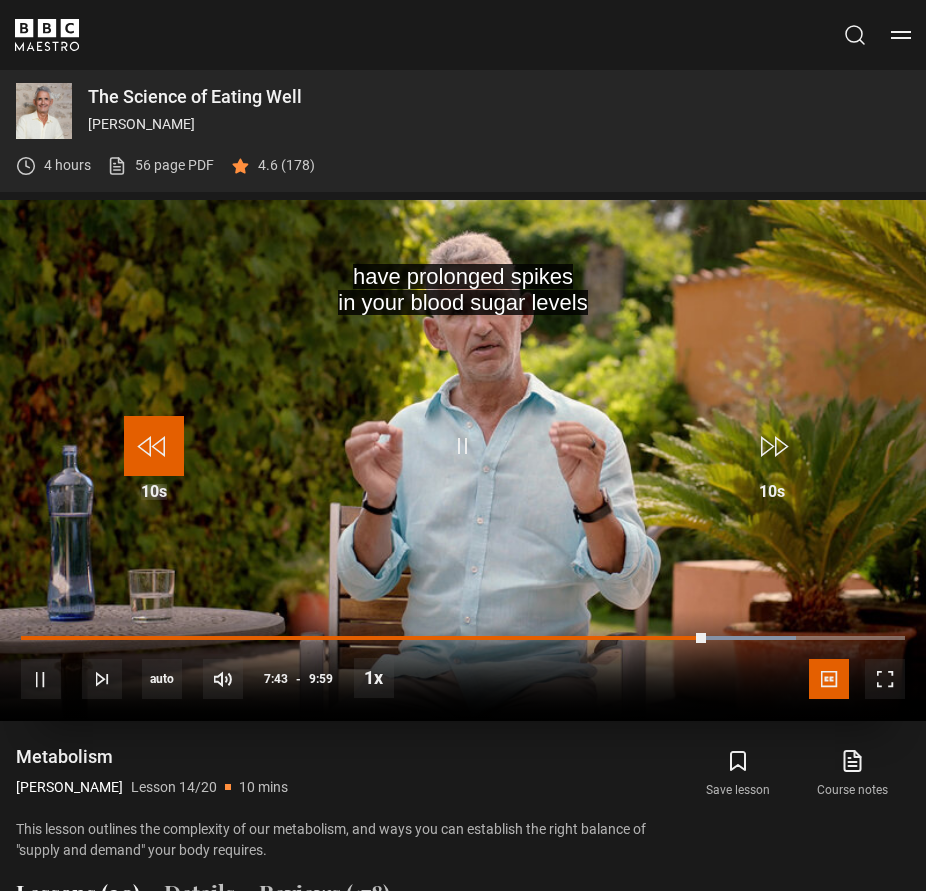 click at bounding box center (154, 446) 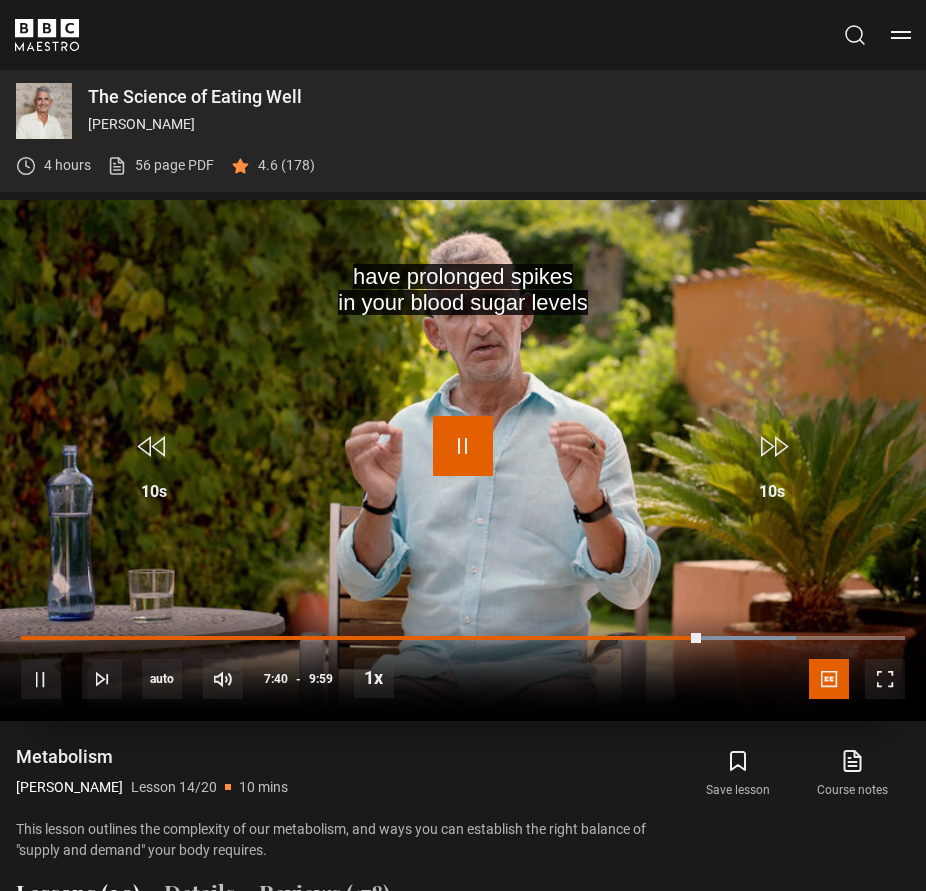 click at bounding box center [463, 446] 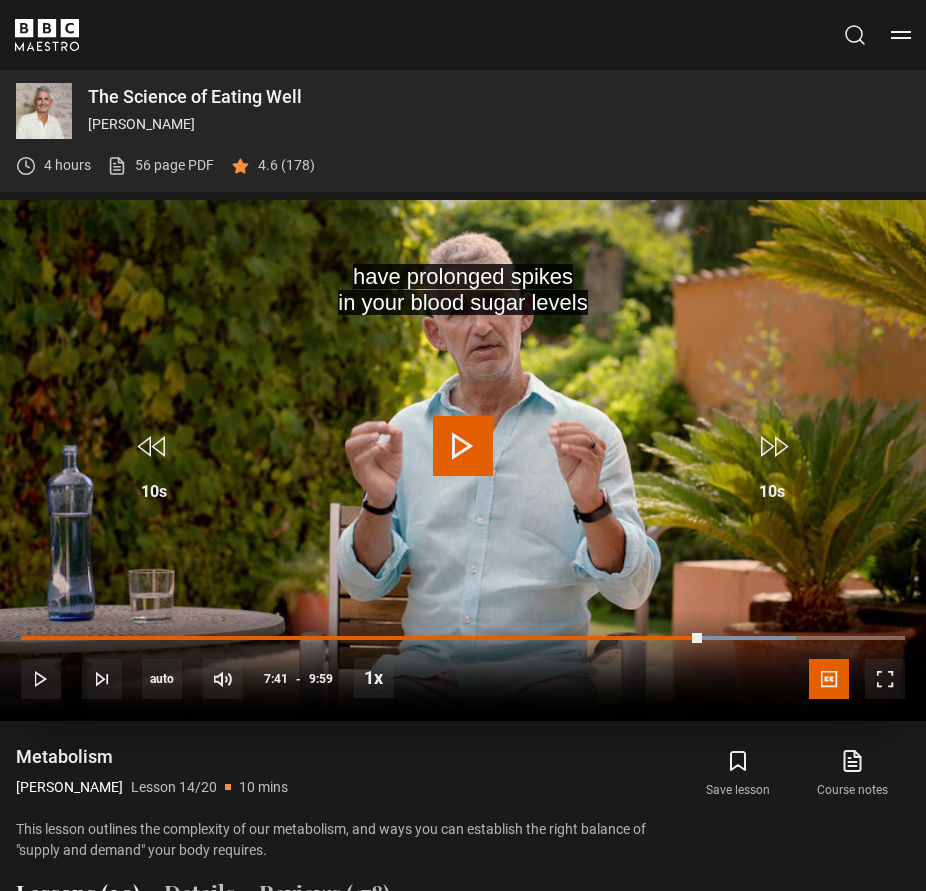 click at bounding box center [463, 446] 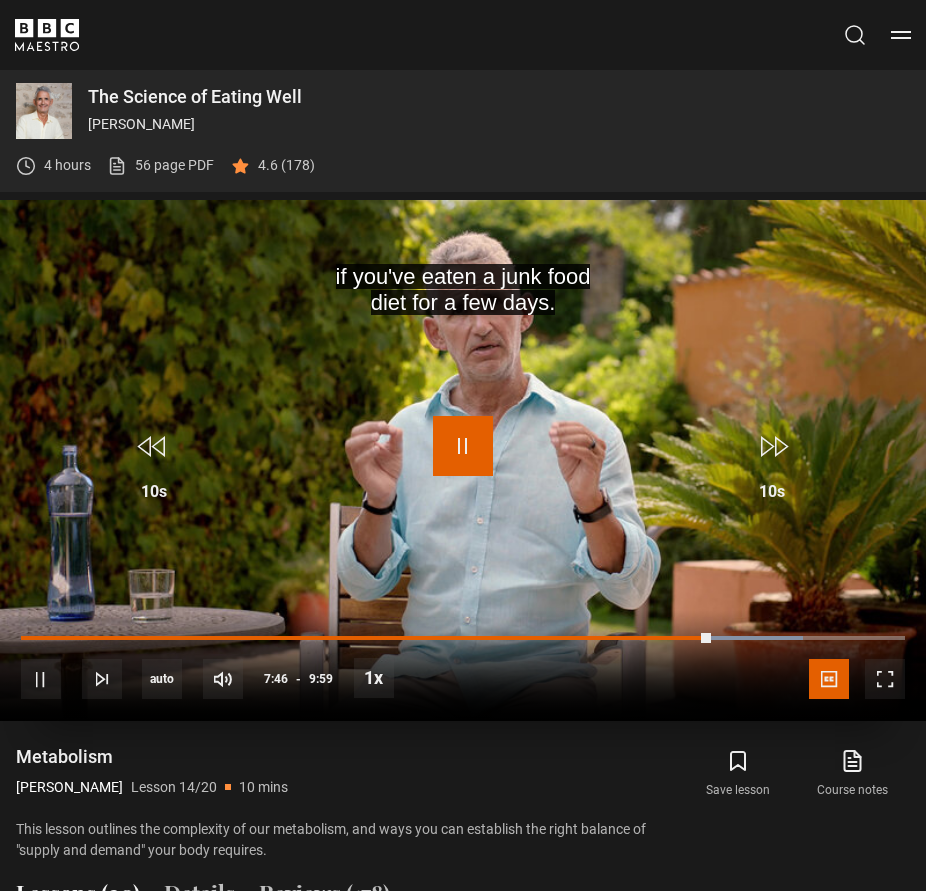 click at bounding box center (463, 446) 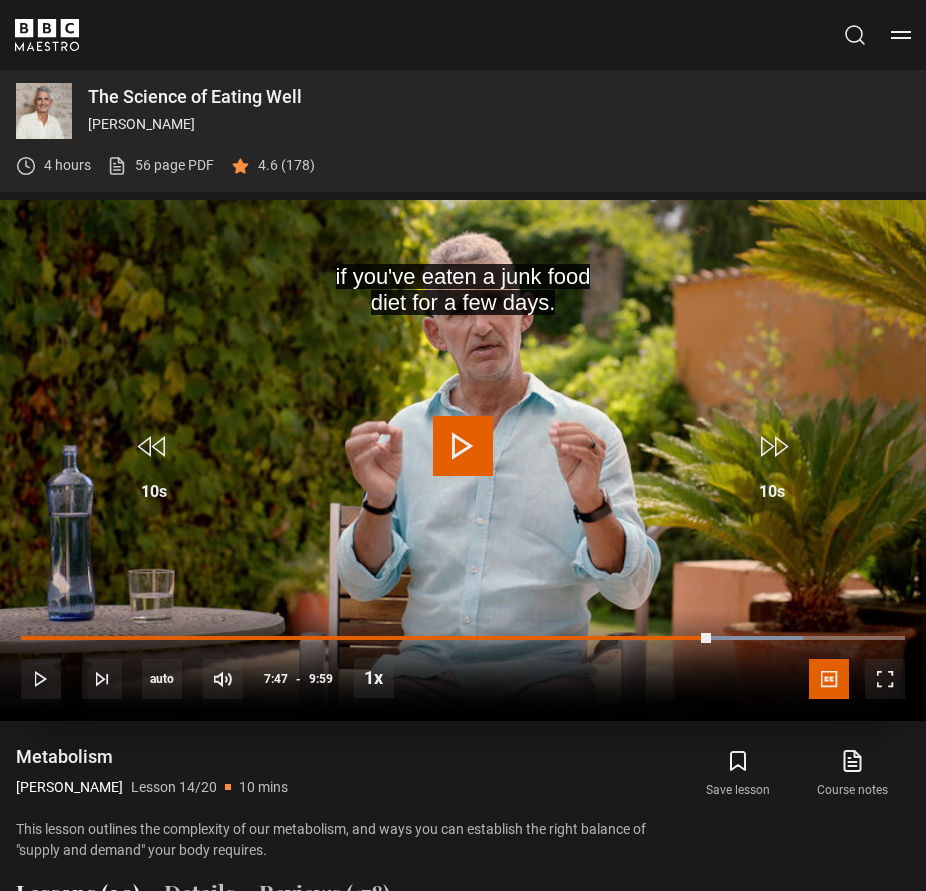 click at bounding box center (463, 446) 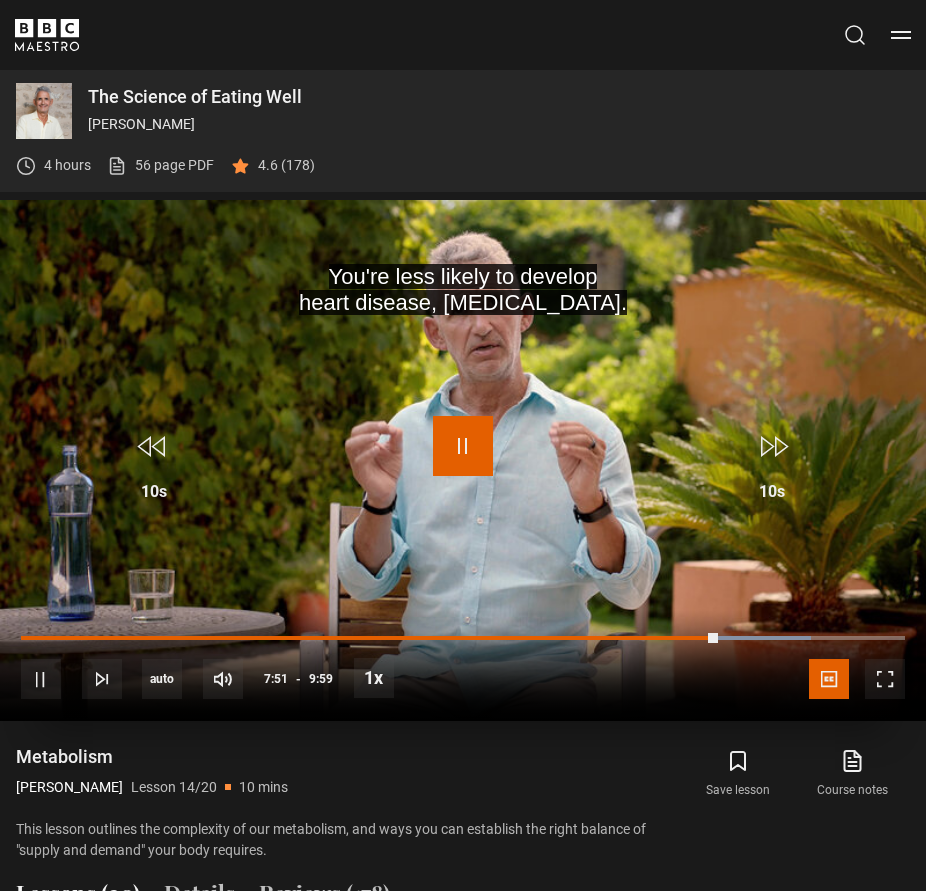 drag, startPoint x: 453, startPoint y: 445, endPoint x: 582, endPoint y: 470, distance: 131.40015 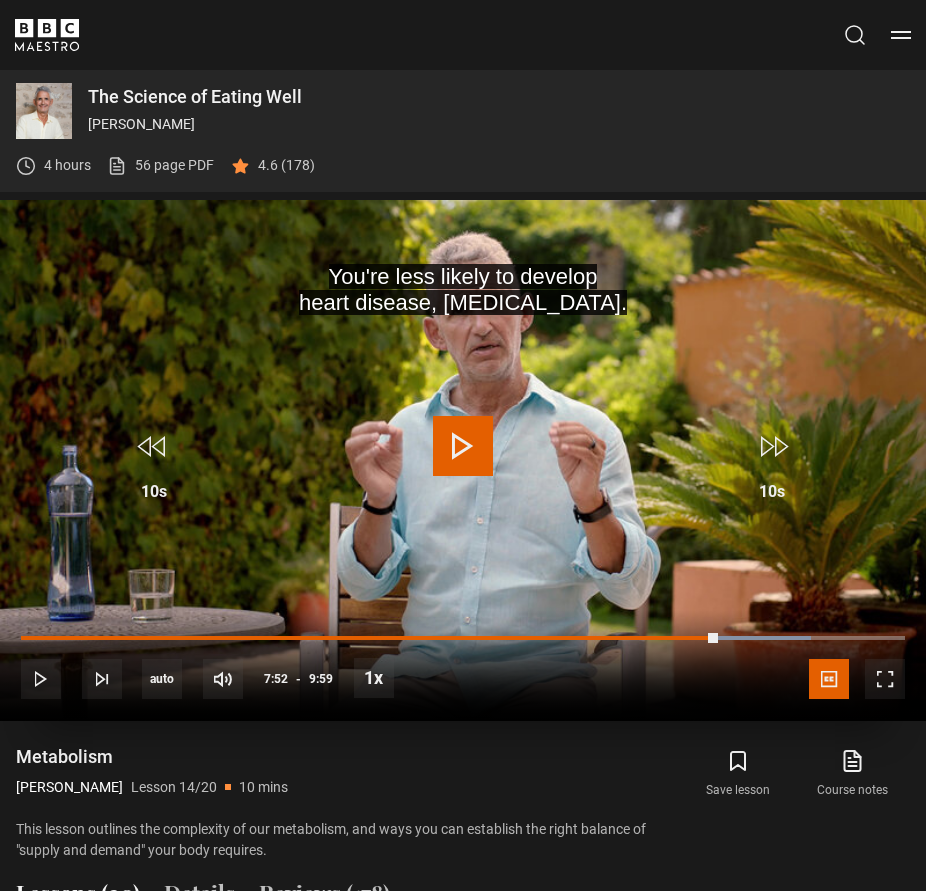 click at bounding box center (463, 446) 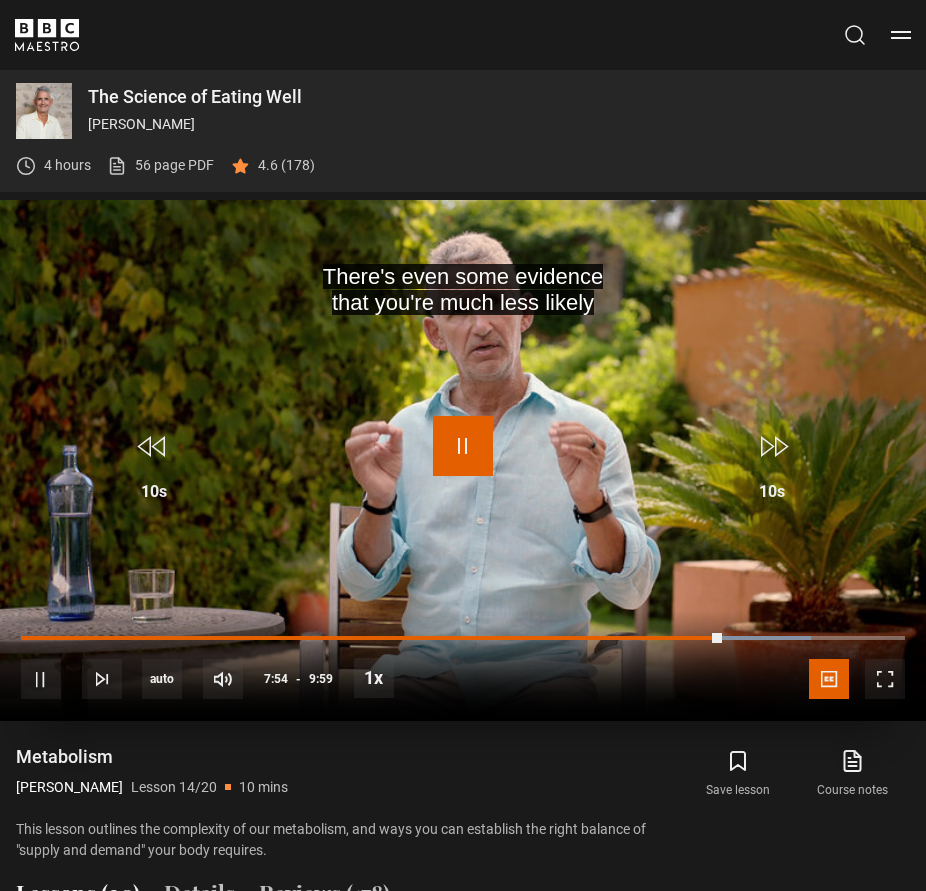 click at bounding box center (463, 446) 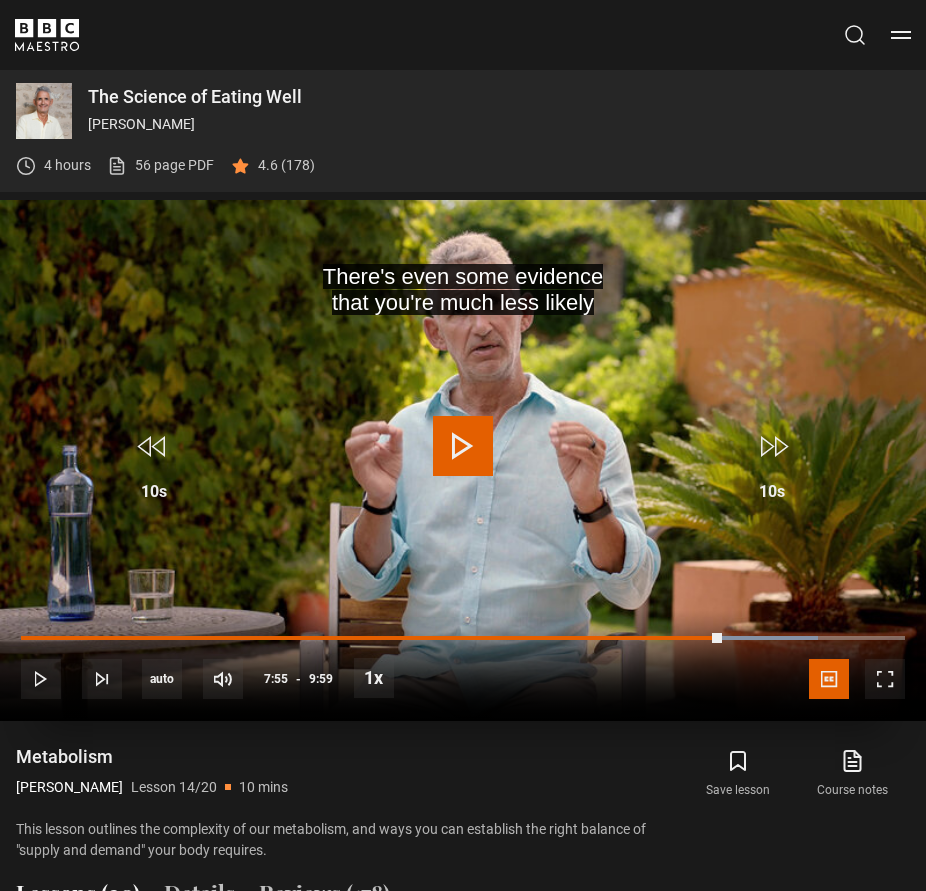 click at bounding box center (463, 446) 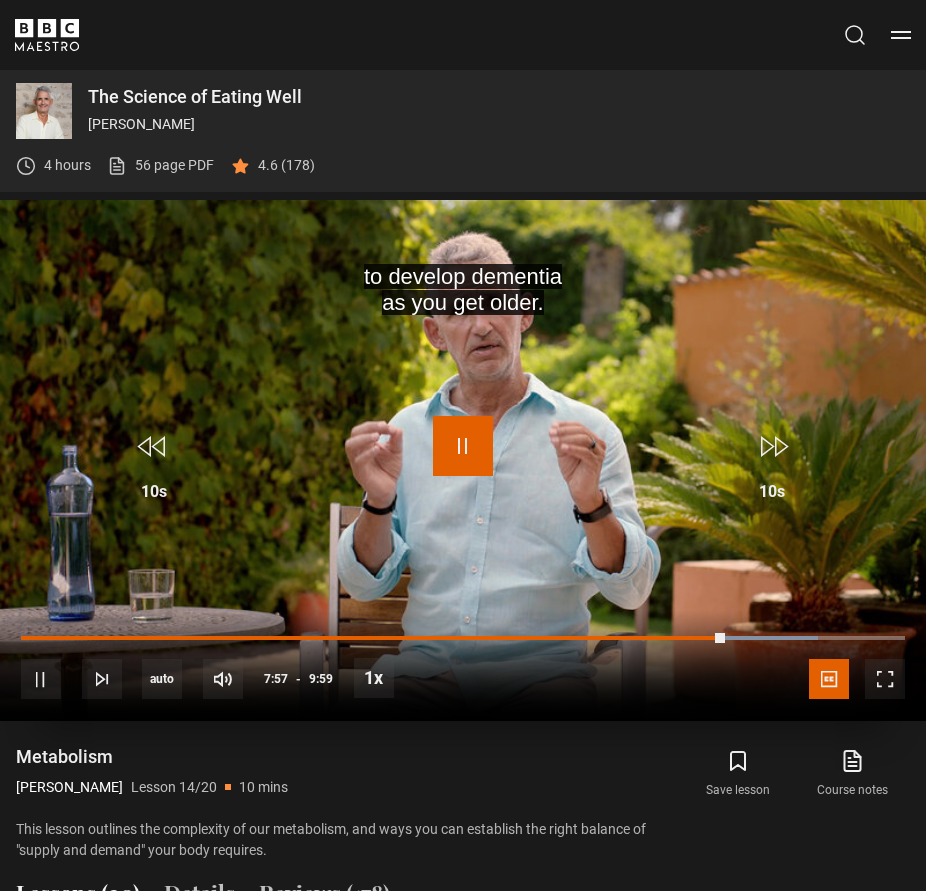 click at bounding box center (463, 446) 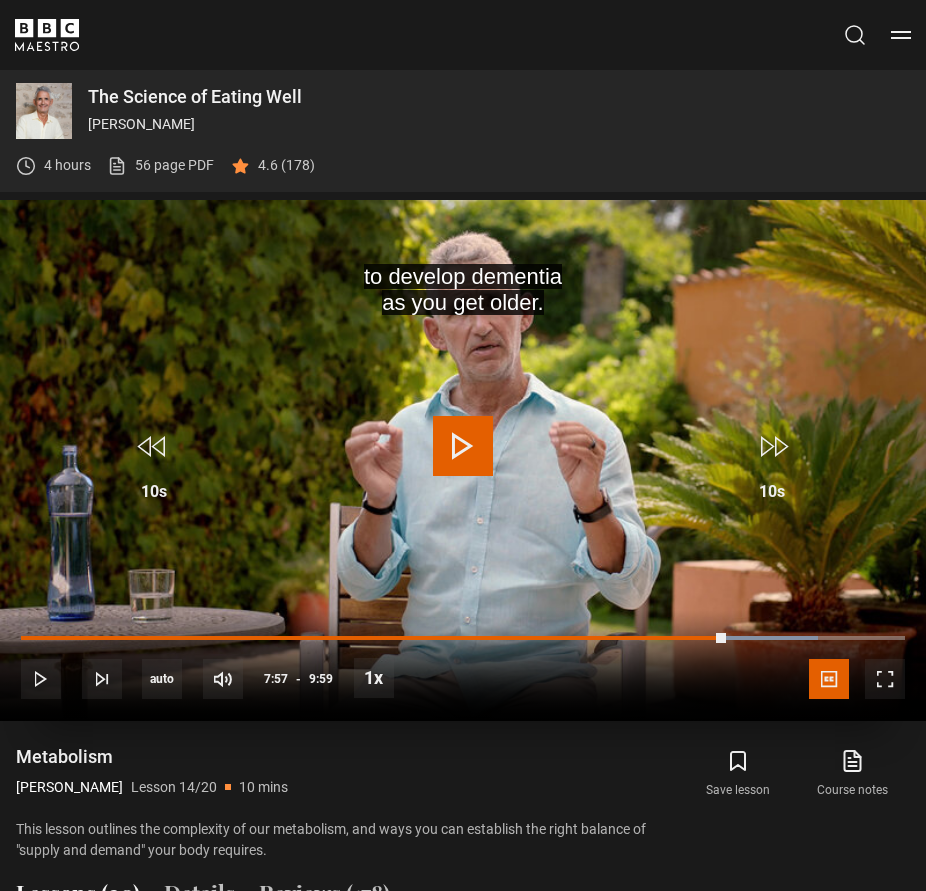 click at bounding box center (463, 446) 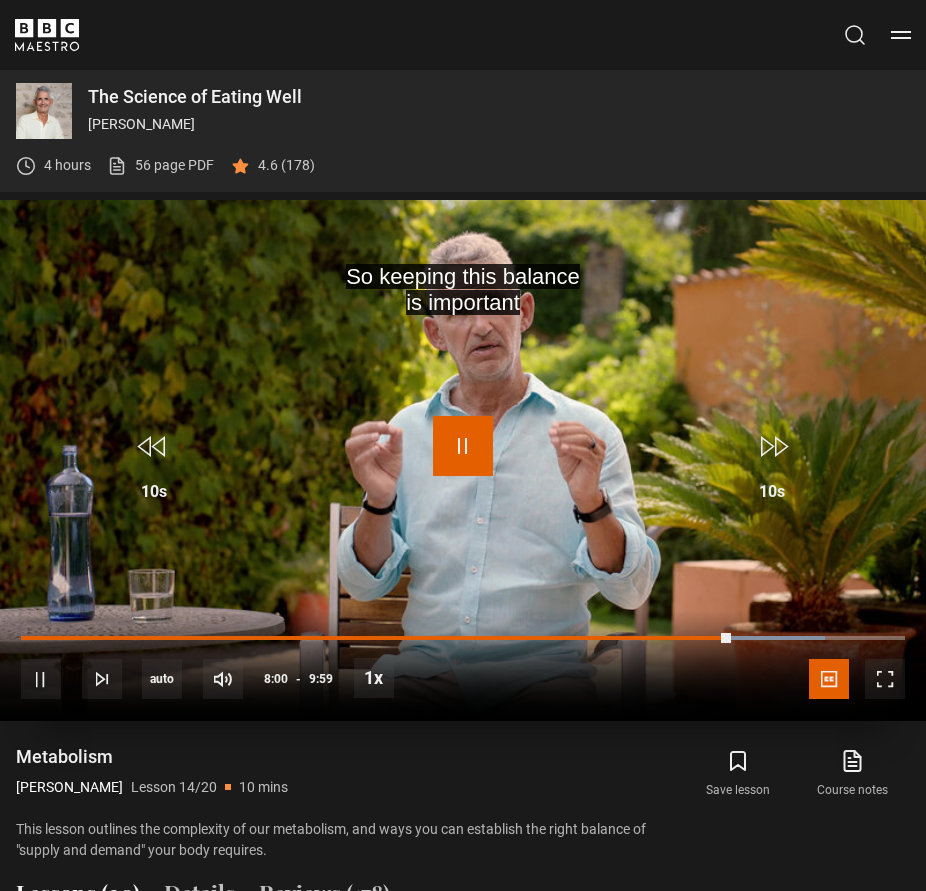 click at bounding box center [463, 446] 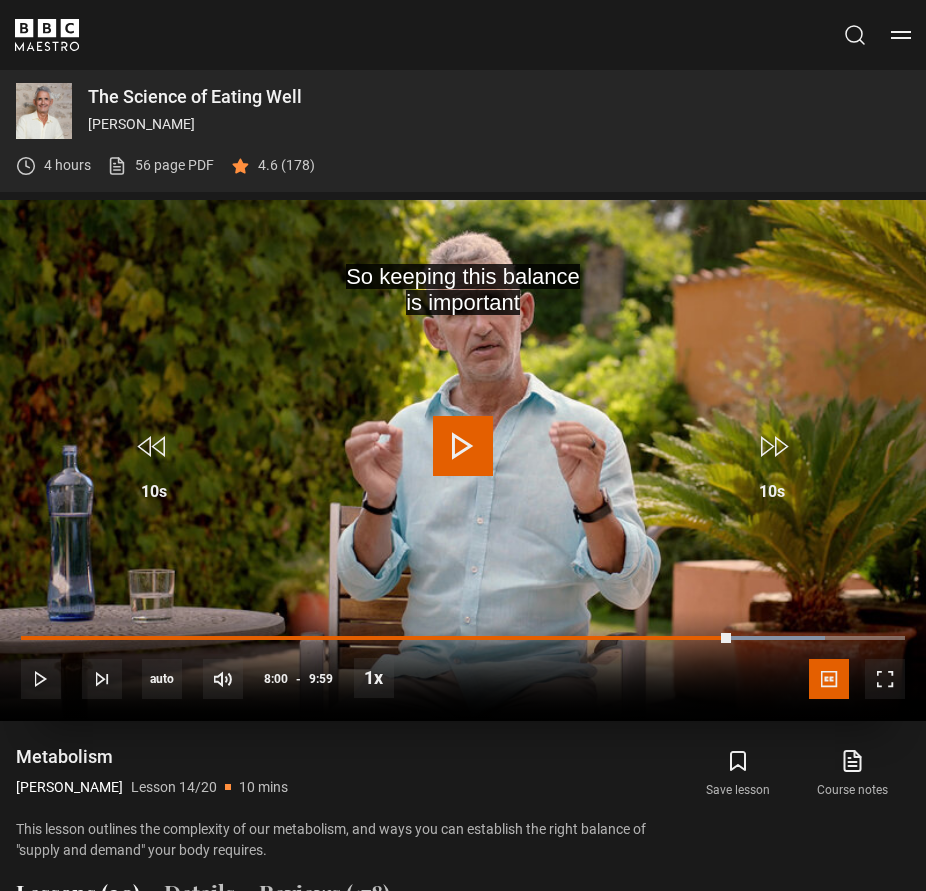 click at bounding box center [463, 446] 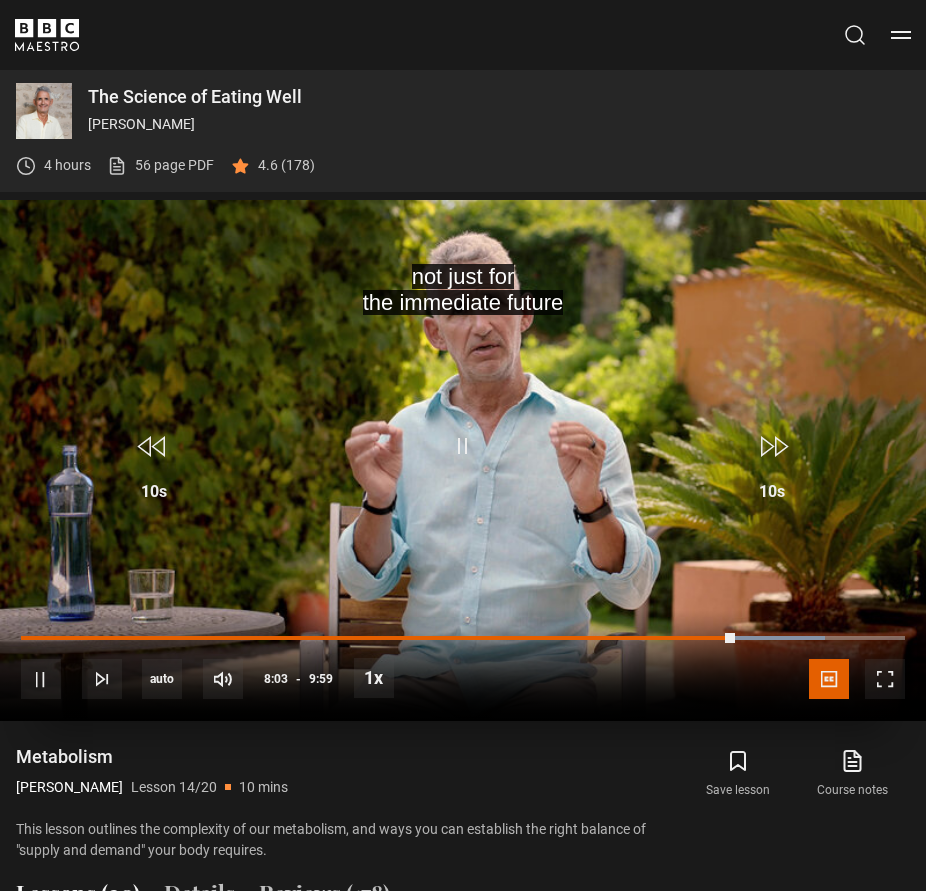 click at bounding box center (463, 460) 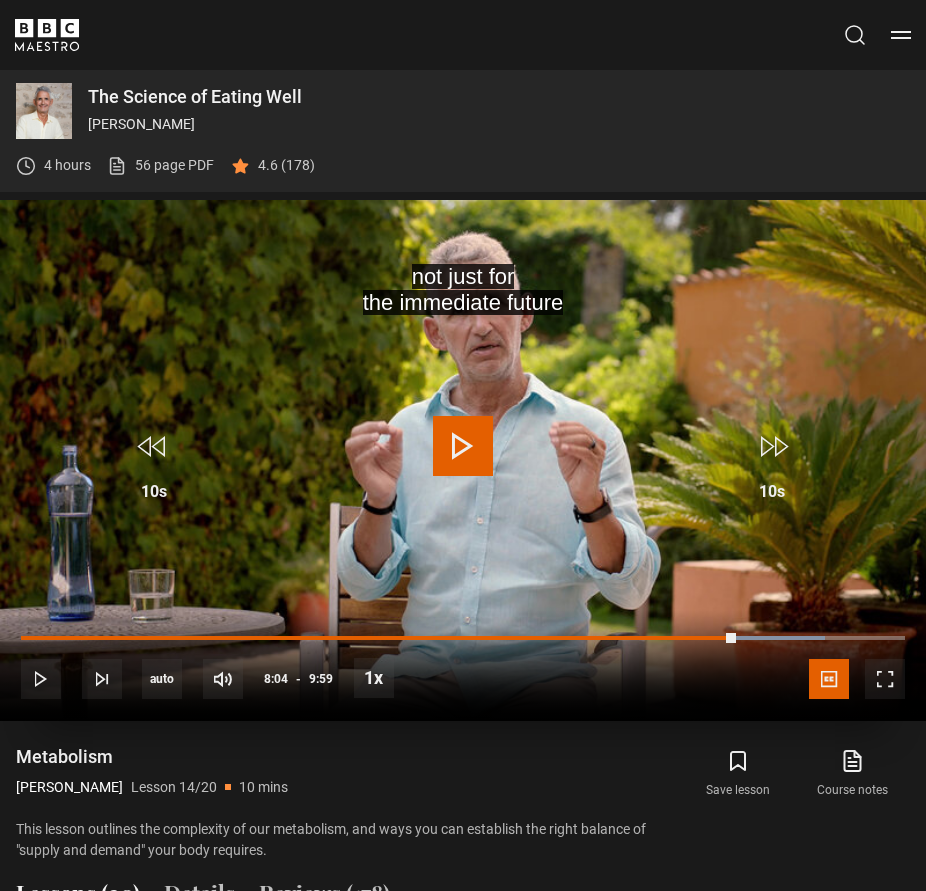 click at bounding box center [463, 446] 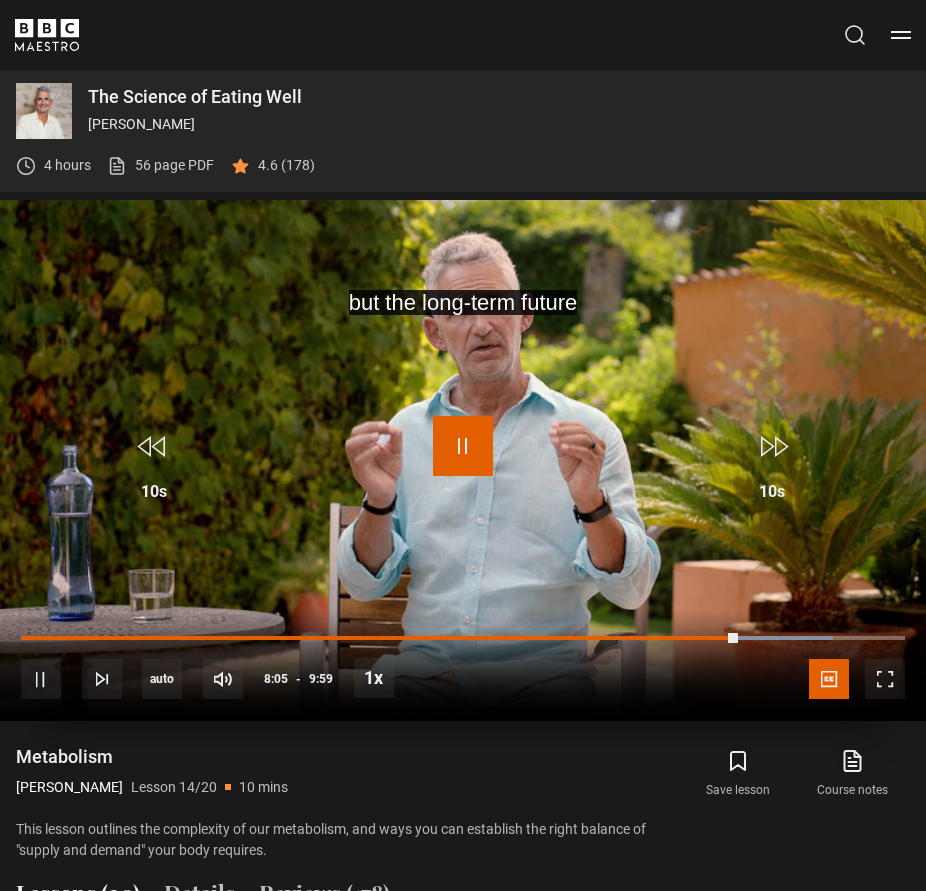 click at bounding box center (463, 446) 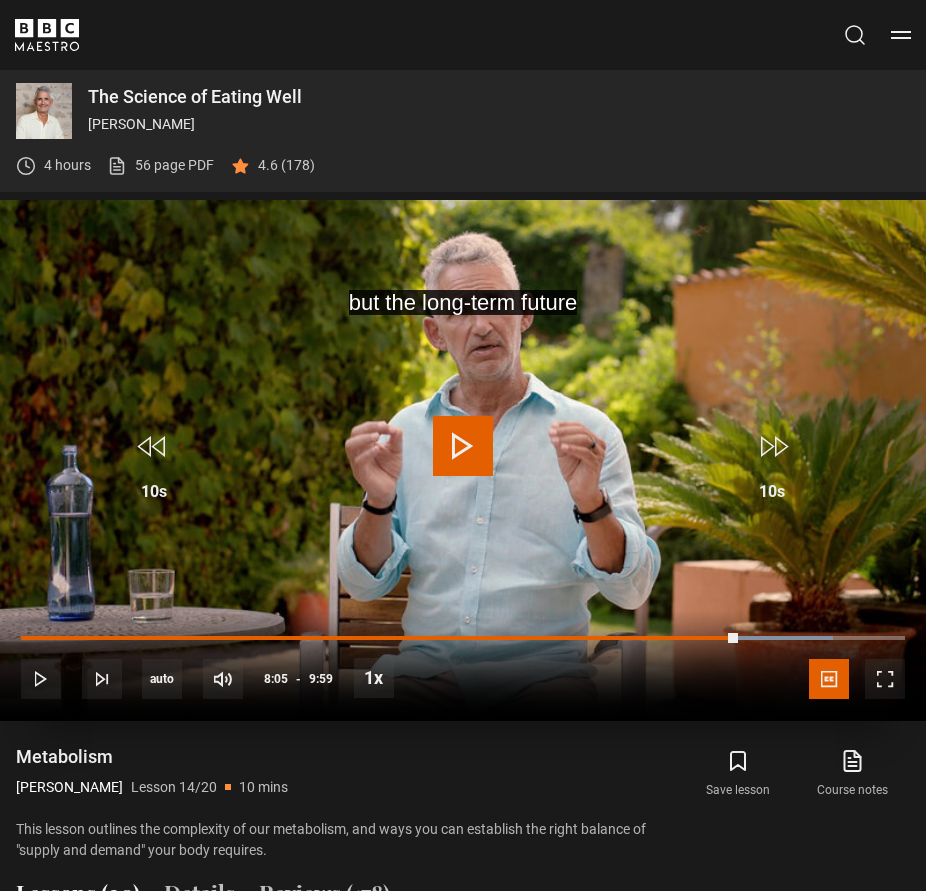 click at bounding box center [463, 446] 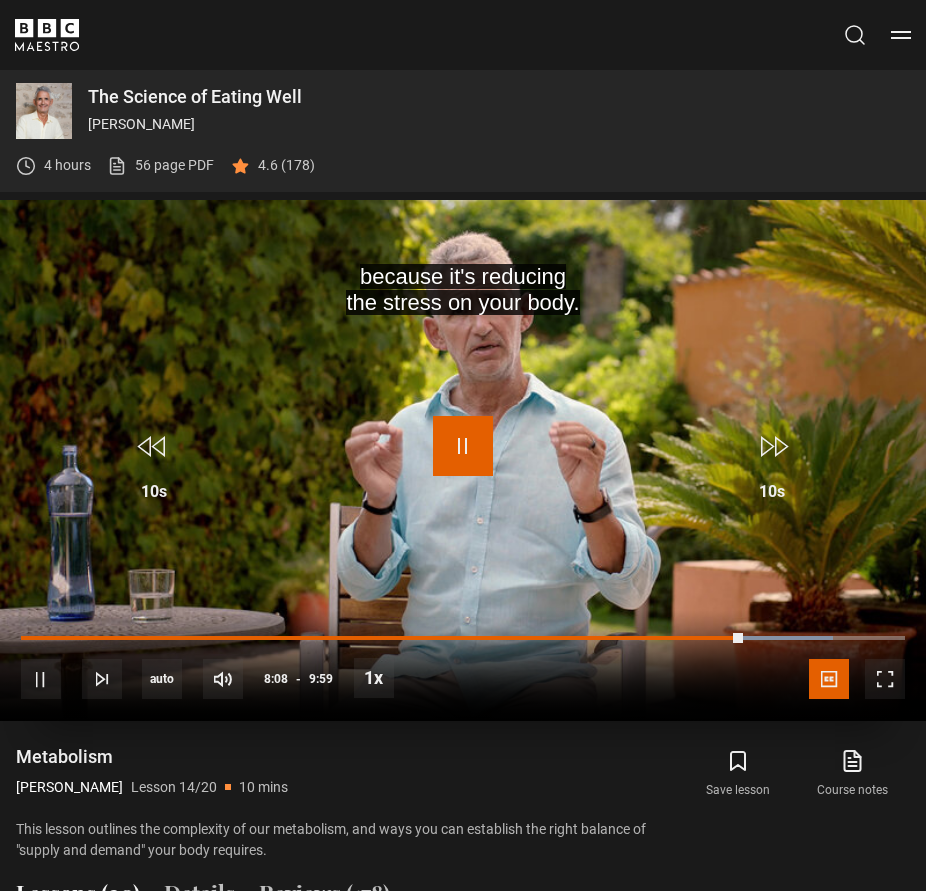 click at bounding box center [463, 446] 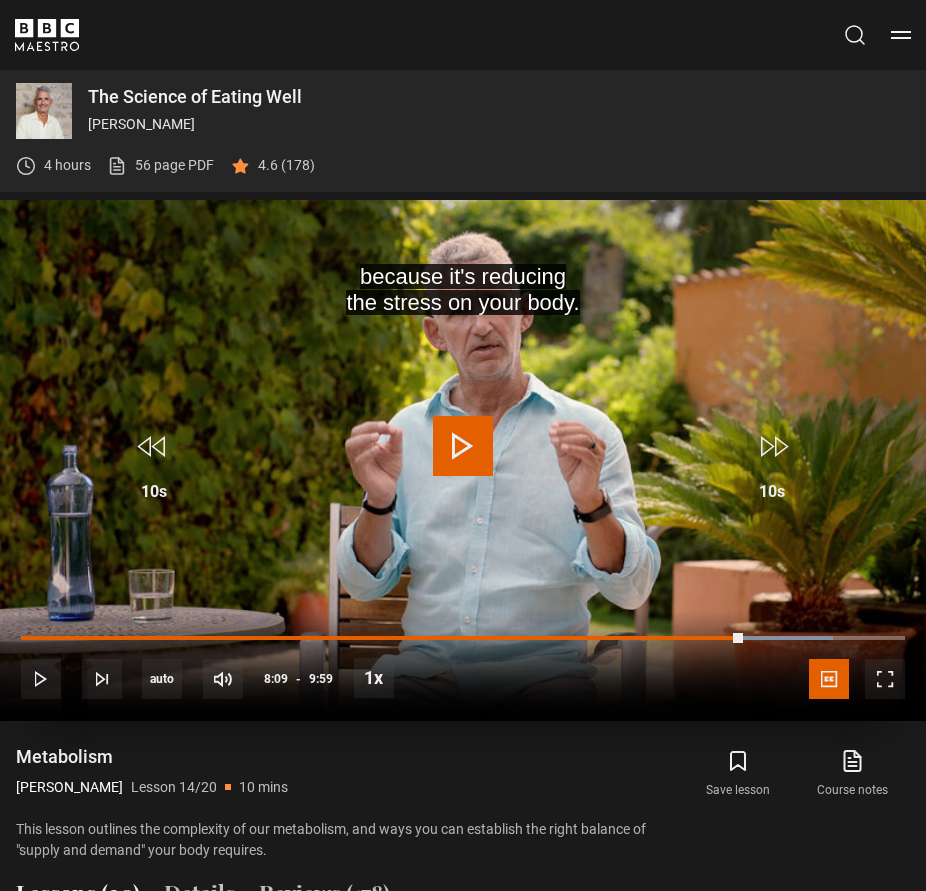 click at bounding box center (463, 446) 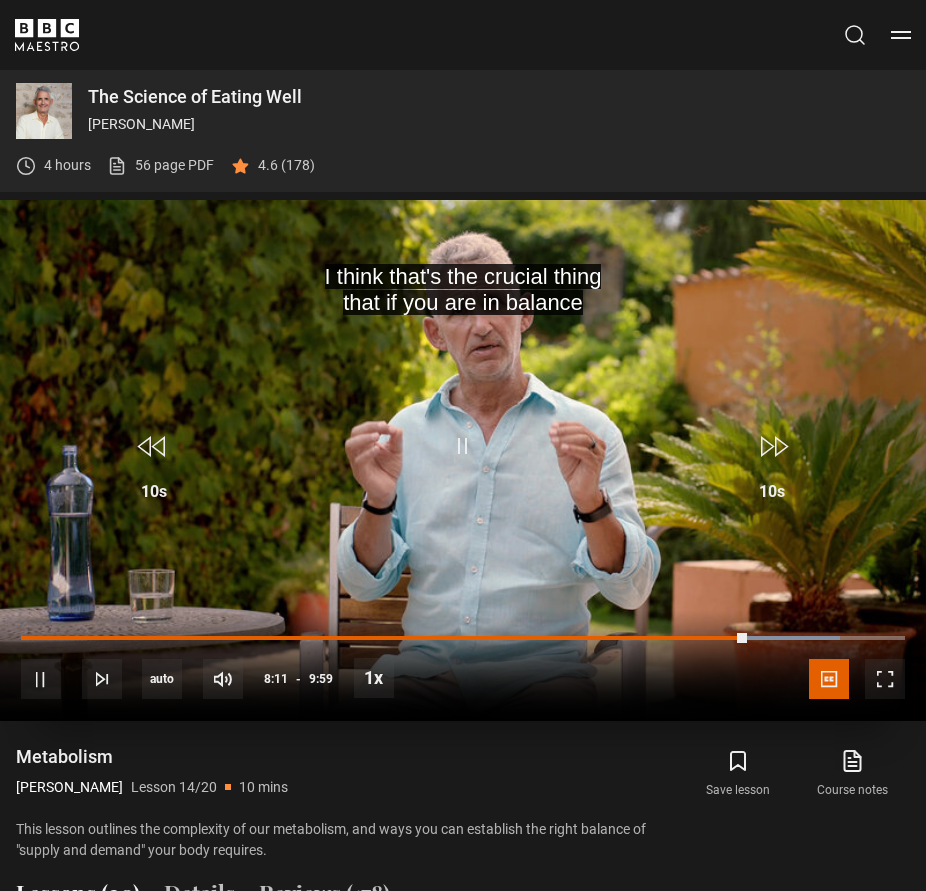 click at bounding box center [463, 460] 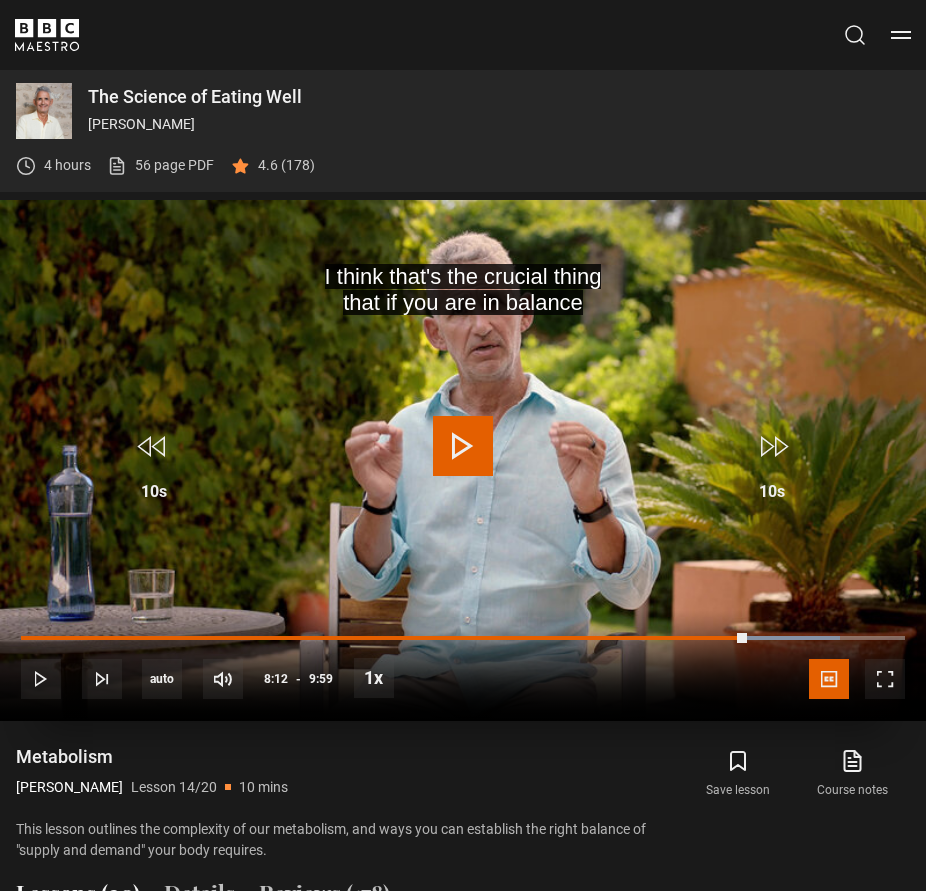 click at bounding box center (463, 446) 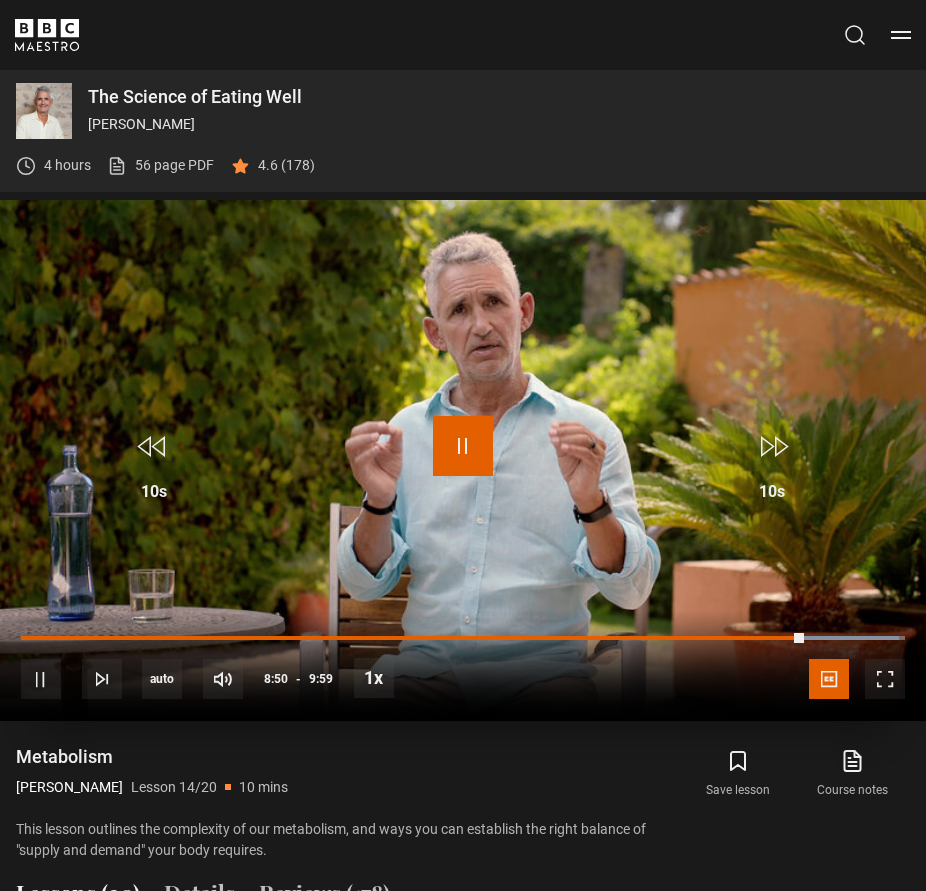 click at bounding box center [463, 446] 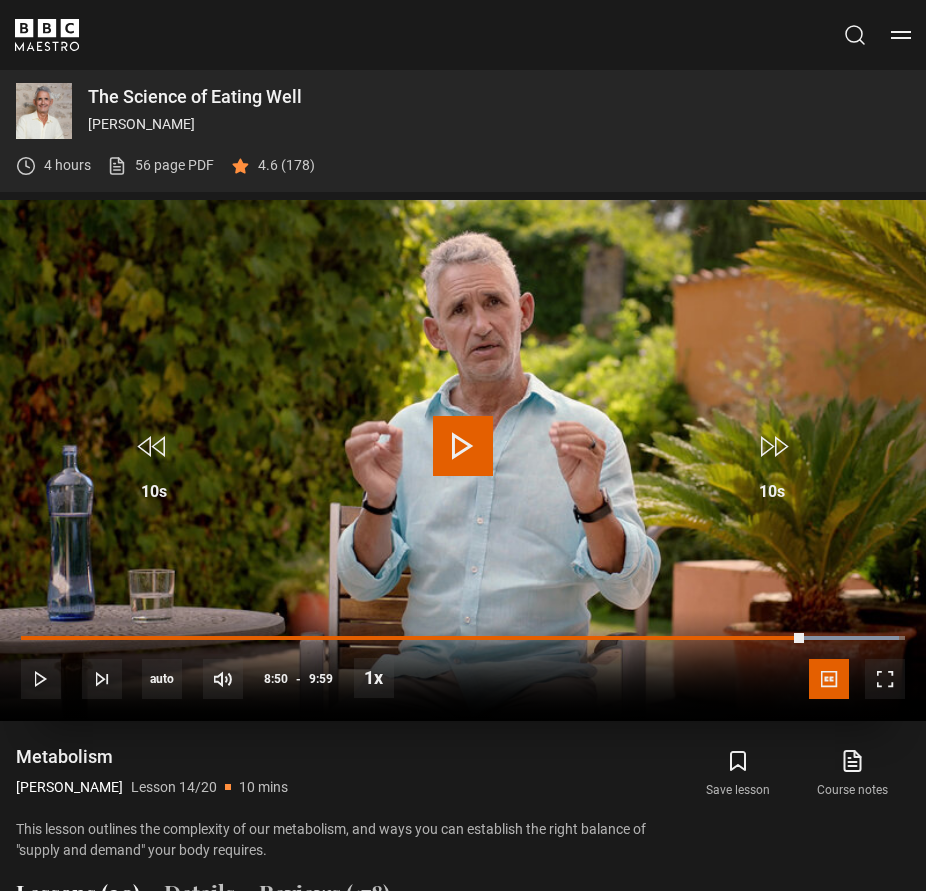 click at bounding box center [463, 446] 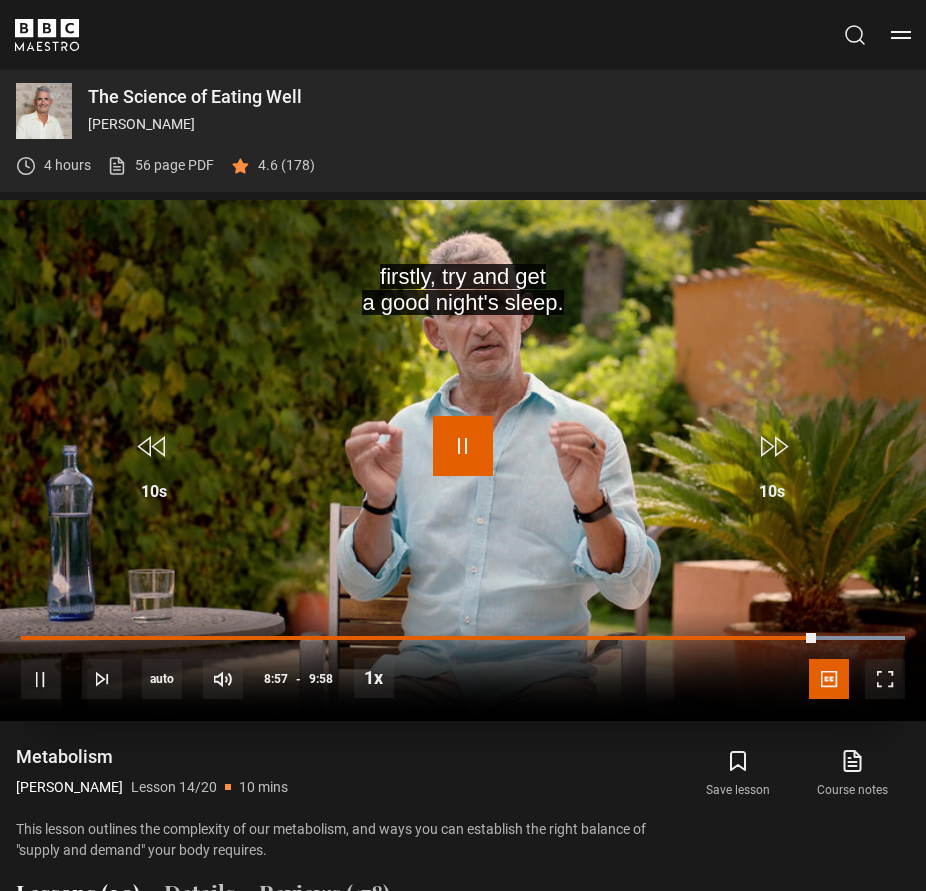 drag, startPoint x: 465, startPoint y: 444, endPoint x: 478, endPoint y: 472, distance: 30.870699 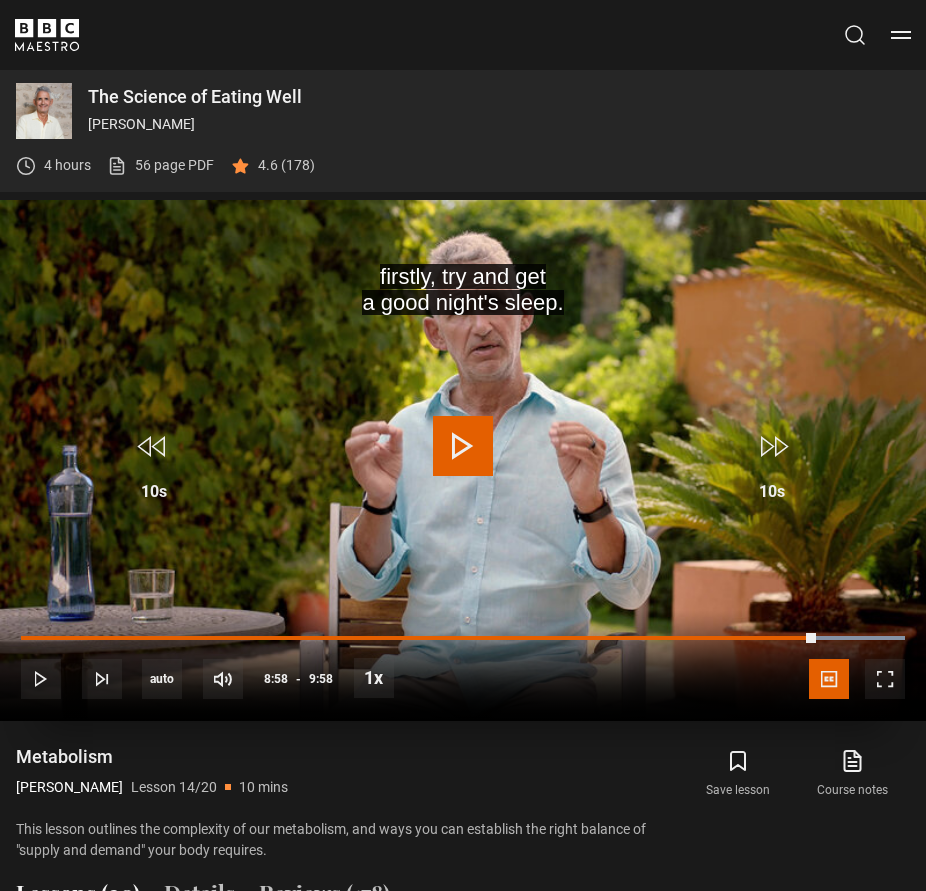 click at bounding box center [463, 446] 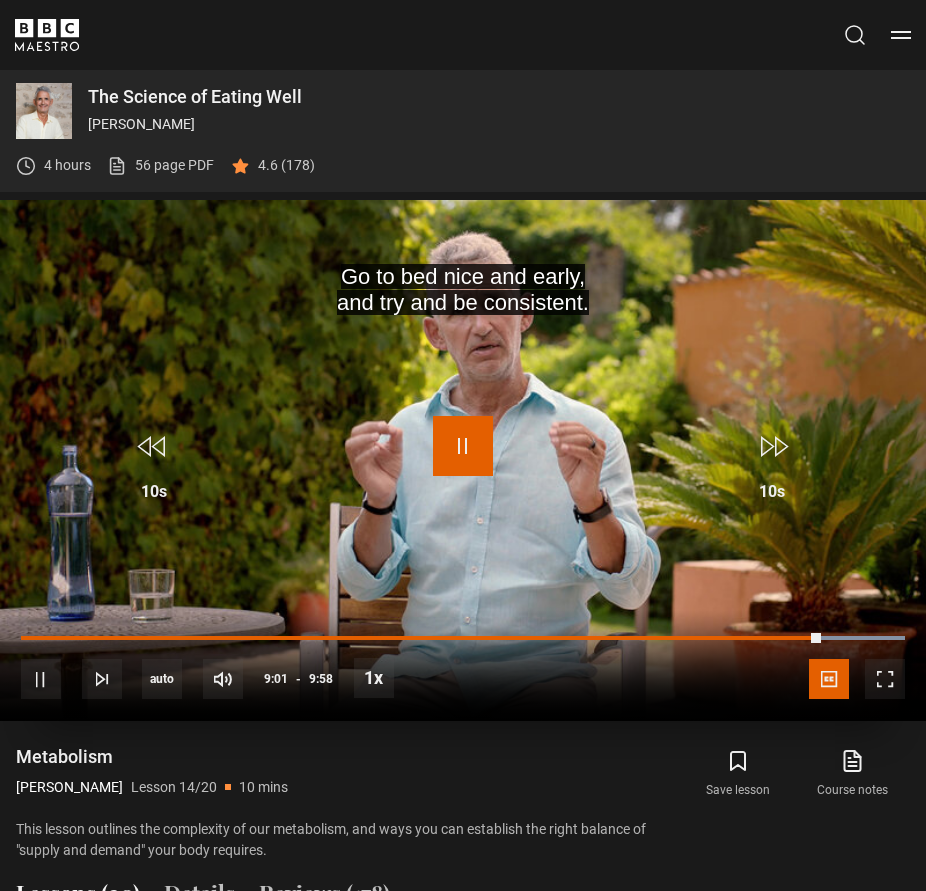 click at bounding box center (463, 446) 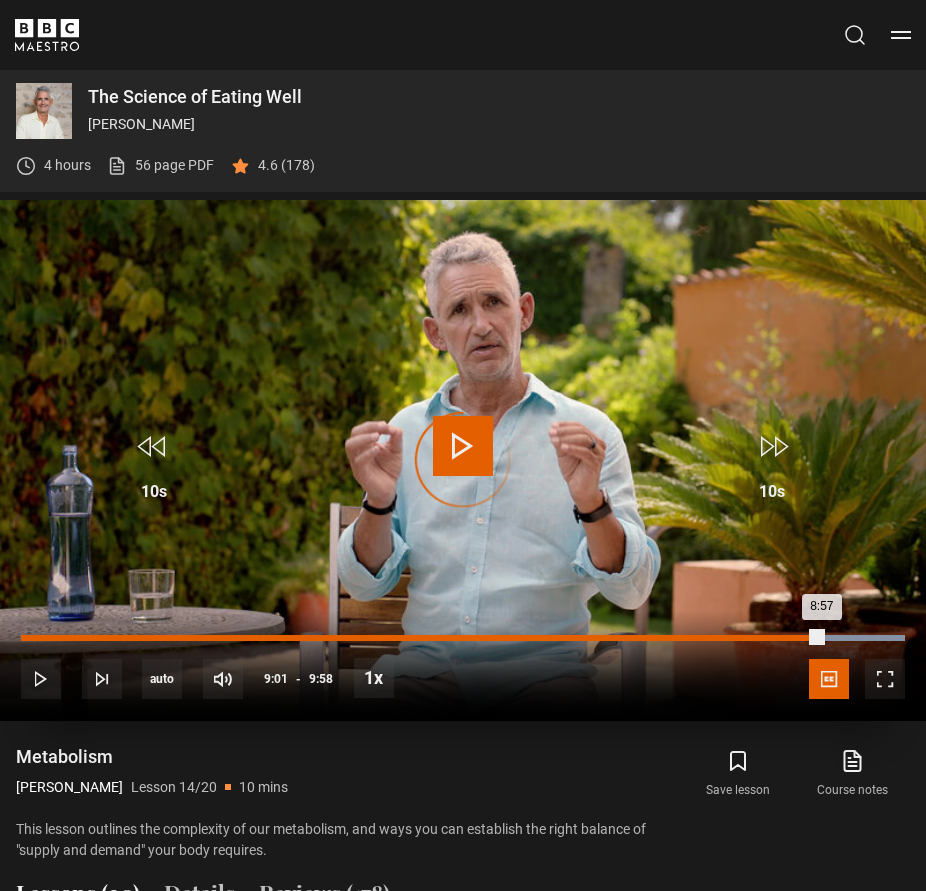 click on "8:57" at bounding box center [421, 638] 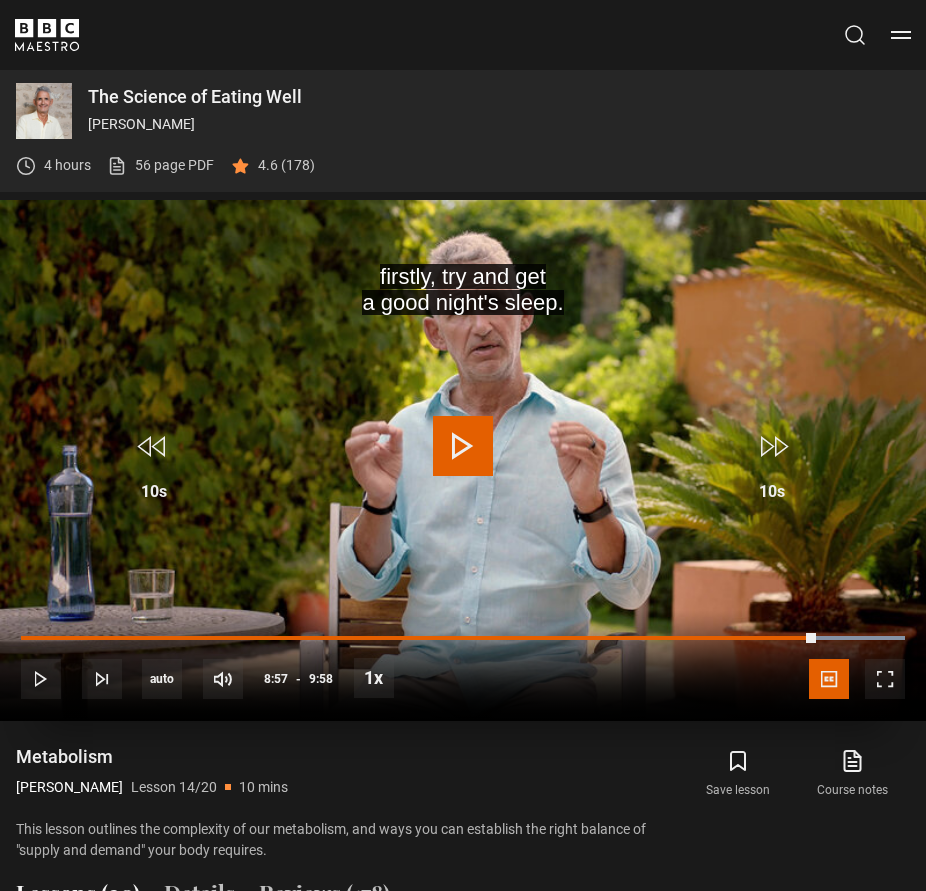 click at bounding box center [463, 446] 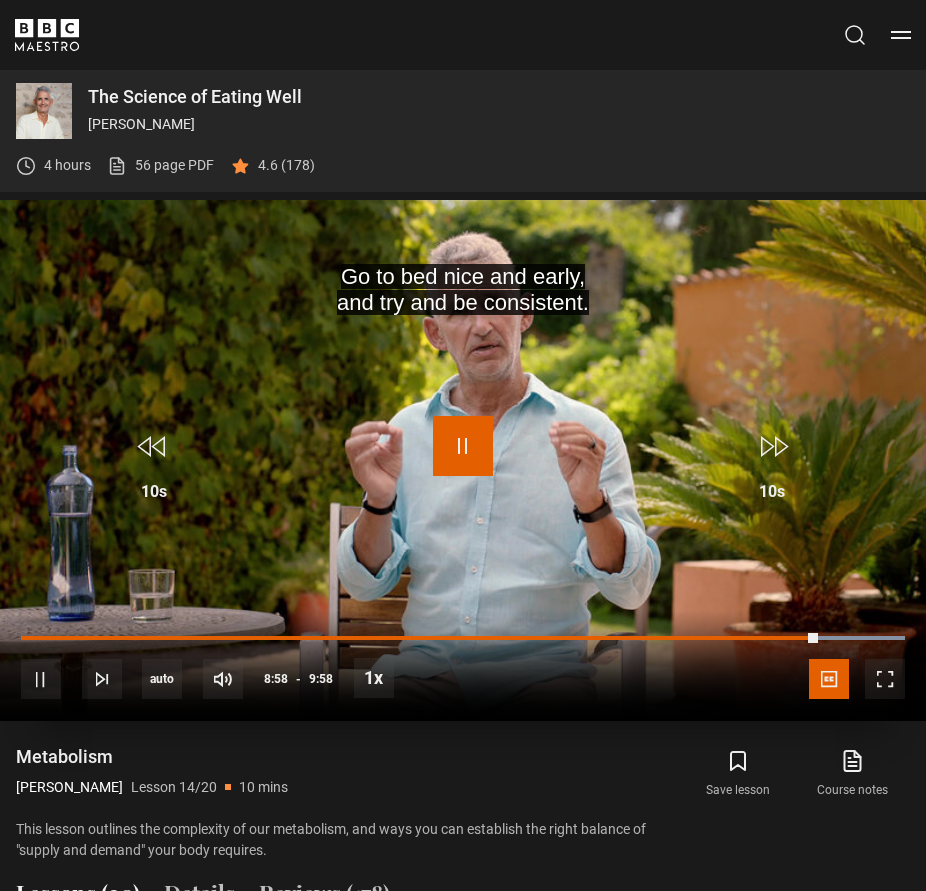 click at bounding box center (463, 446) 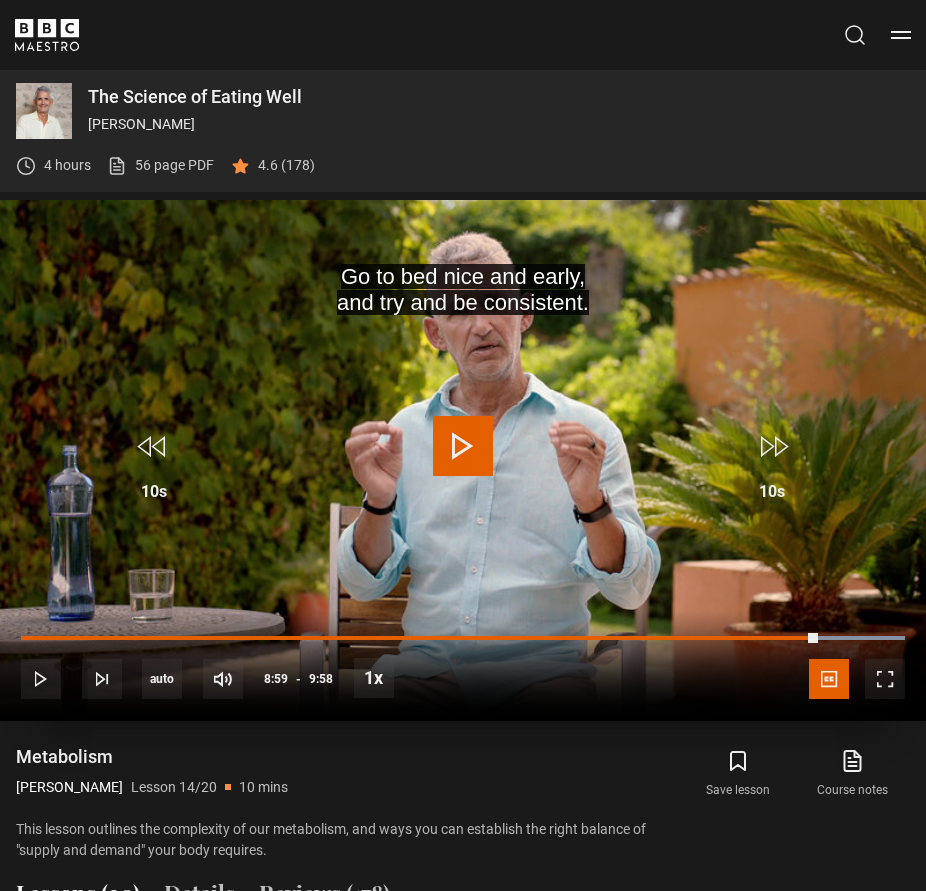 click at bounding box center (463, 446) 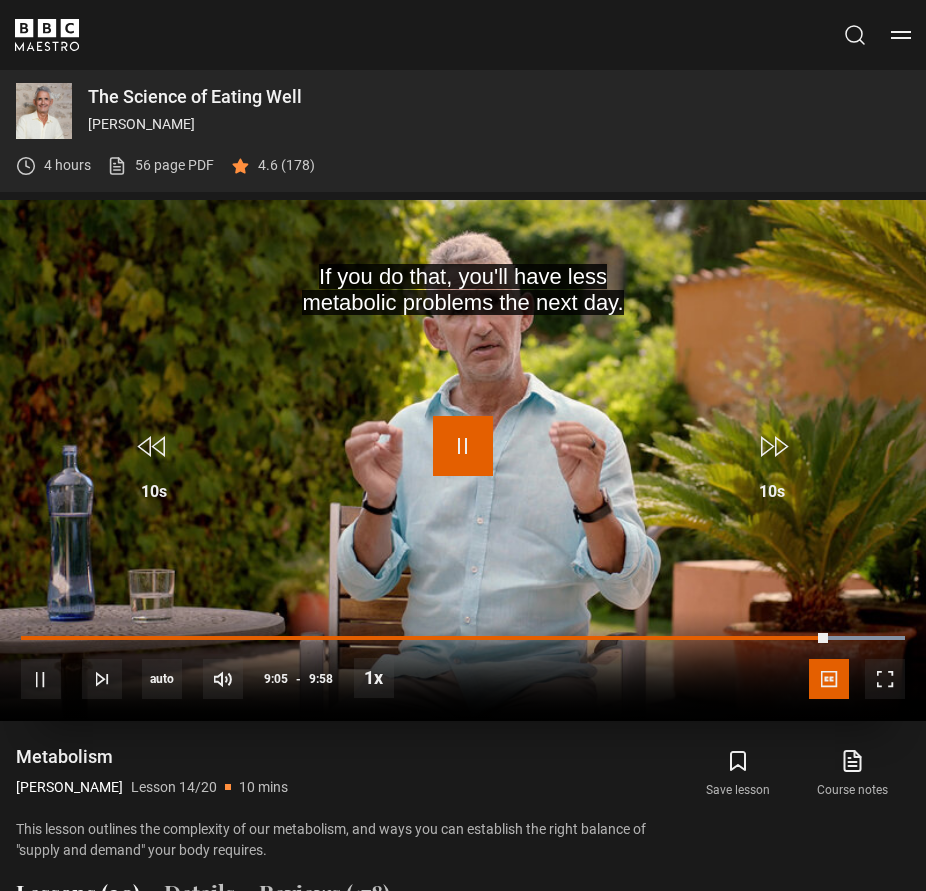 click at bounding box center (463, 446) 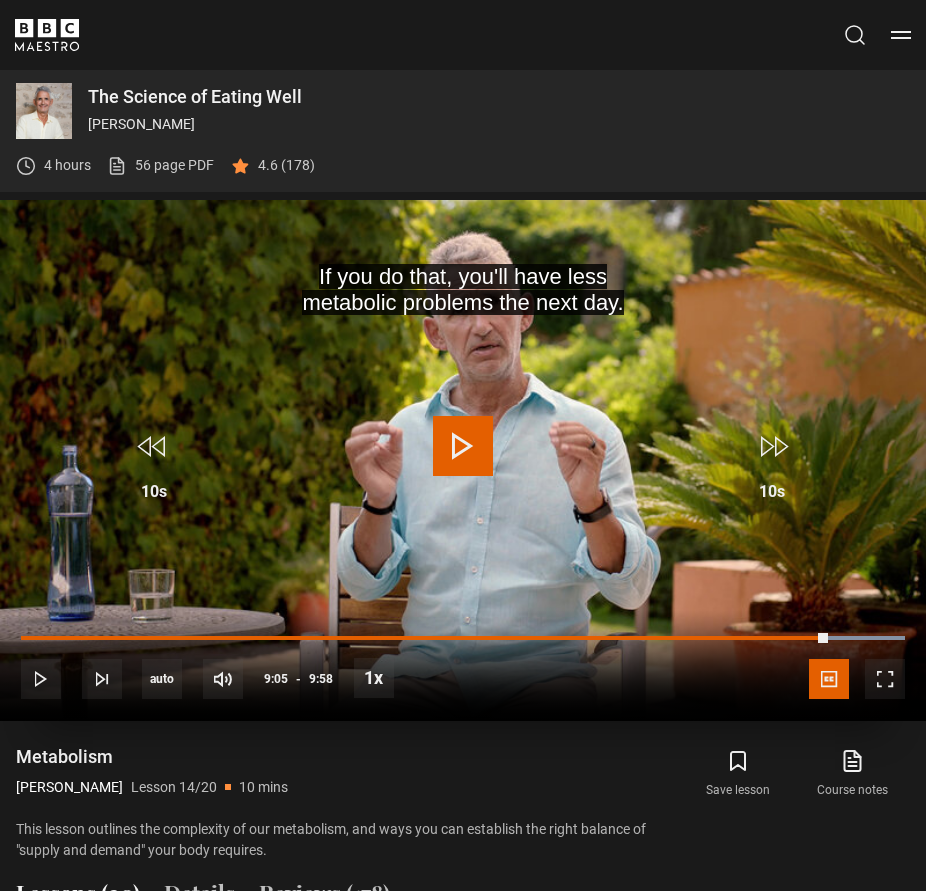 click at bounding box center [463, 446] 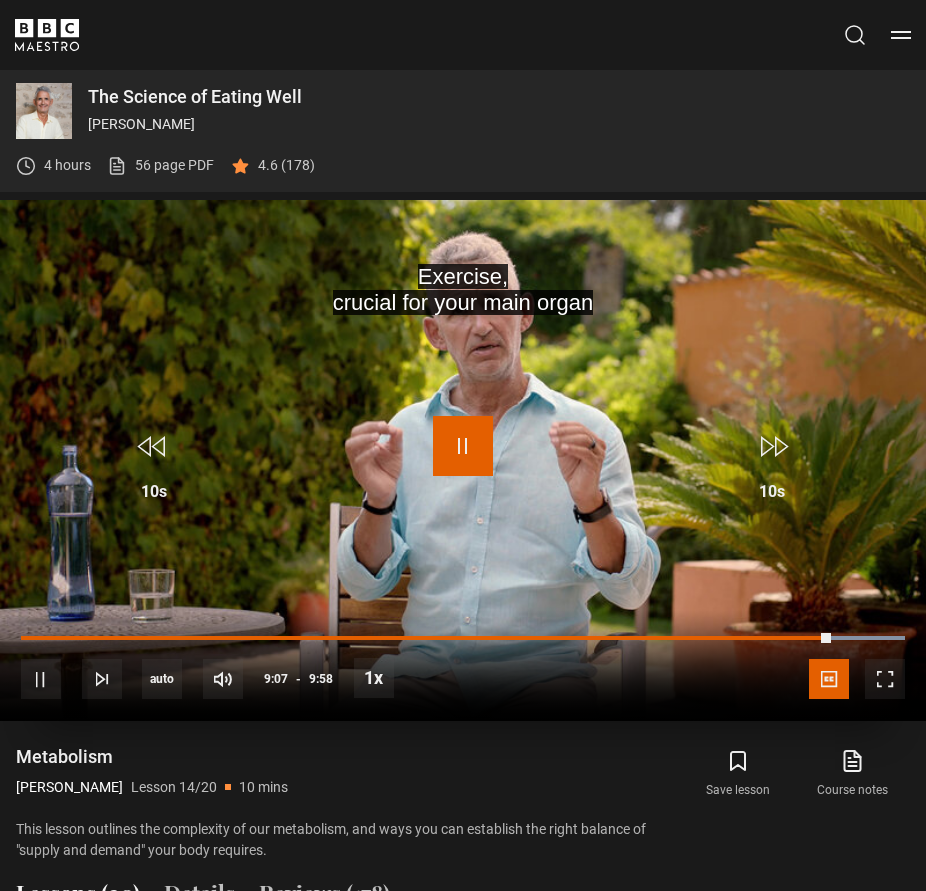 click at bounding box center (463, 446) 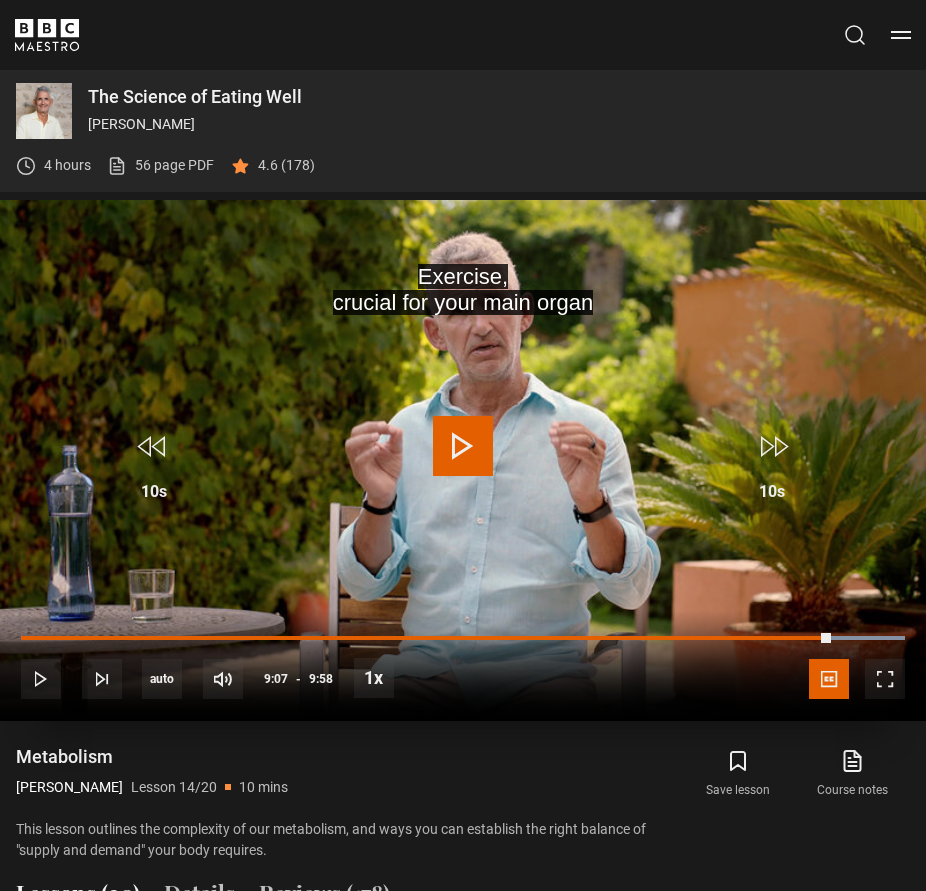 click at bounding box center [463, 446] 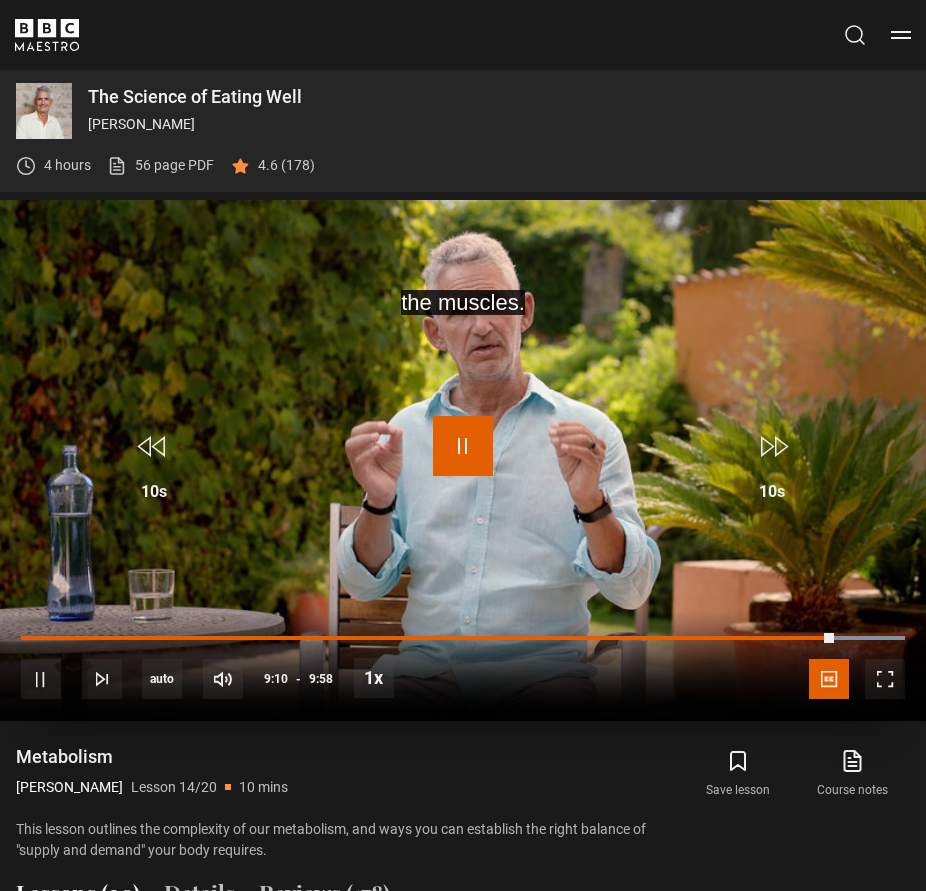 click at bounding box center (463, 446) 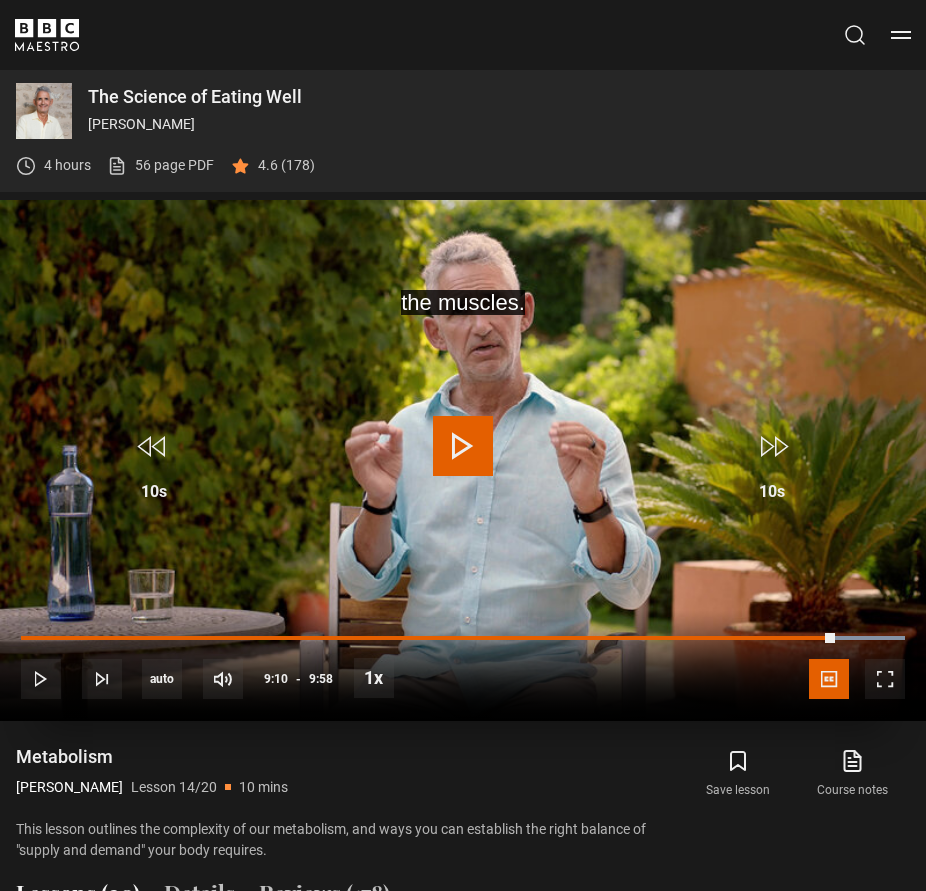 click at bounding box center (463, 446) 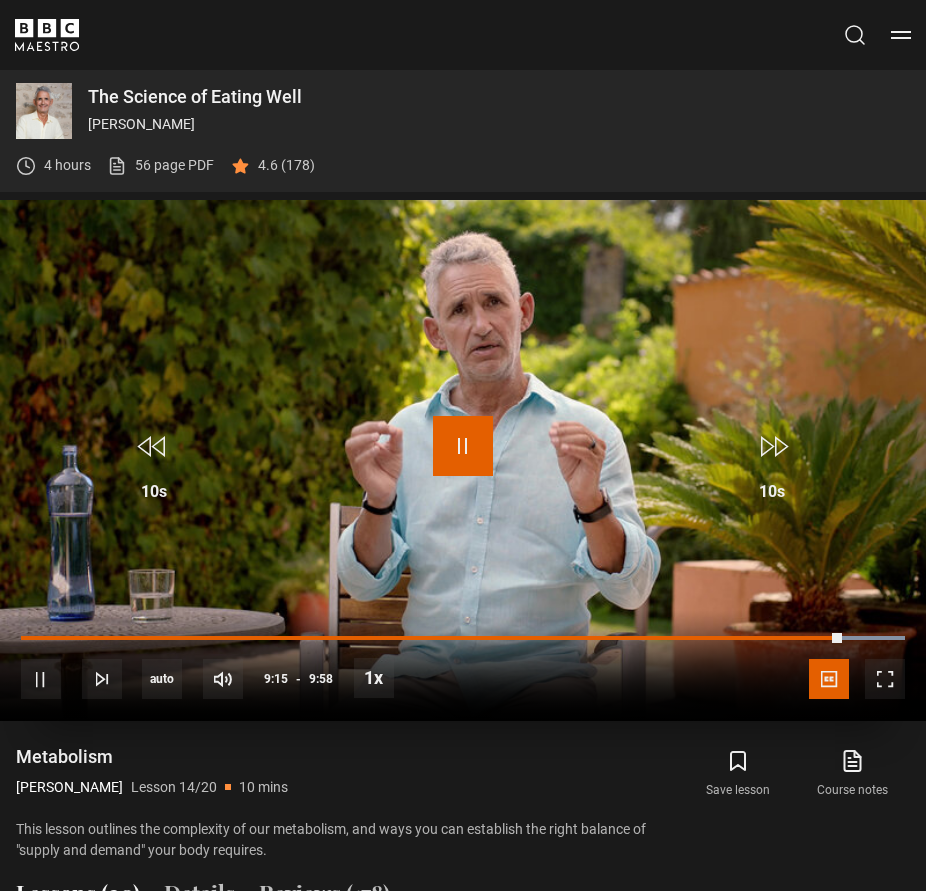 click at bounding box center (463, 446) 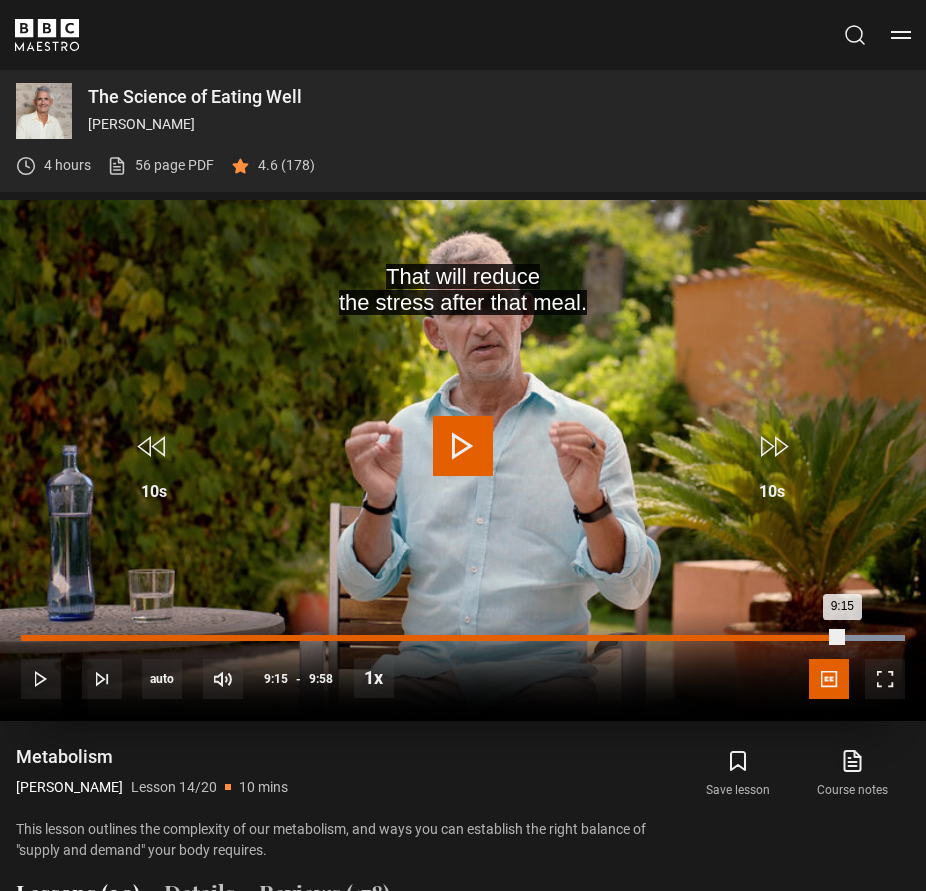 click on "9:15" at bounding box center [431, 638] 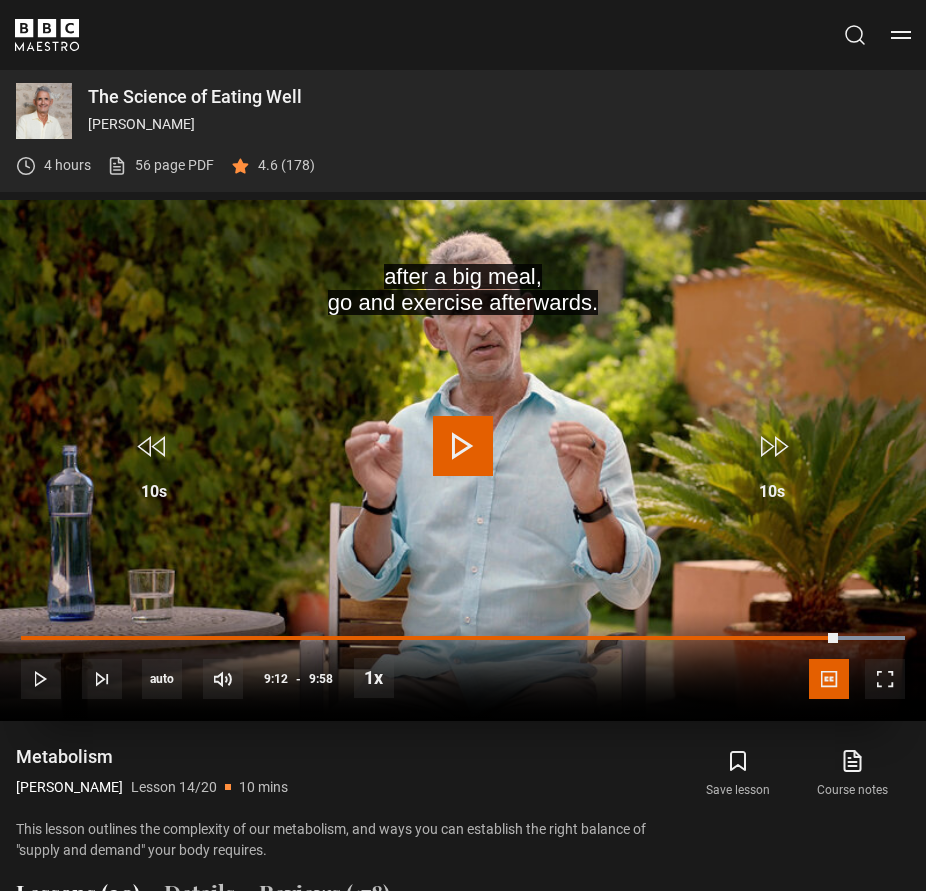click at bounding box center (463, 446) 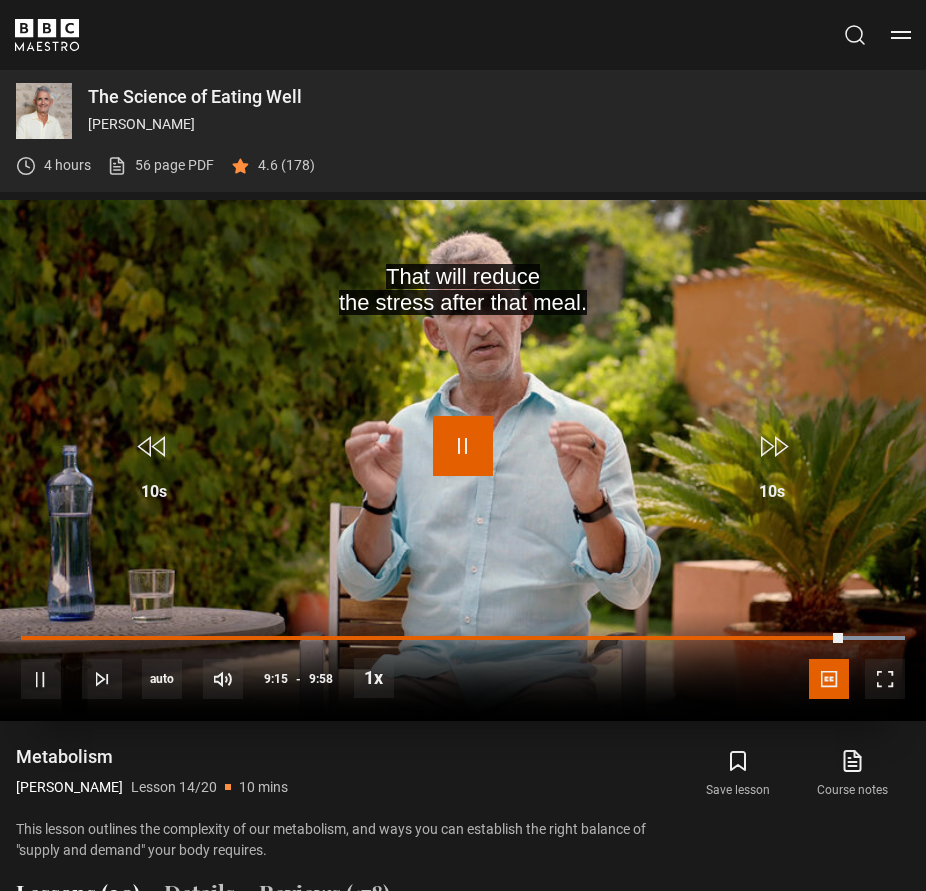 click at bounding box center (463, 446) 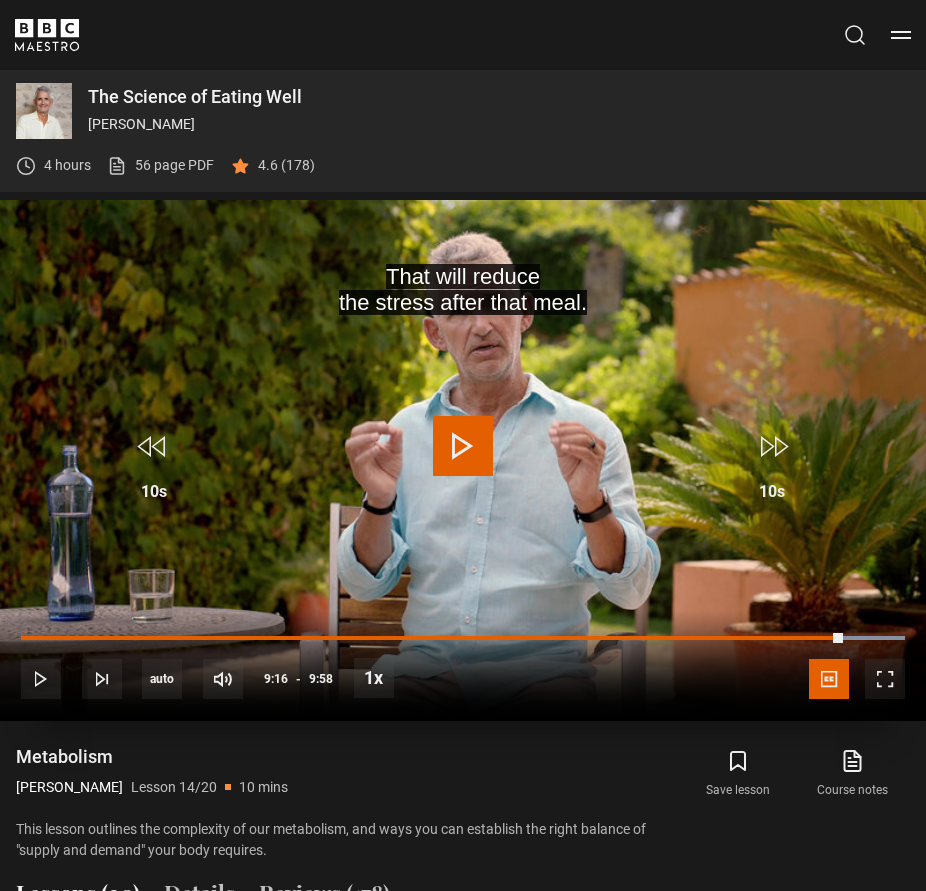 click at bounding box center (463, 446) 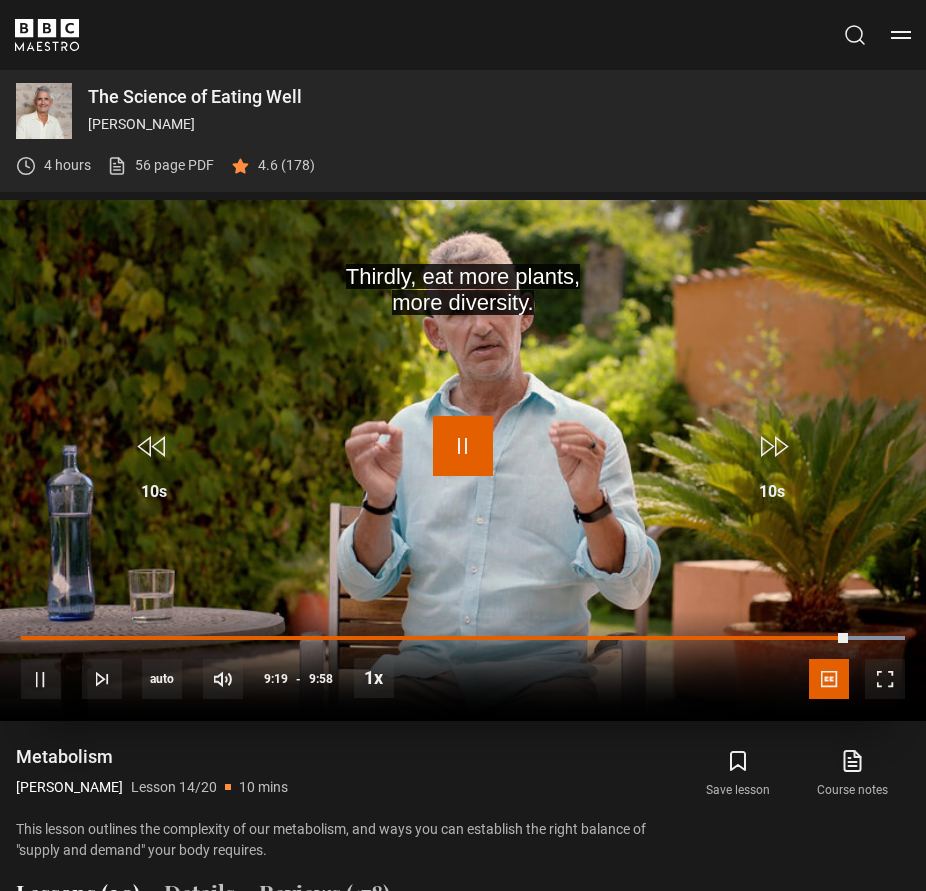 click at bounding box center [463, 446] 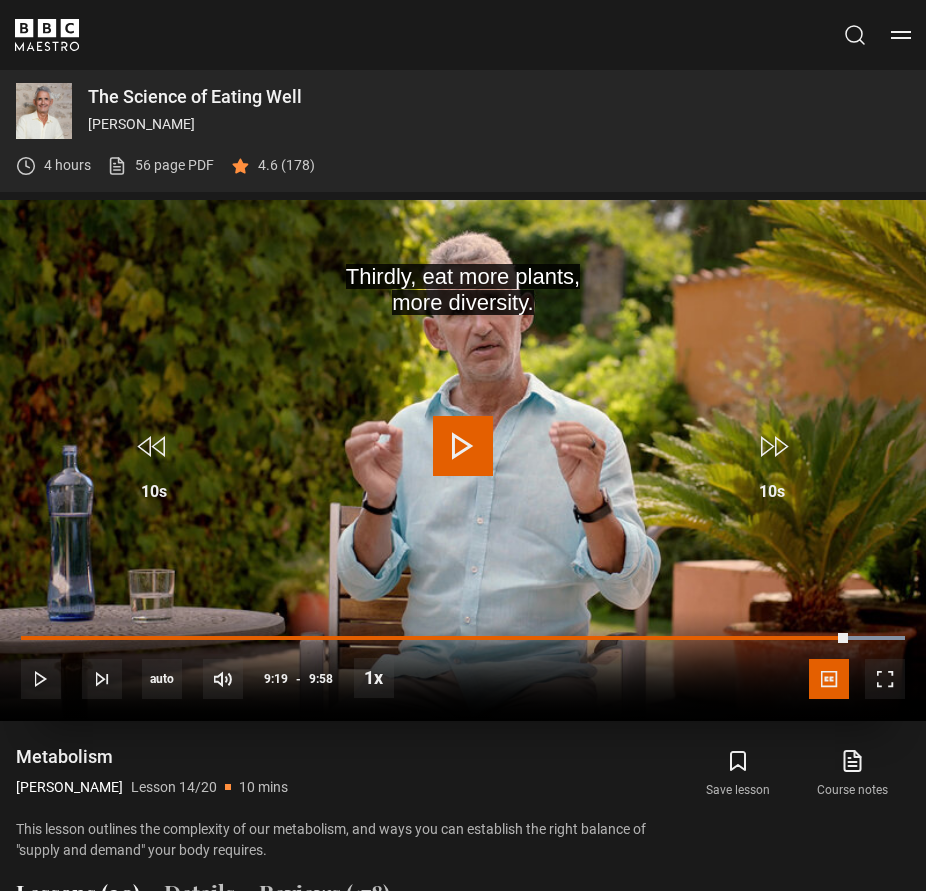 click at bounding box center (463, 446) 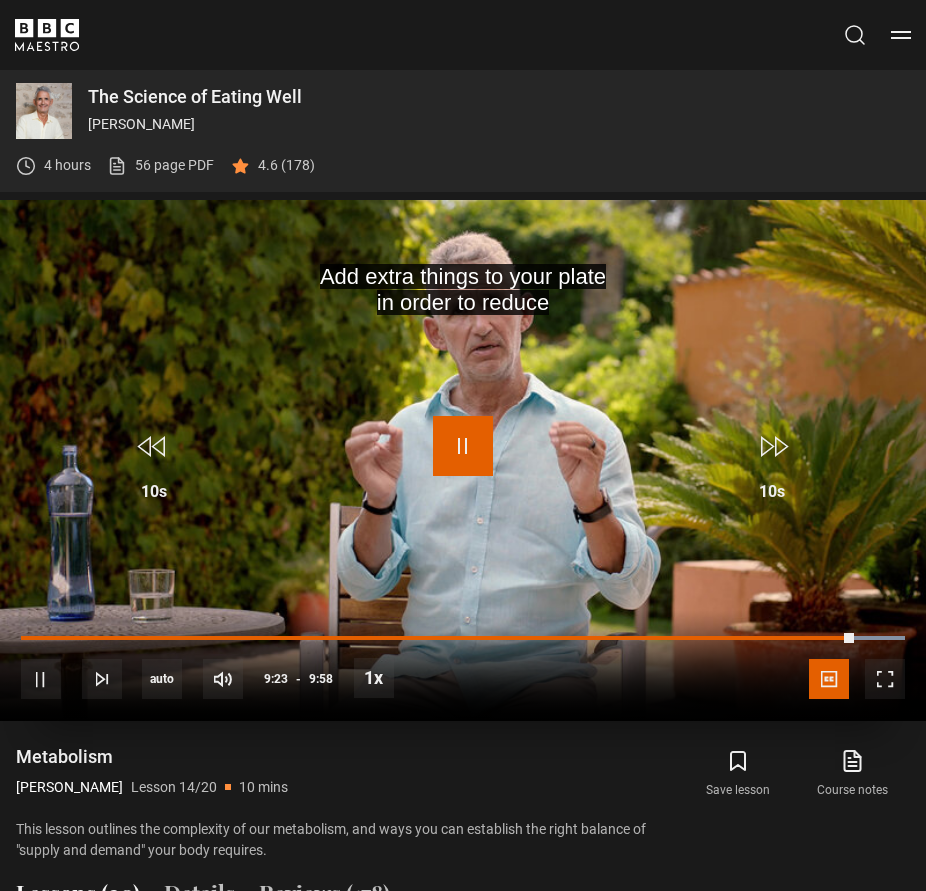click at bounding box center [463, 446] 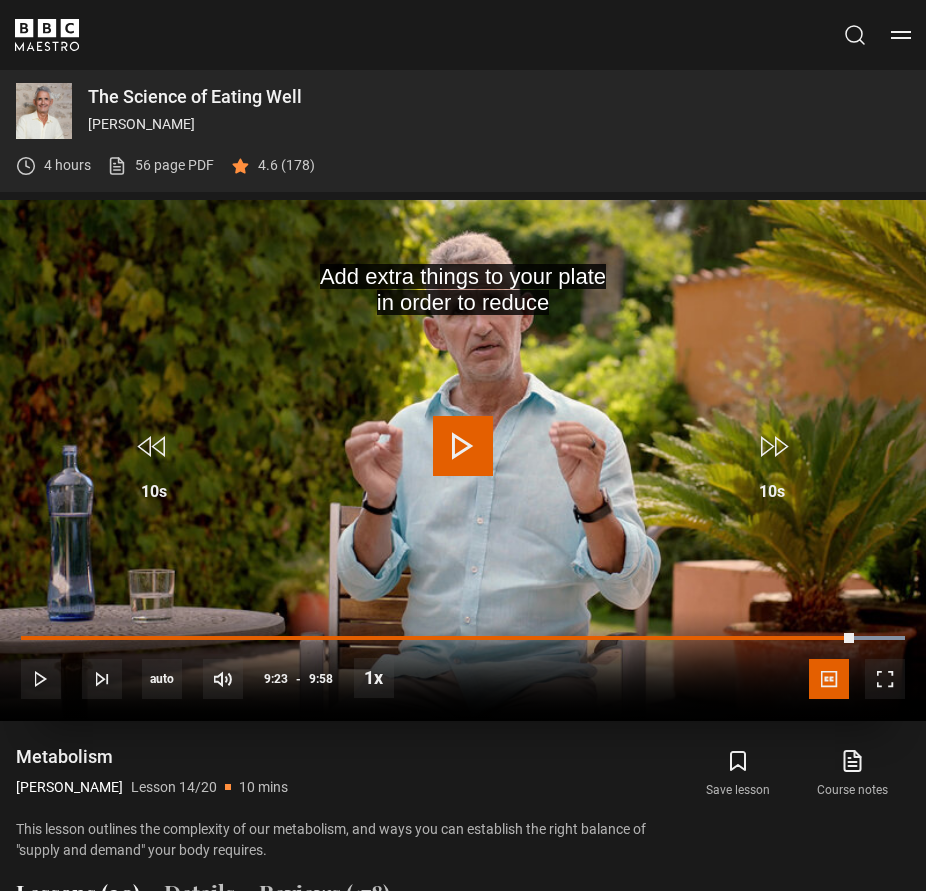 click at bounding box center (463, 446) 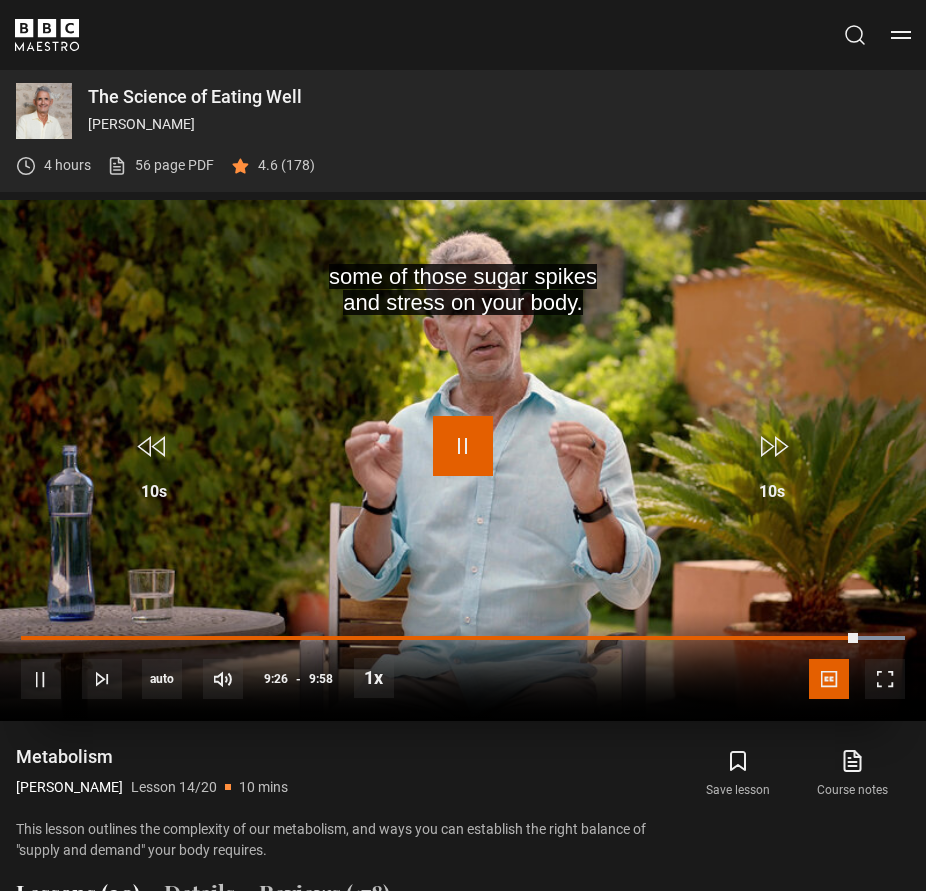 click at bounding box center [463, 446] 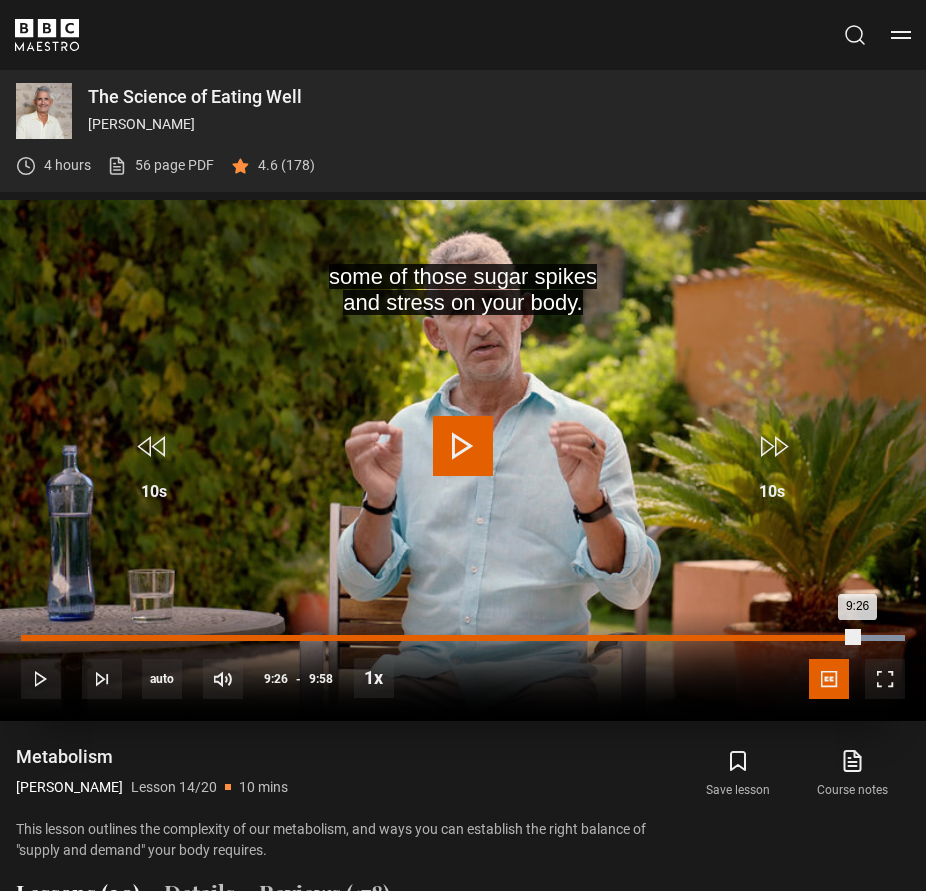 click on "9:26" at bounding box center (439, 638) 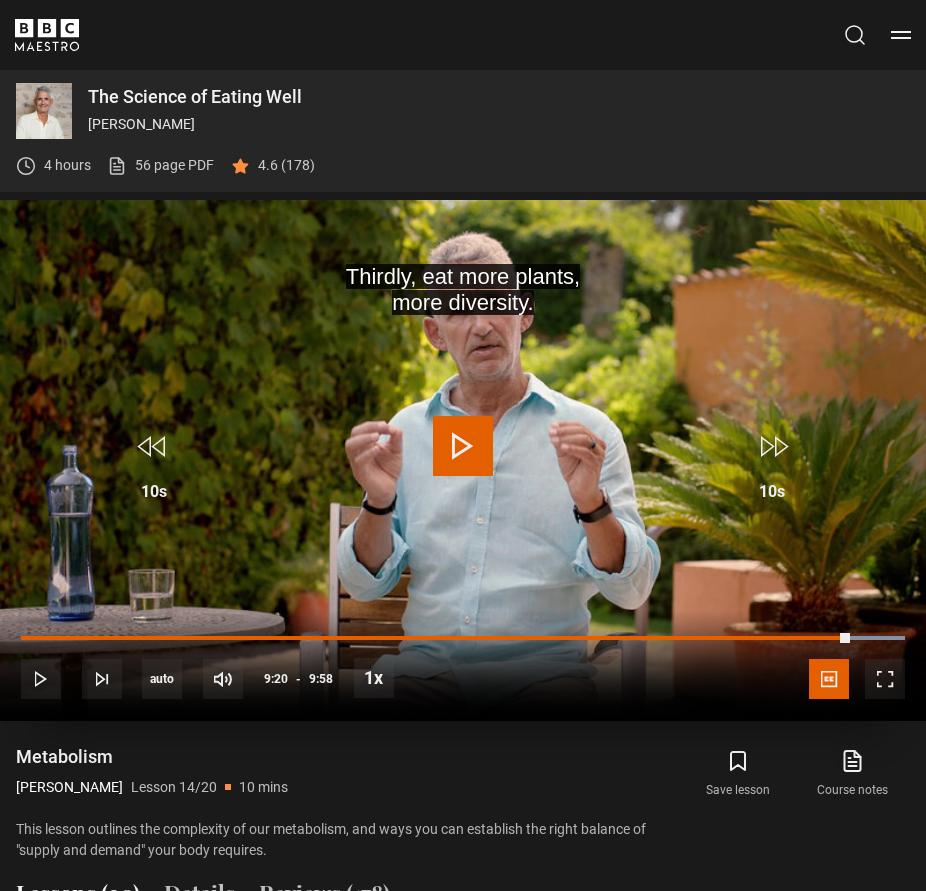 click at bounding box center [463, 446] 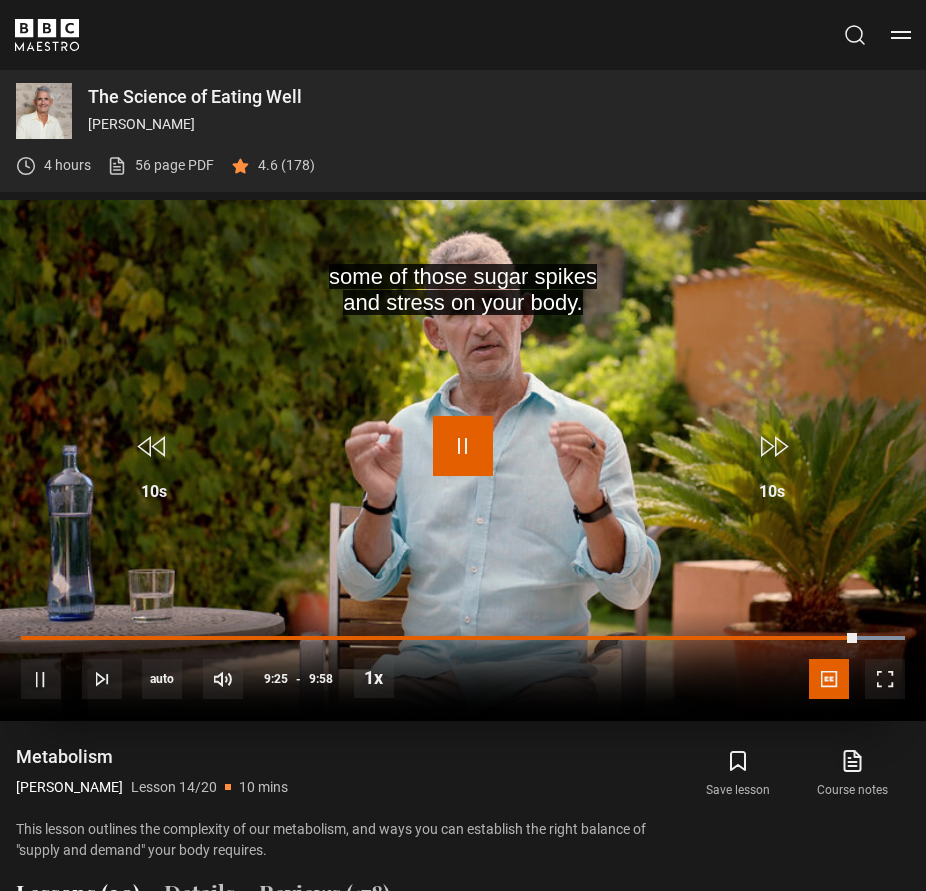 click at bounding box center (463, 446) 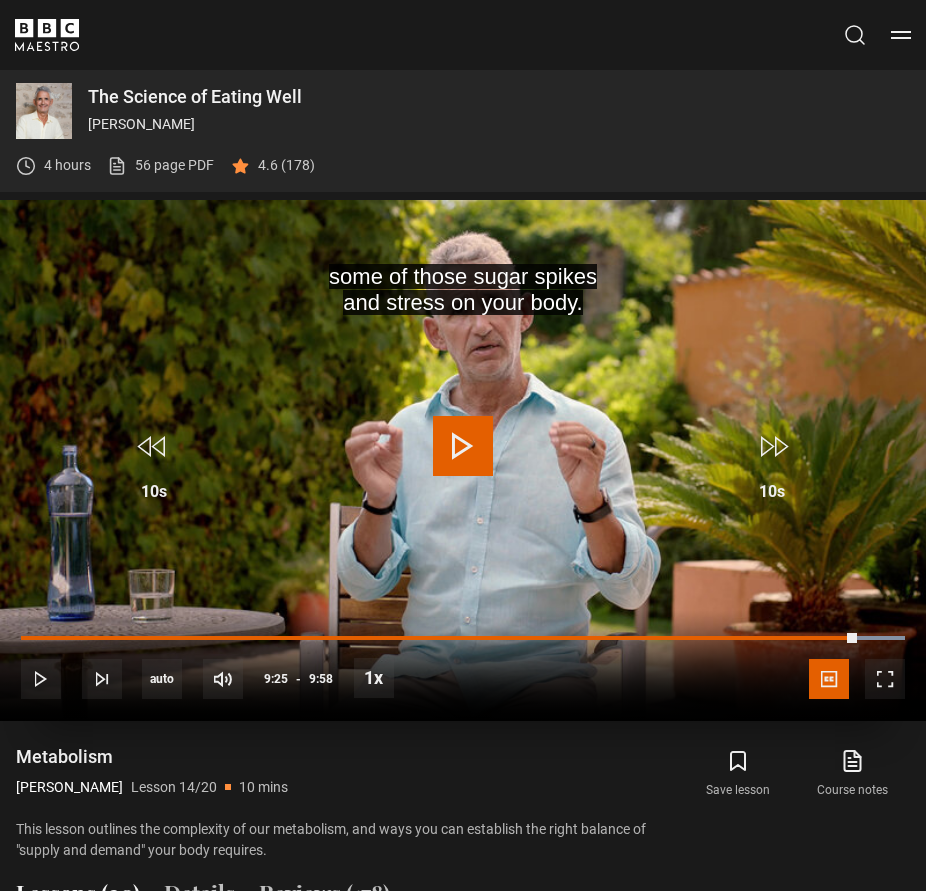 click at bounding box center [463, 446] 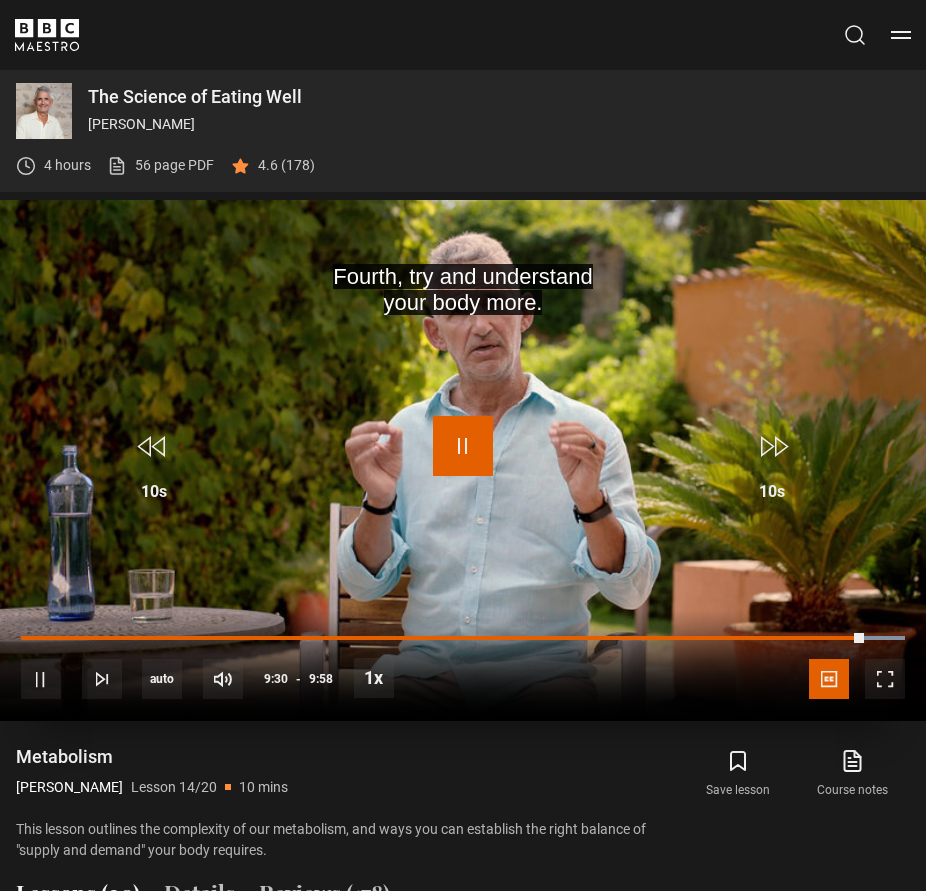 click at bounding box center [463, 446] 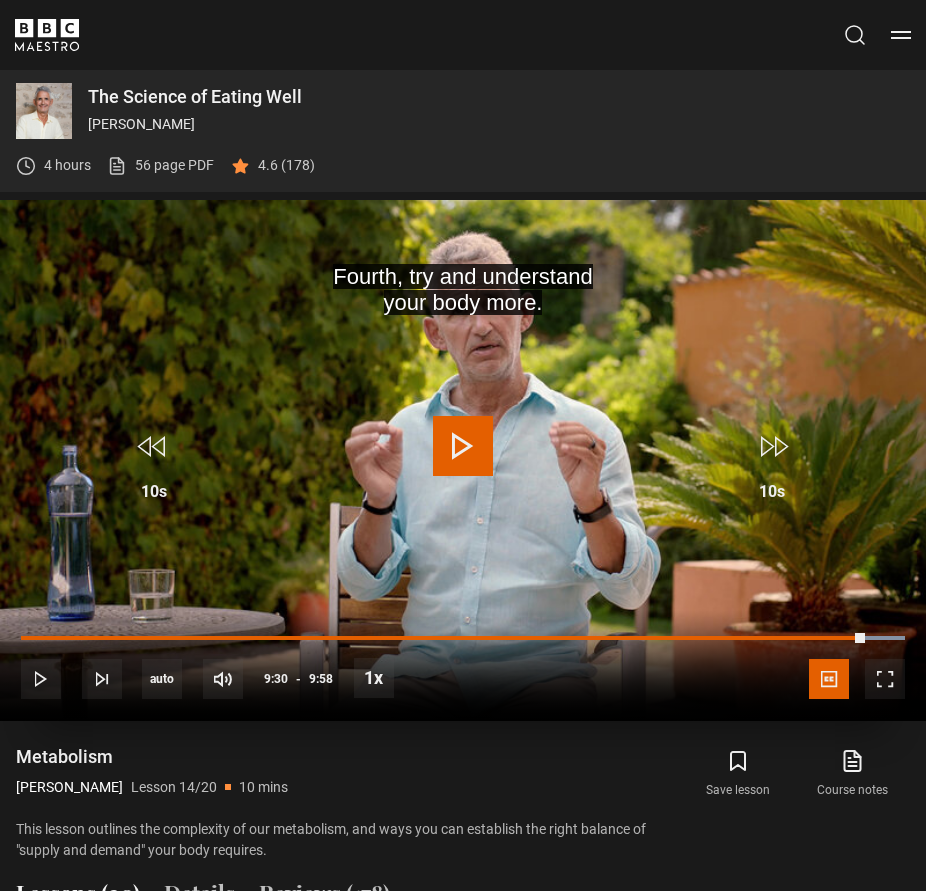 click at bounding box center (463, 446) 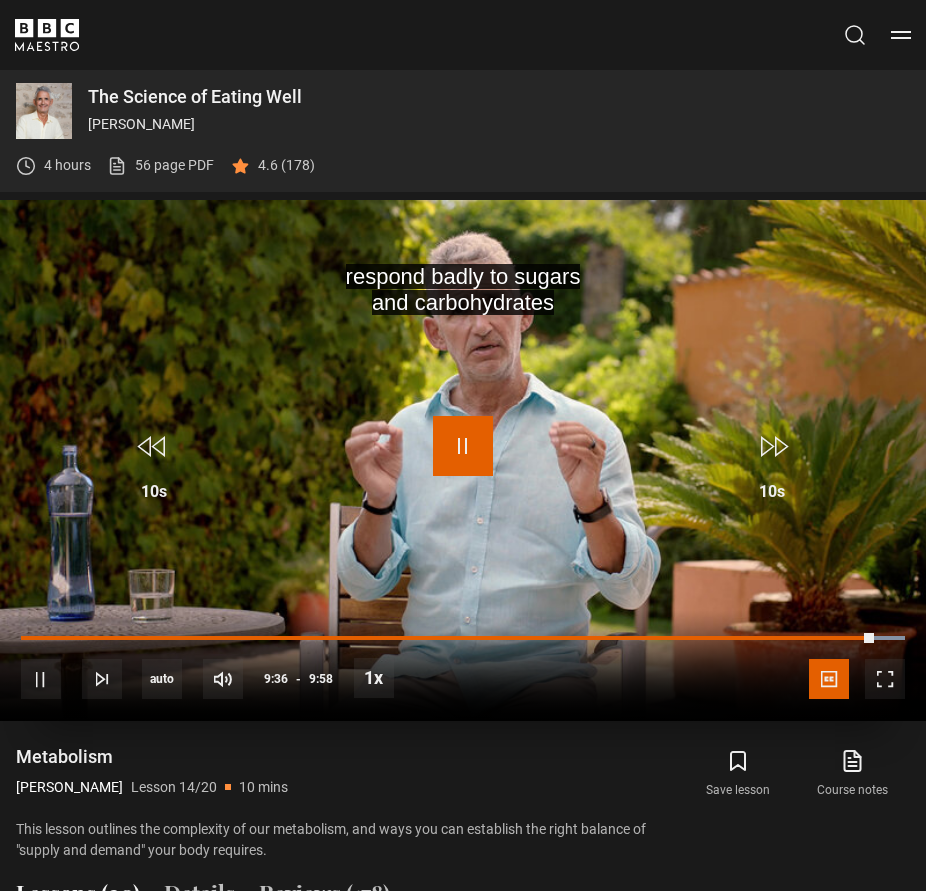 click at bounding box center (463, 446) 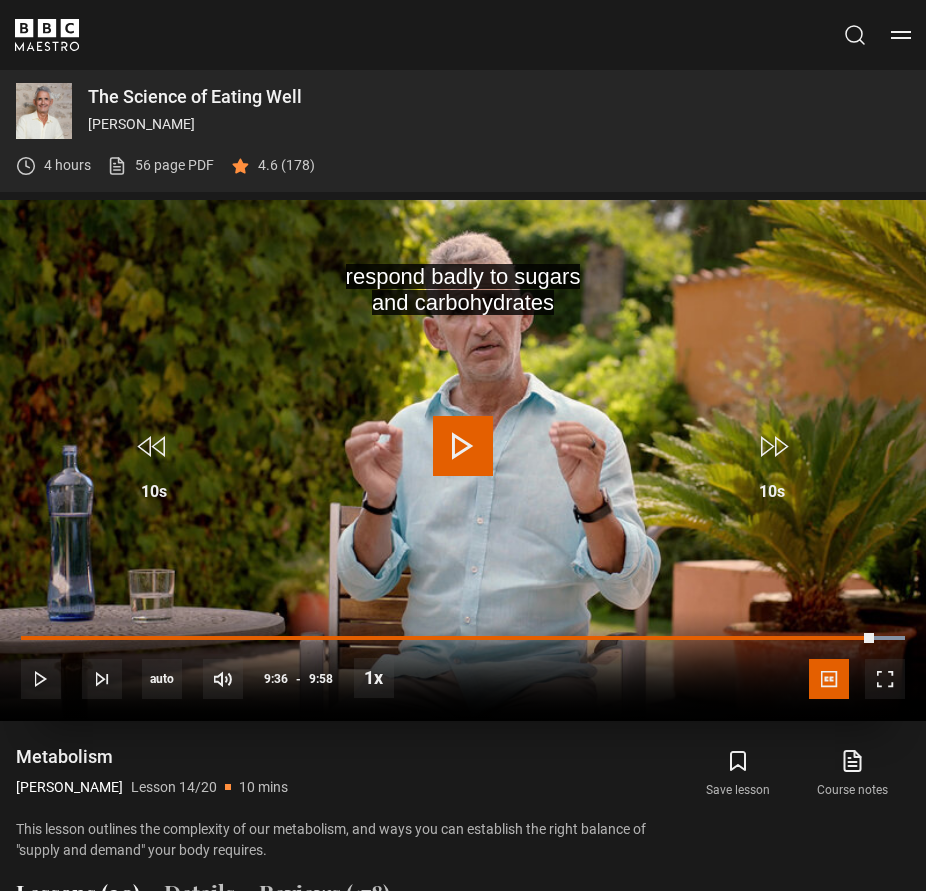 click at bounding box center [463, 446] 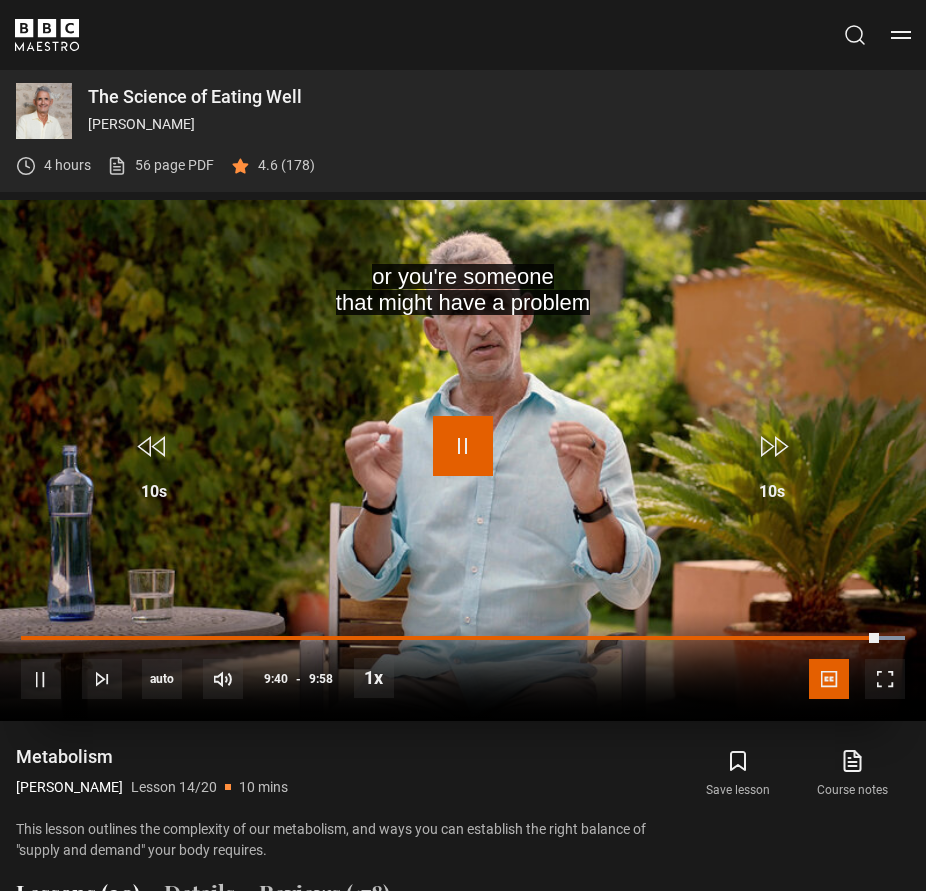 click at bounding box center [463, 446] 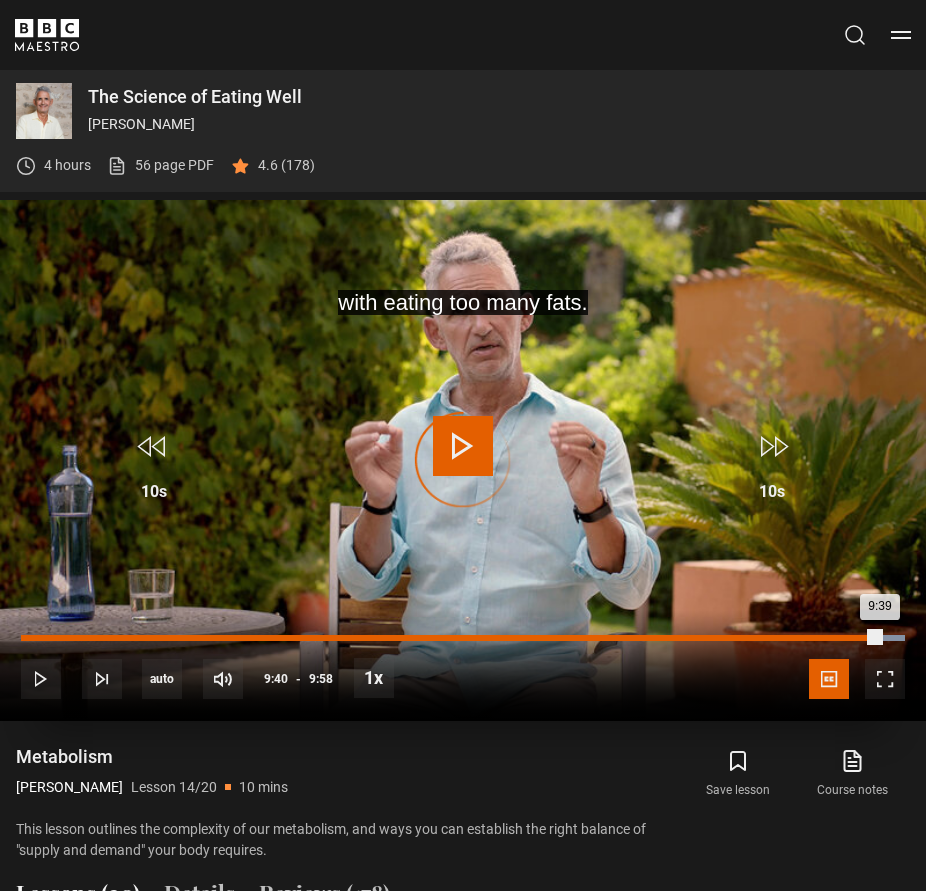 click on "9:39" at bounding box center [450, 638] 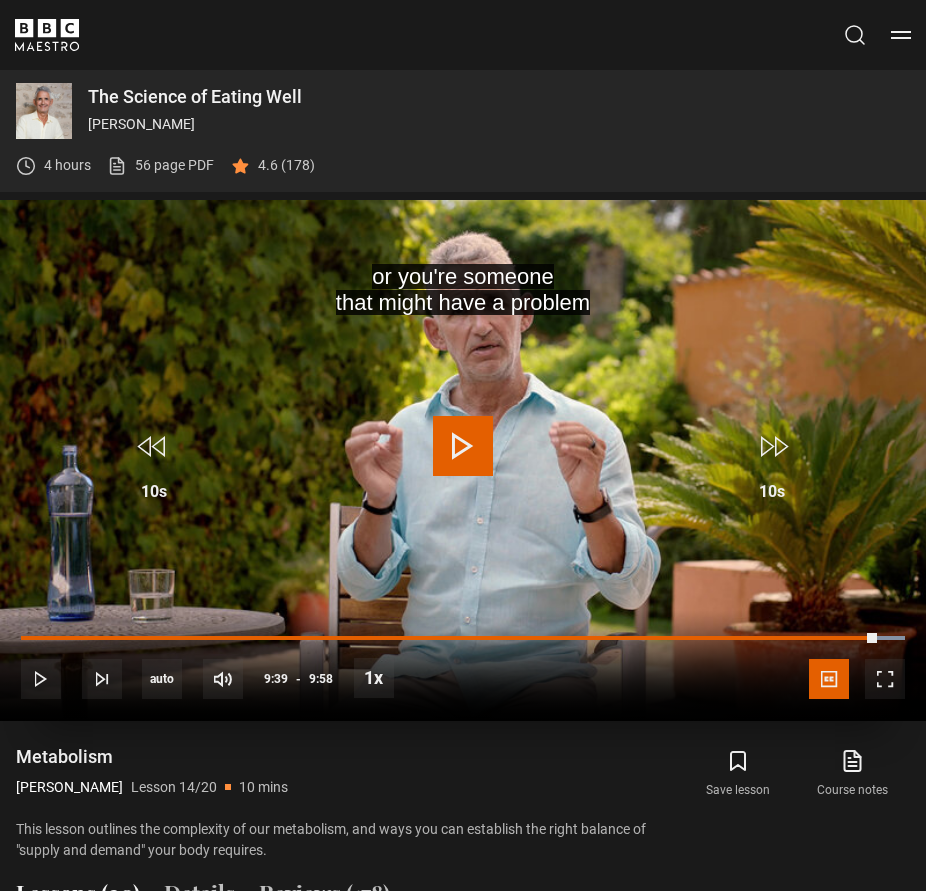 click at bounding box center (463, 446) 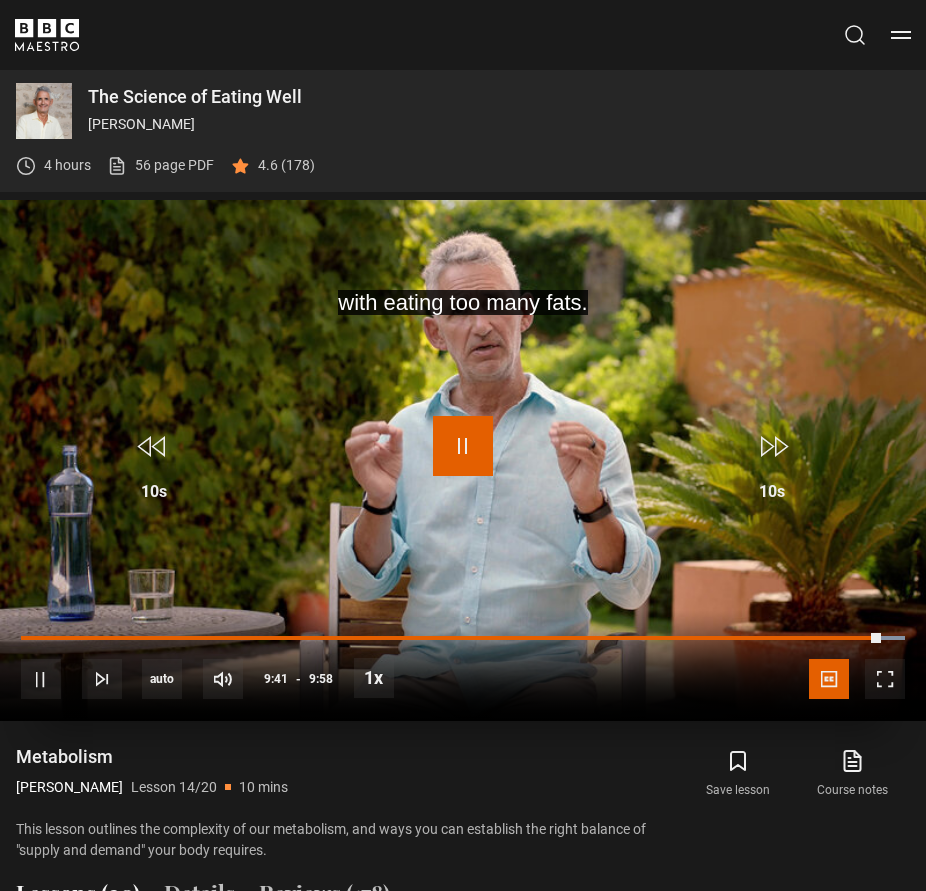 drag, startPoint x: 458, startPoint y: 432, endPoint x: 609, endPoint y: 452, distance: 152.31874 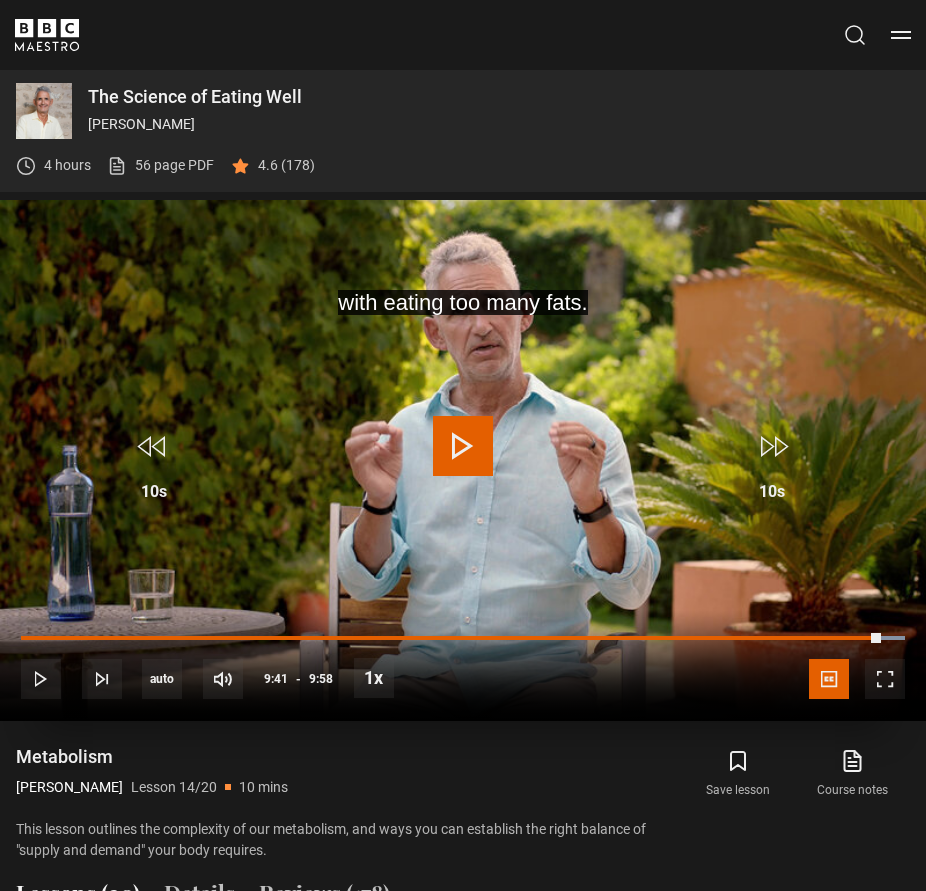 click at bounding box center (463, 446) 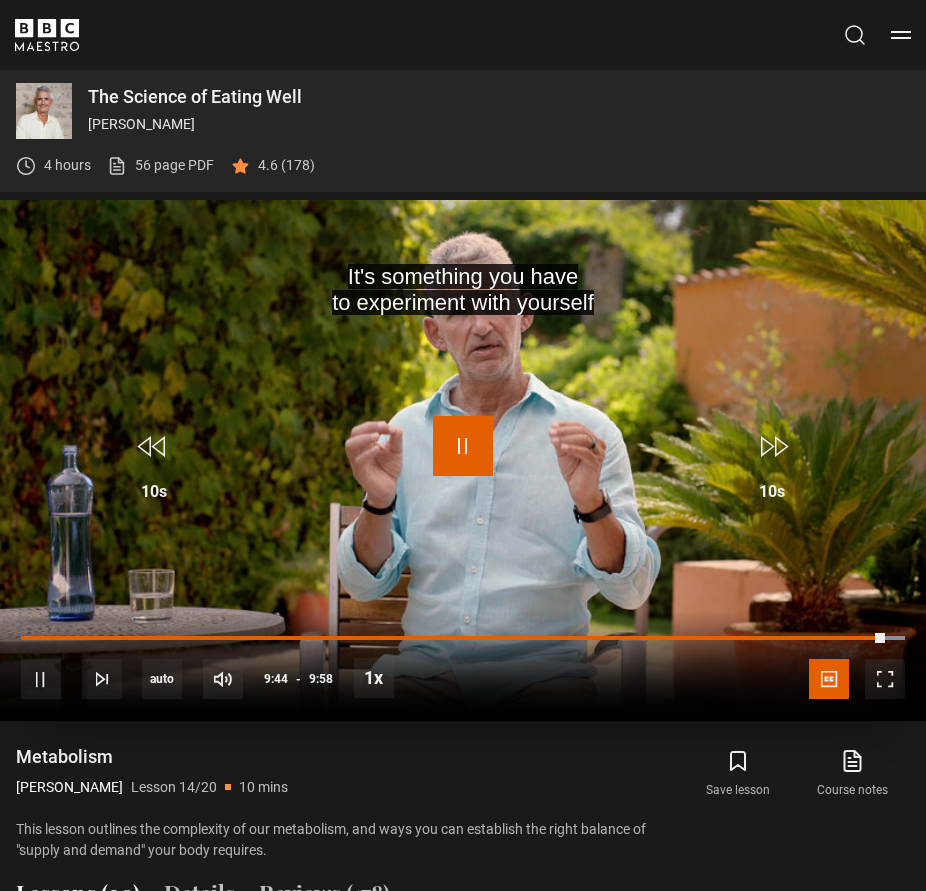 click at bounding box center [463, 446] 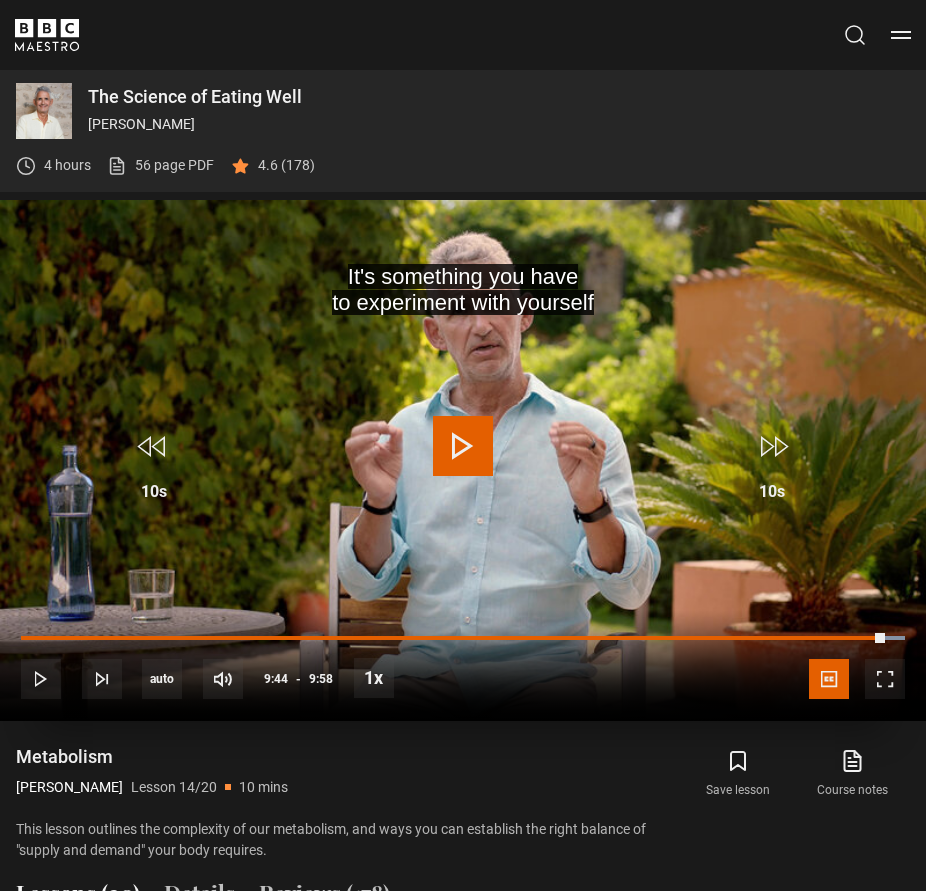 click at bounding box center [463, 446] 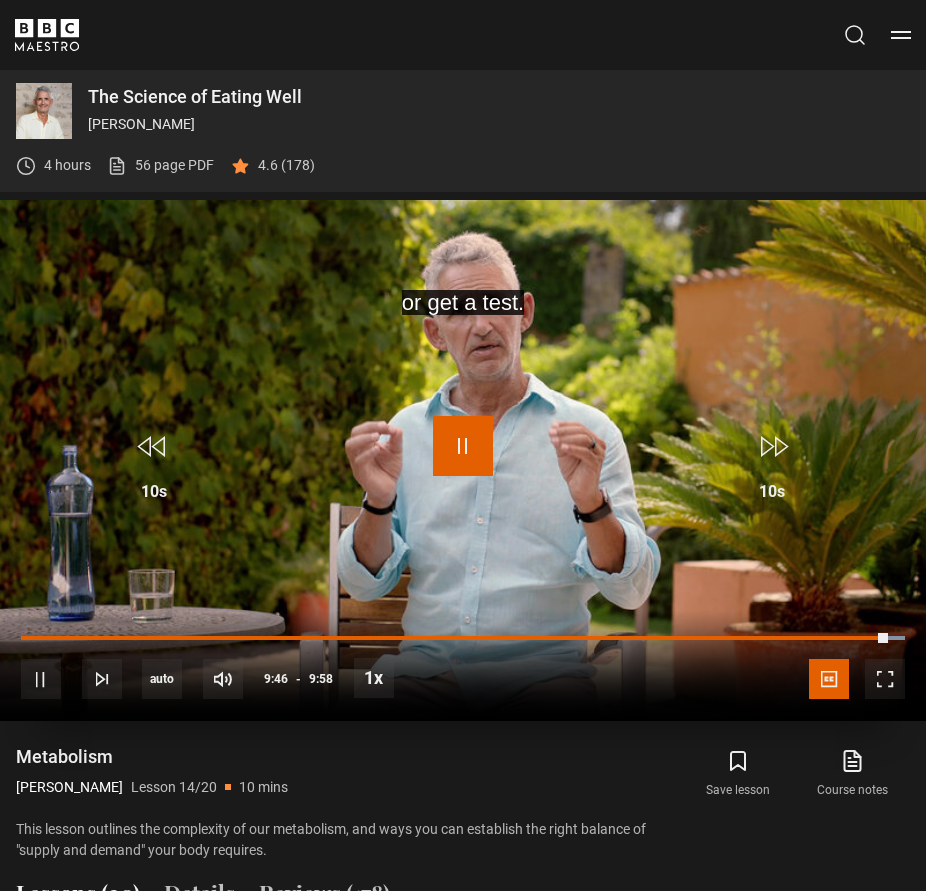 click at bounding box center (463, 446) 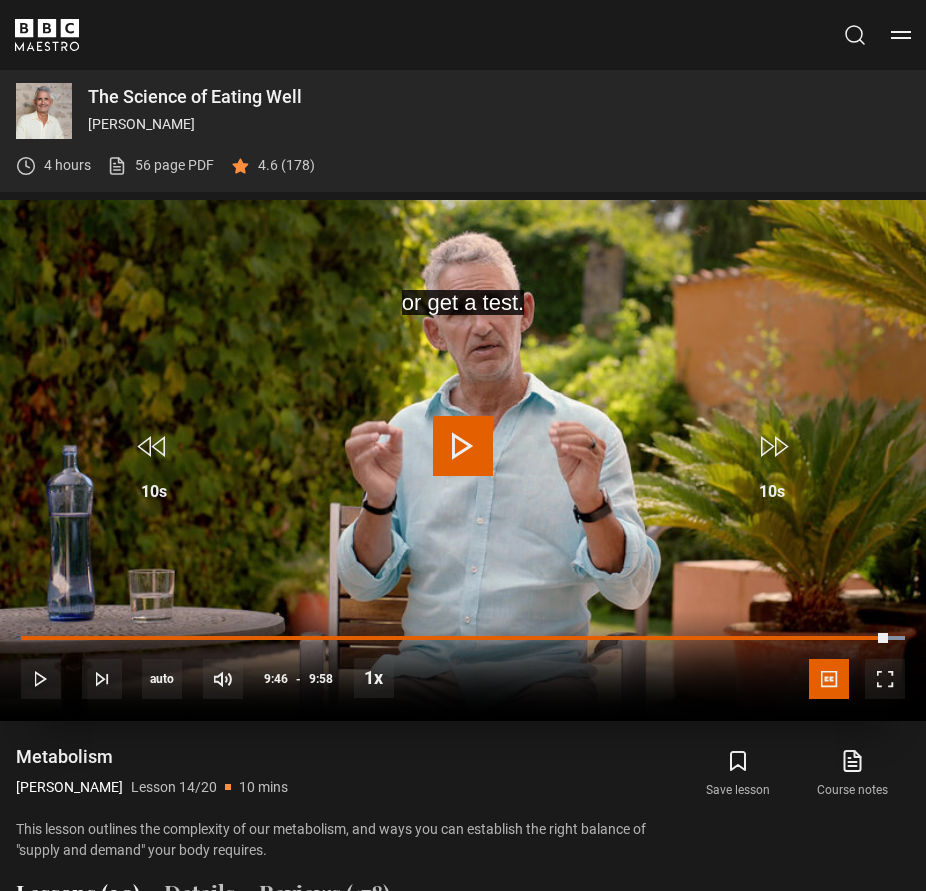 click at bounding box center (463, 446) 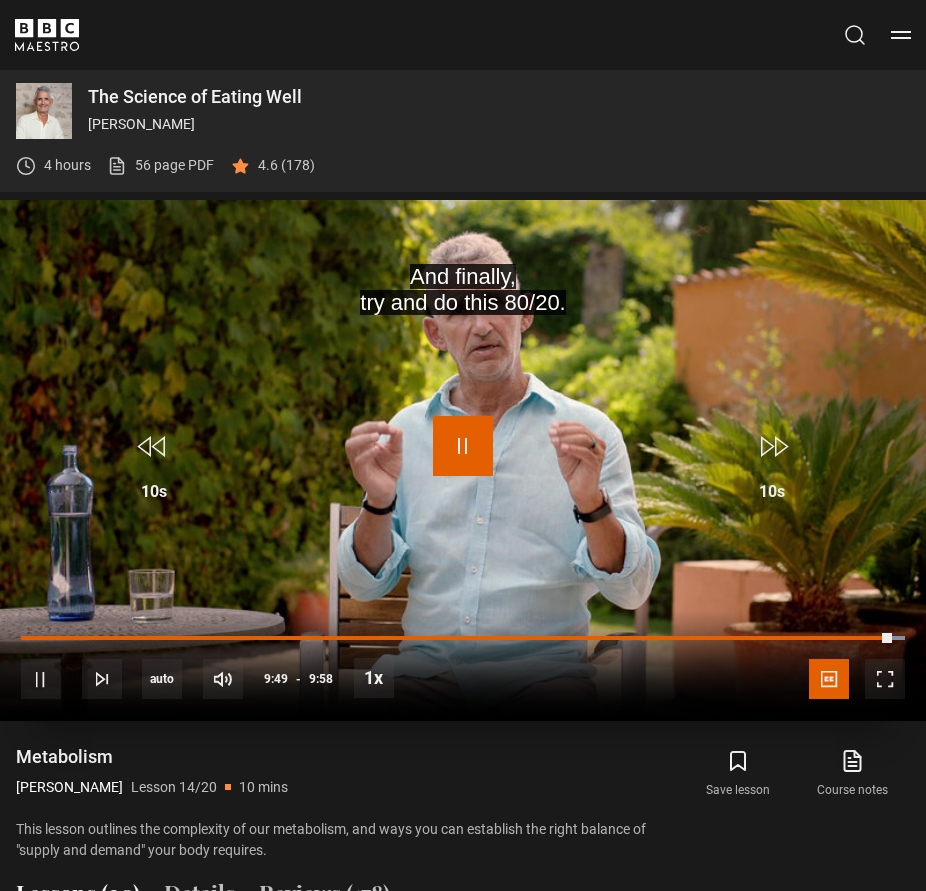 click at bounding box center [463, 446] 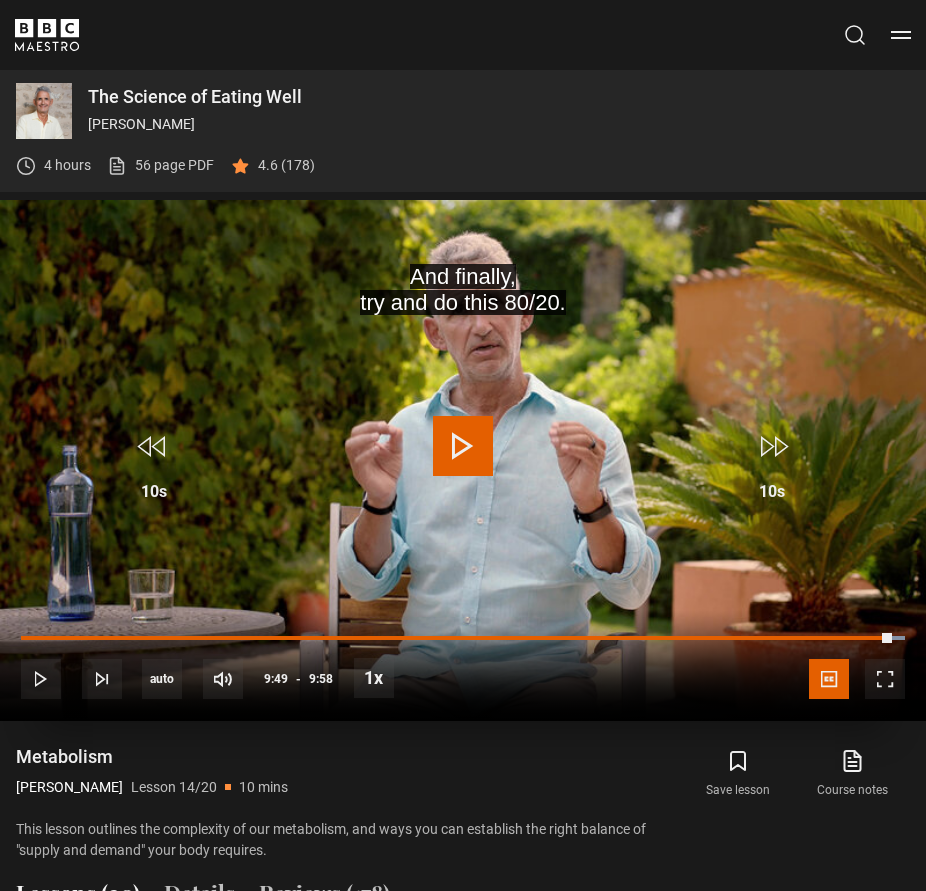 click at bounding box center [463, 446] 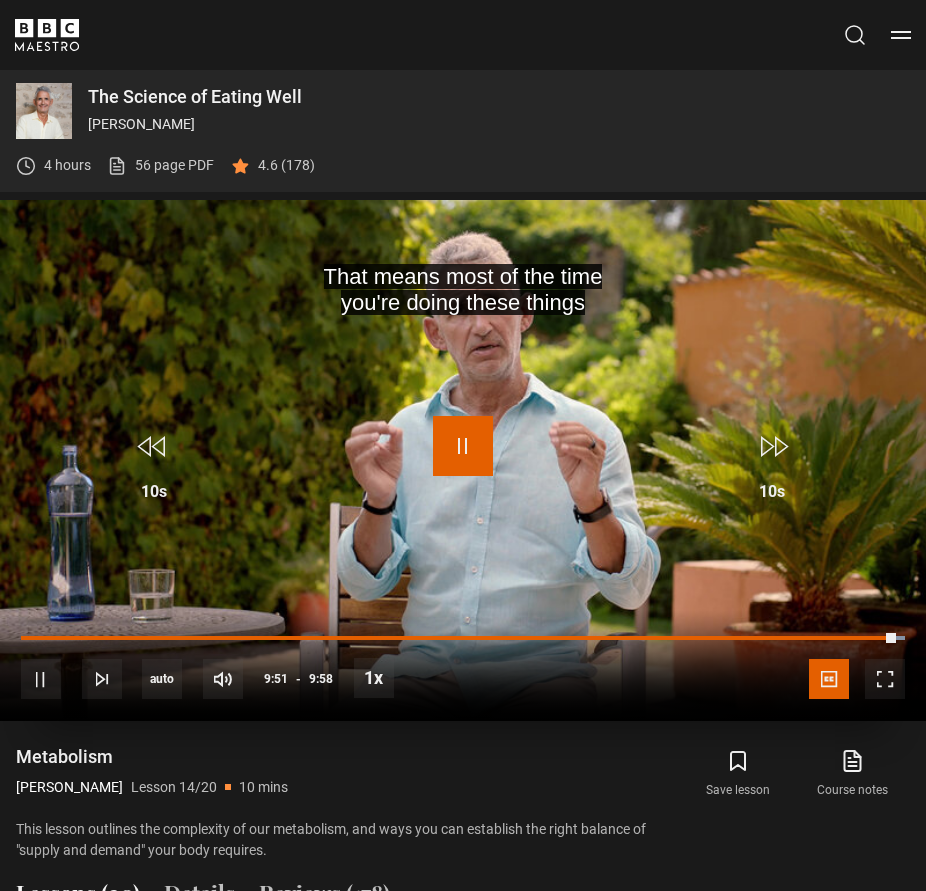 click at bounding box center (463, 446) 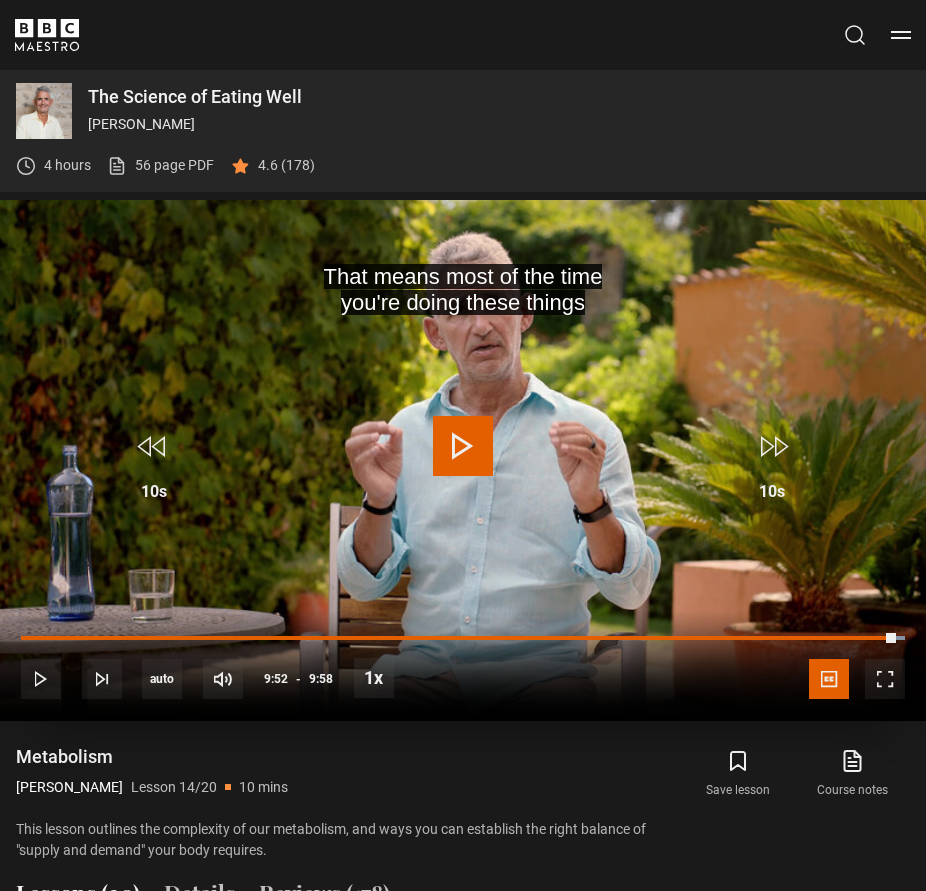 click at bounding box center (463, 446) 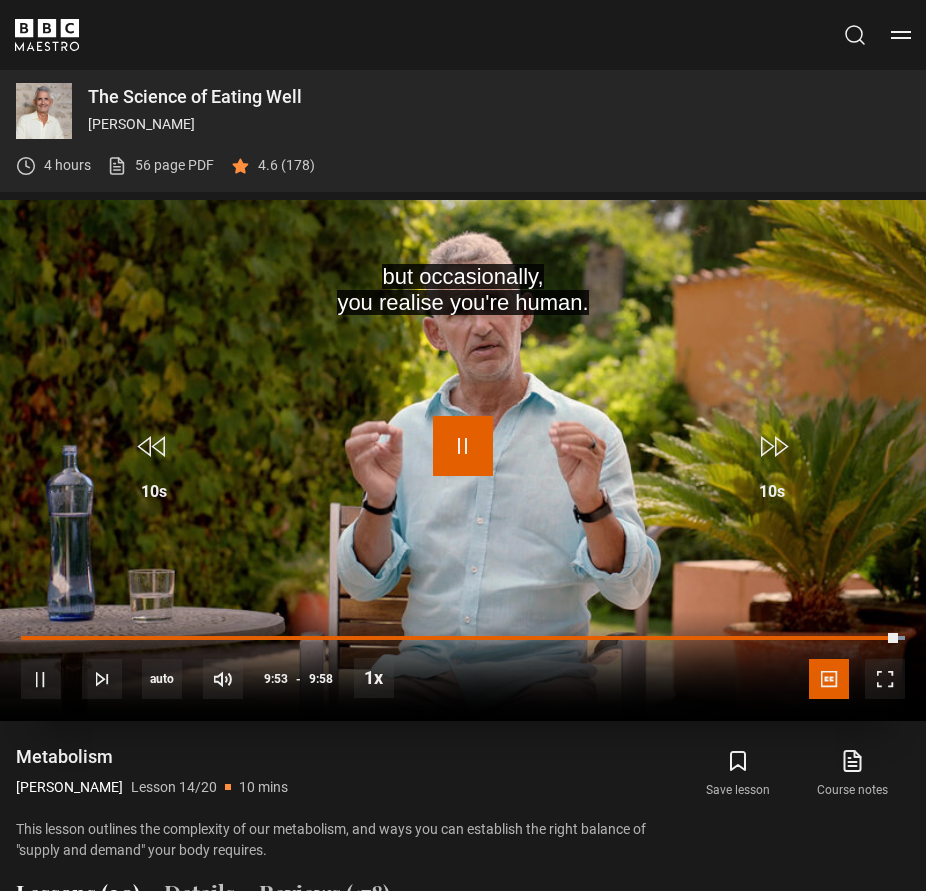 click at bounding box center (463, 446) 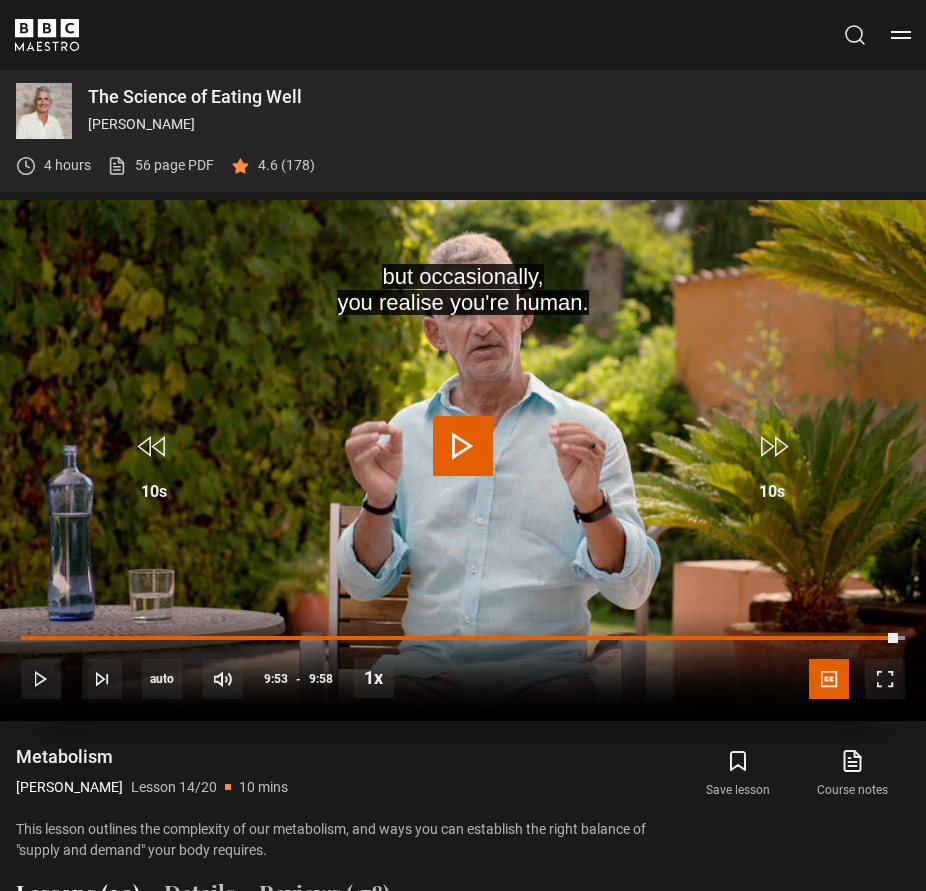 click at bounding box center (463, 446) 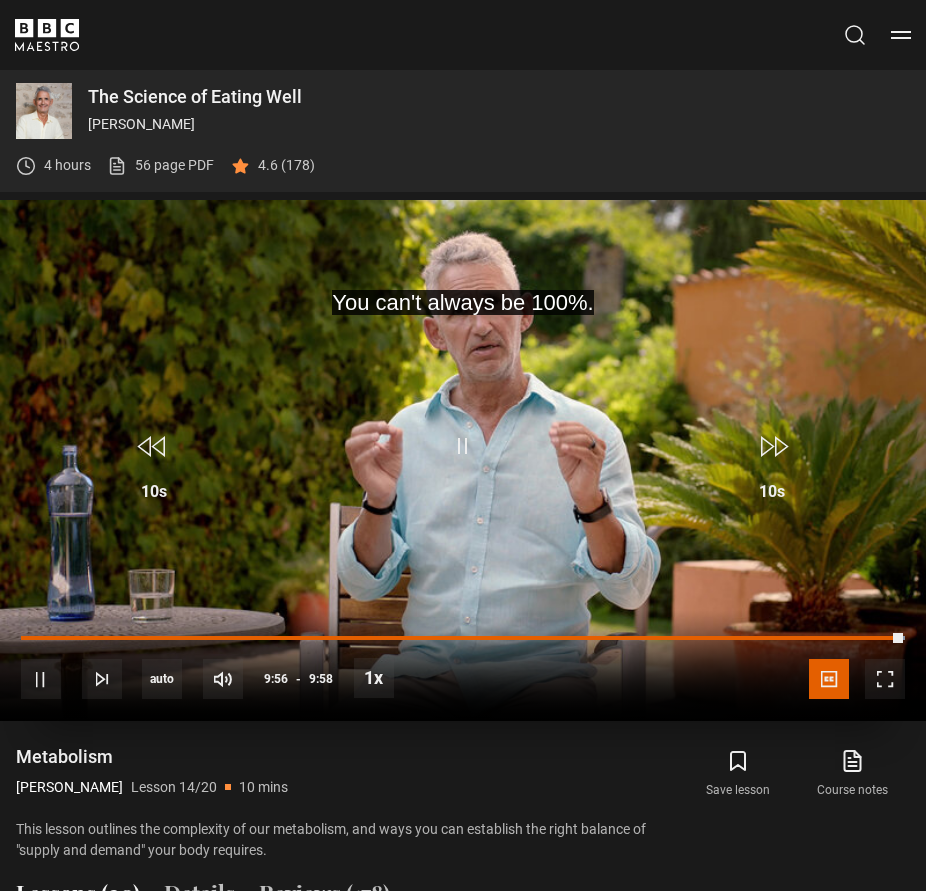 click at bounding box center (463, 460) 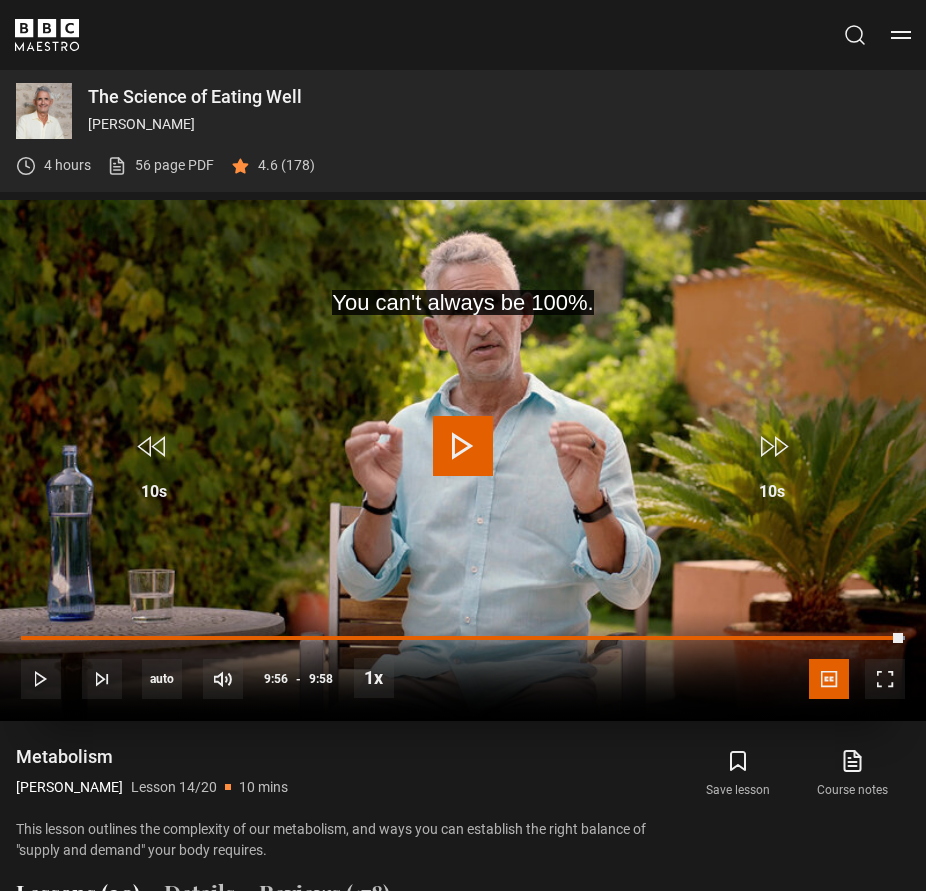 click at bounding box center (463, 446) 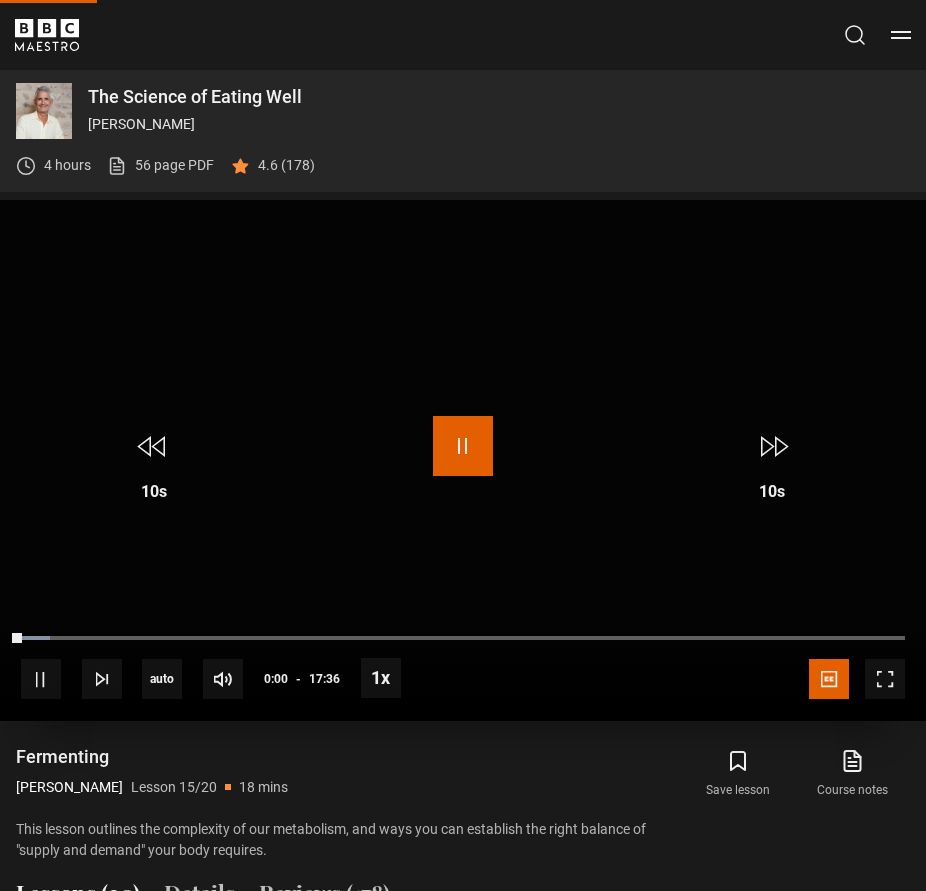click at bounding box center (463, 446) 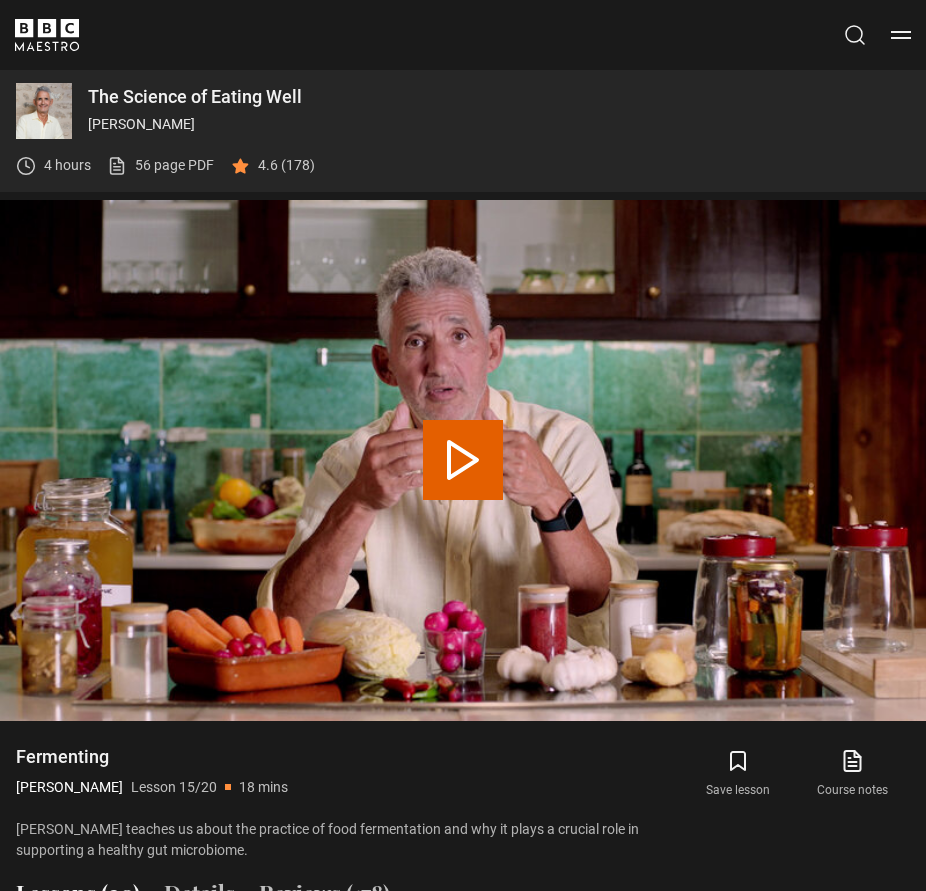 scroll, scrollTop: 901, scrollLeft: 0, axis: vertical 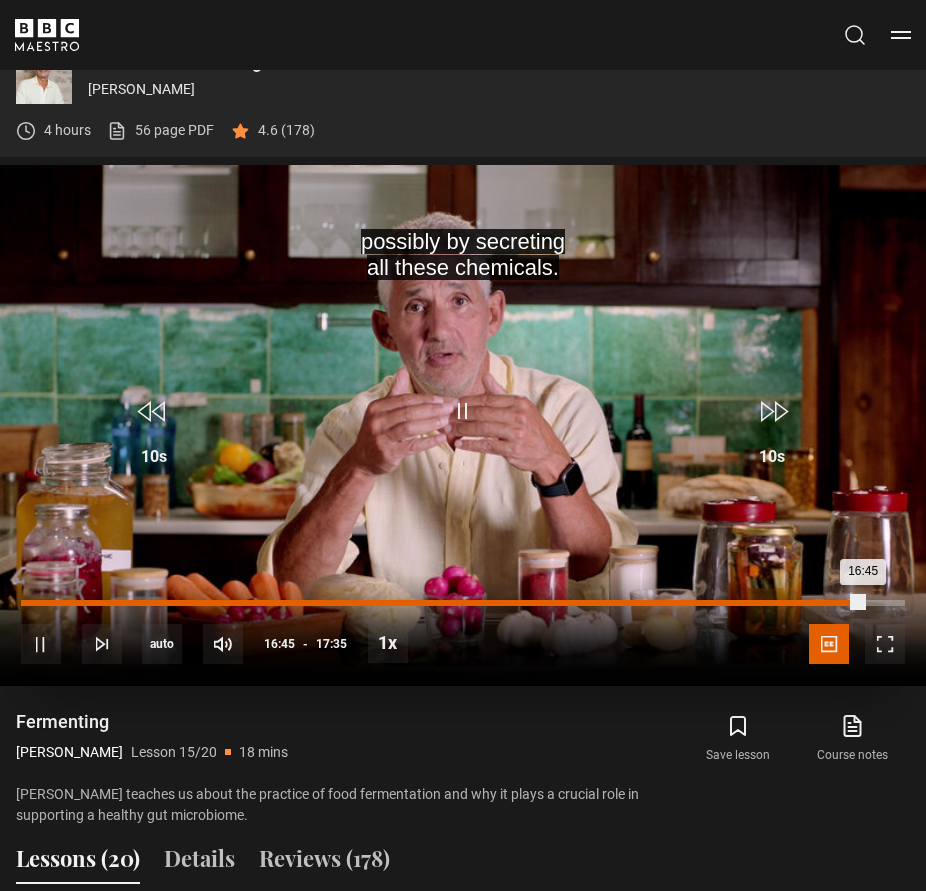 drag, startPoint x: 863, startPoint y: 605, endPoint x: 51, endPoint y: 605, distance: 812 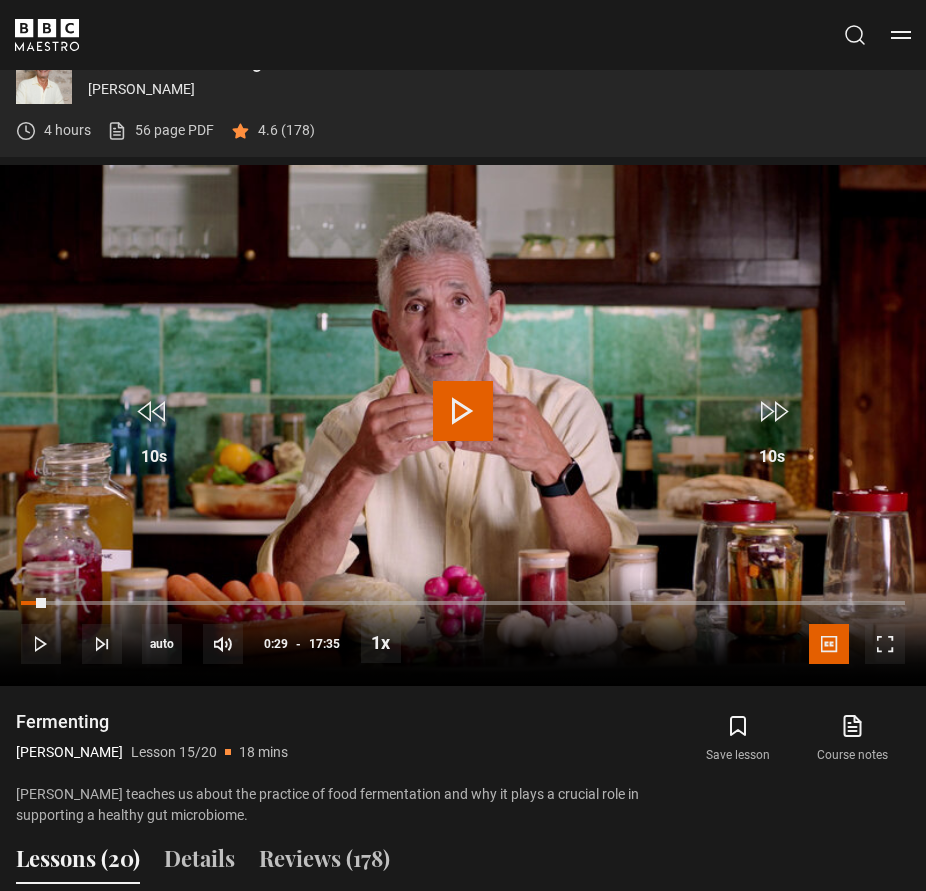 drag, startPoint x: 46, startPoint y: 600, endPoint x: -13, endPoint y: 605, distance: 59.211487 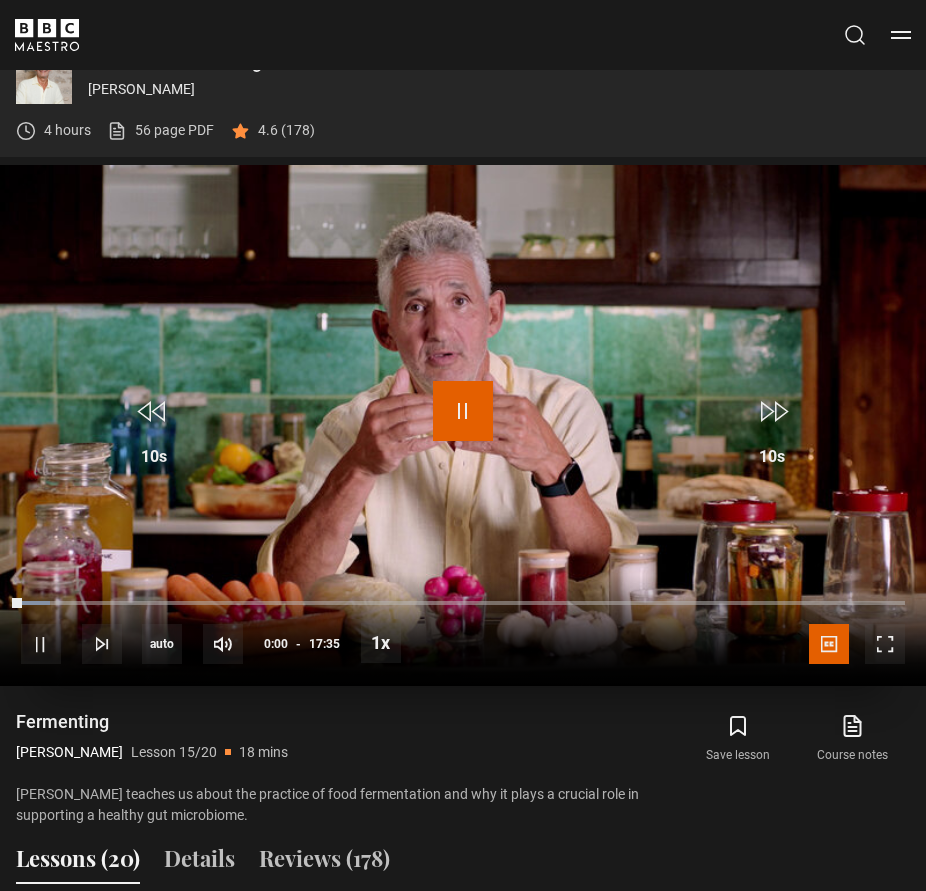 click at bounding box center [463, 411] 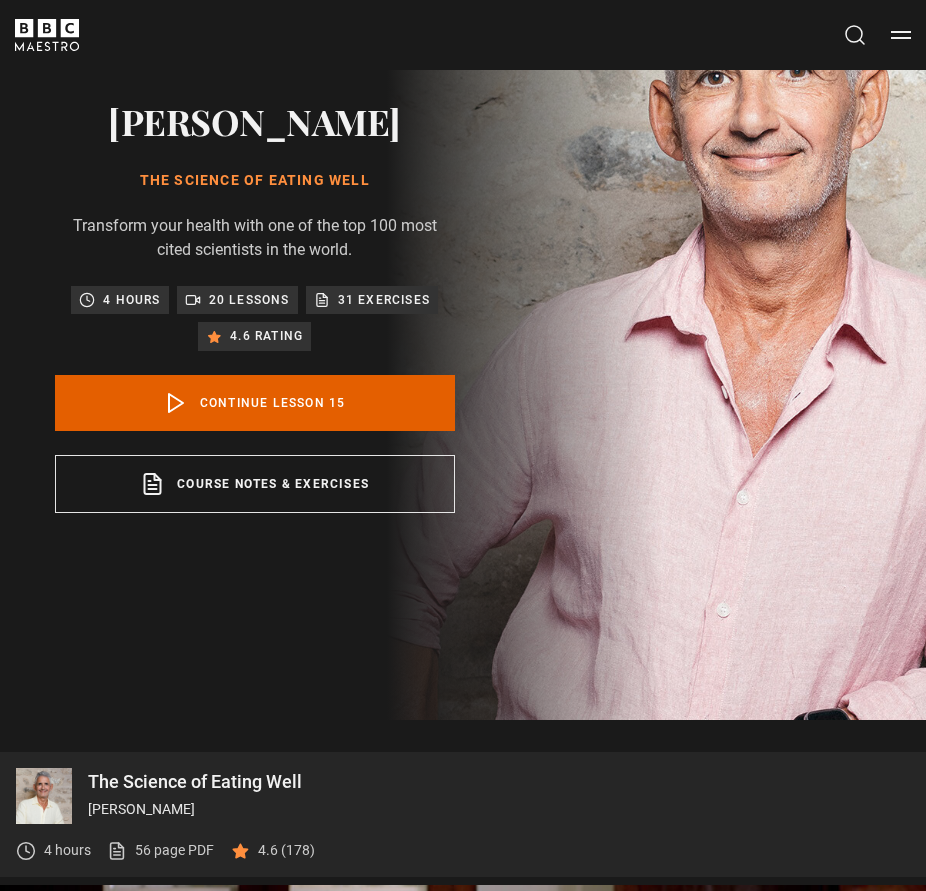 scroll, scrollTop: 1, scrollLeft: 0, axis: vertical 